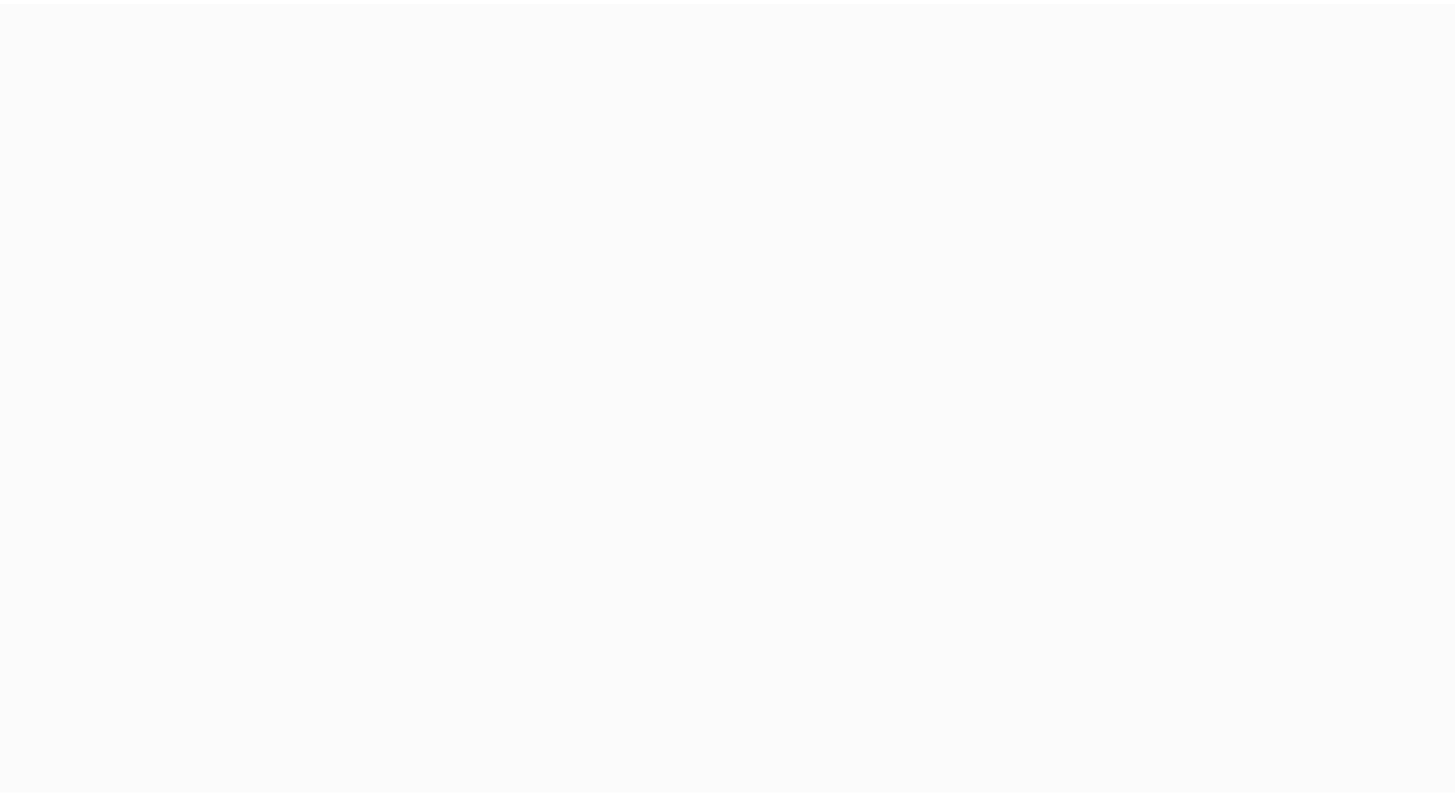 scroll, scrollTop: 0, scrollLeft: 0, axis: both 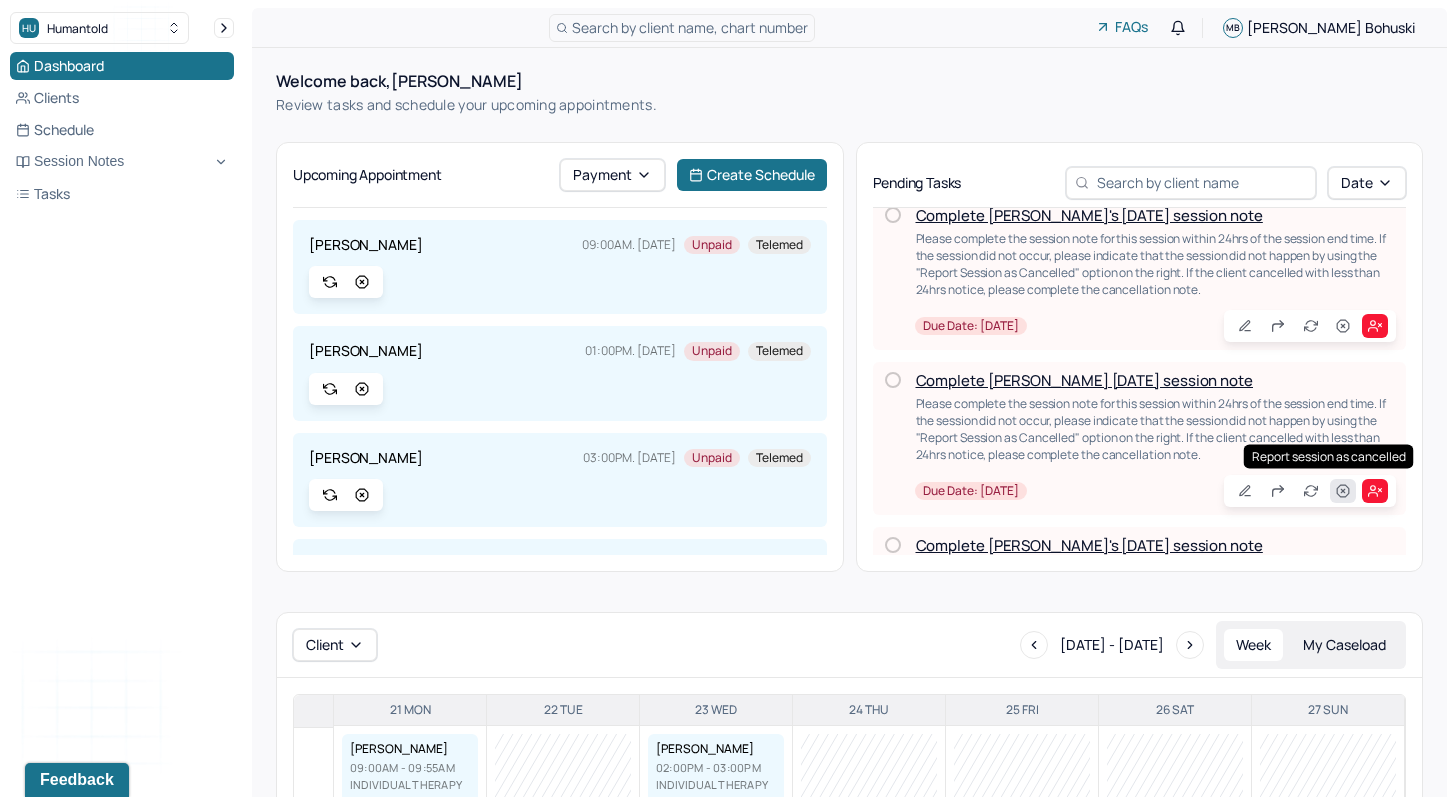 click 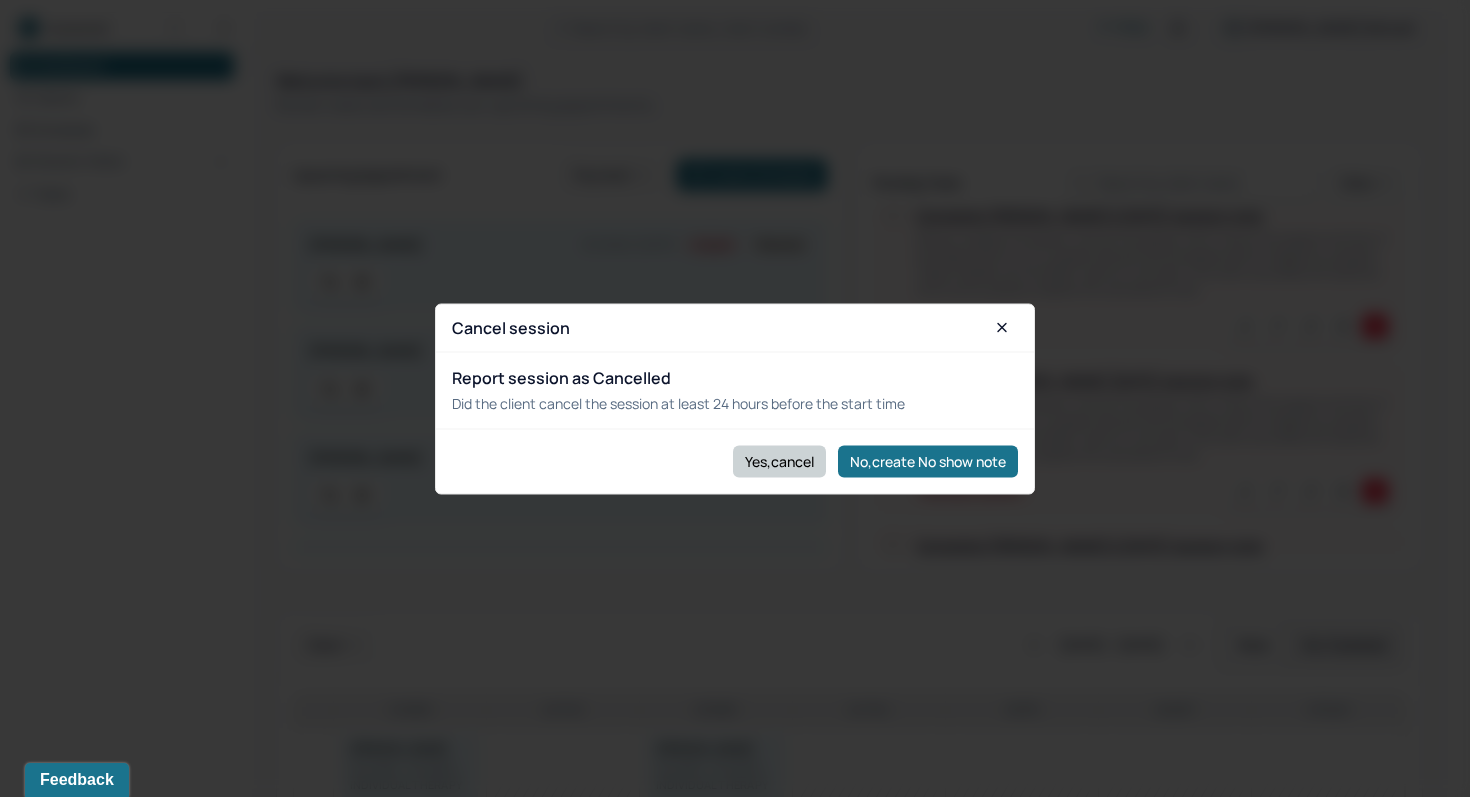 click on "Yes,cancel" at bounding box center (779, 461) 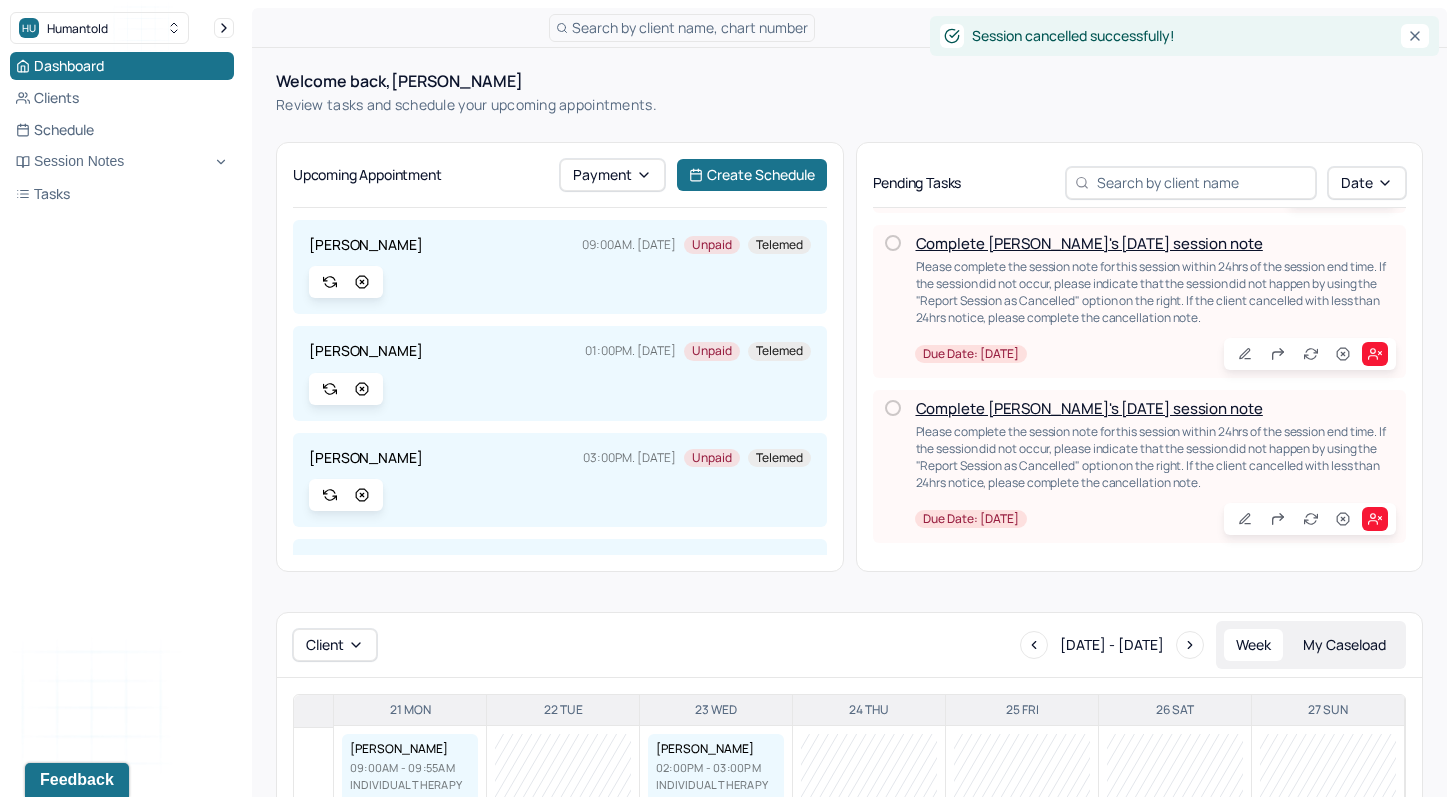scroll, scrollTop: 151, scrollLeft: 0, axis: vertical 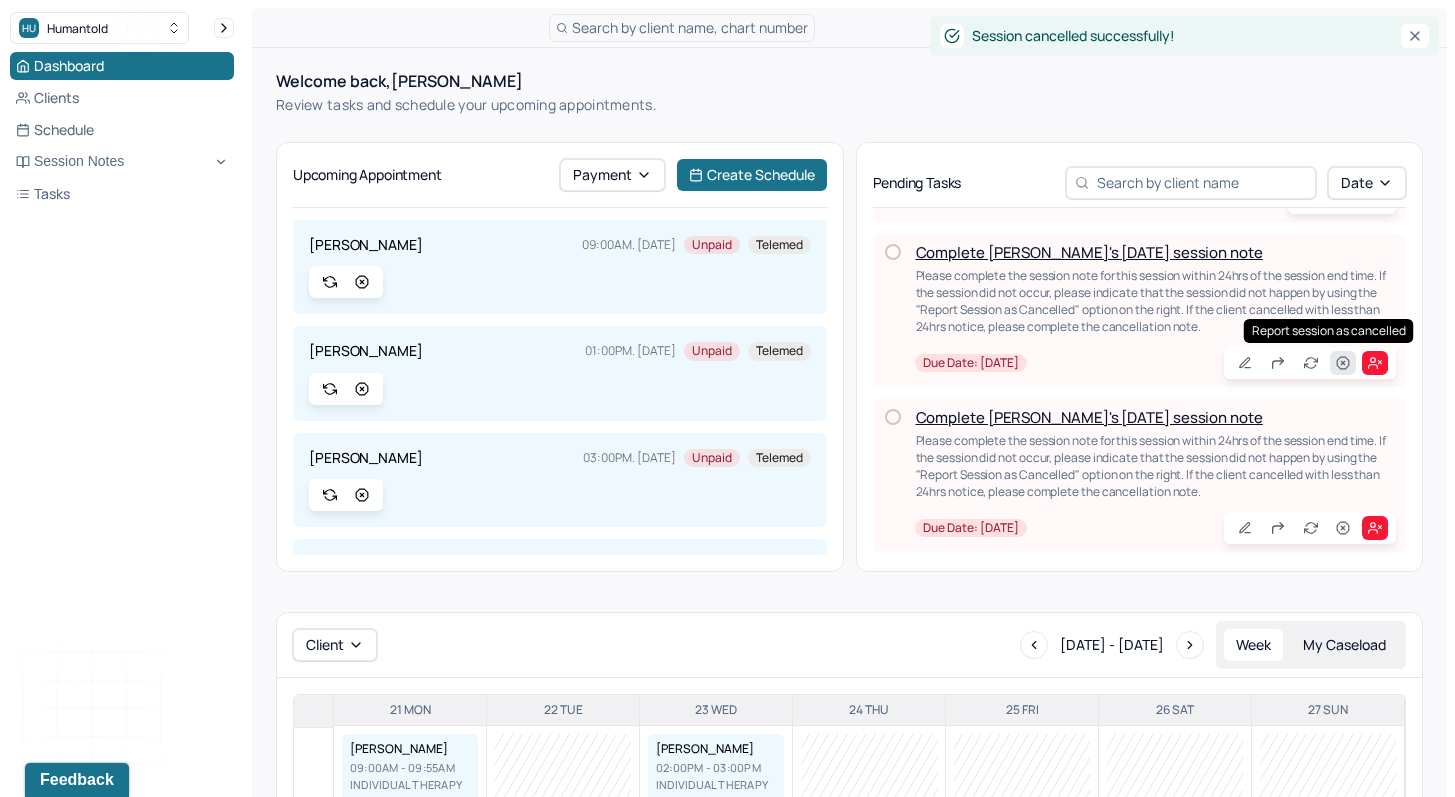 click 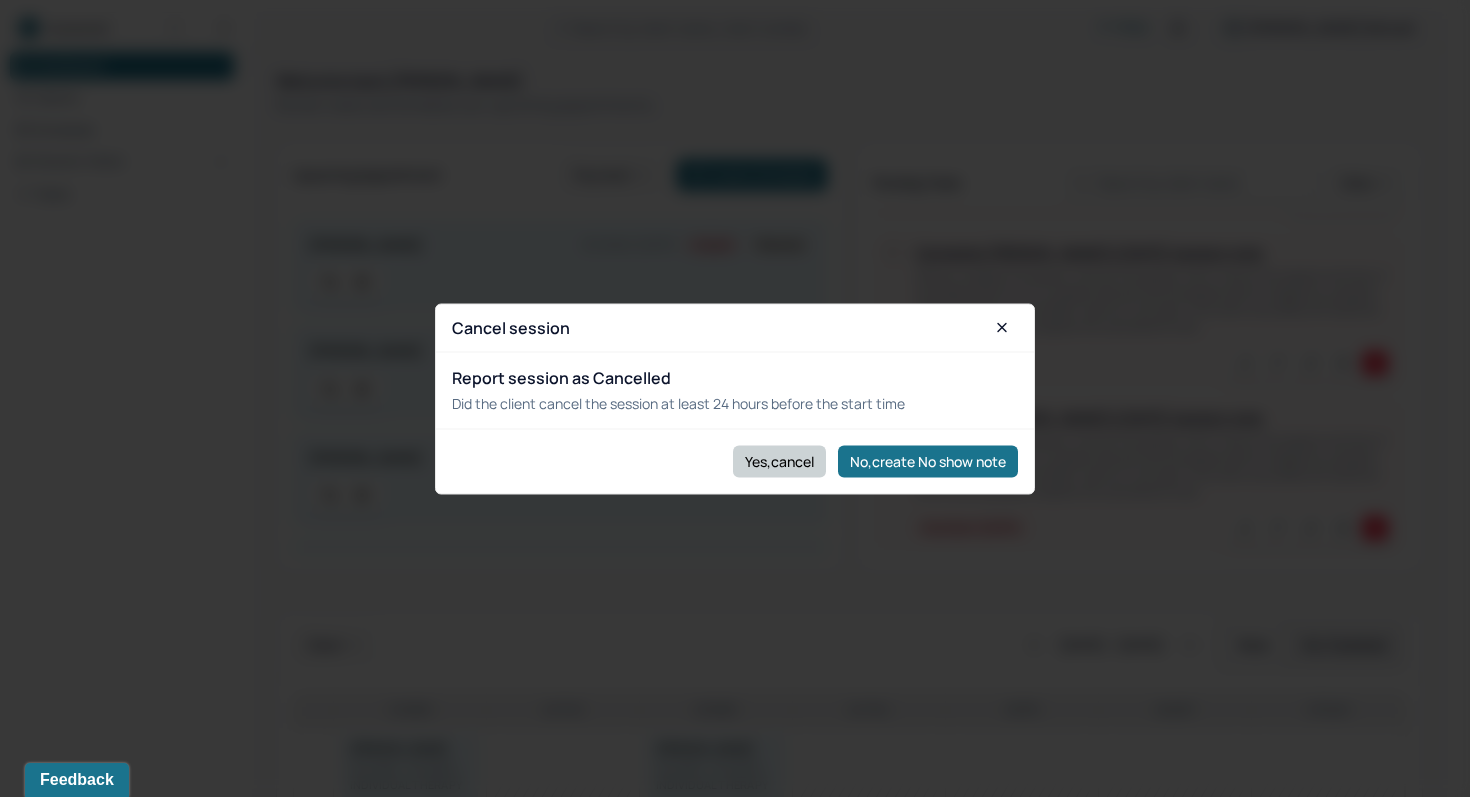 click on "Yes,cancel" at bounding box center (779, 461) 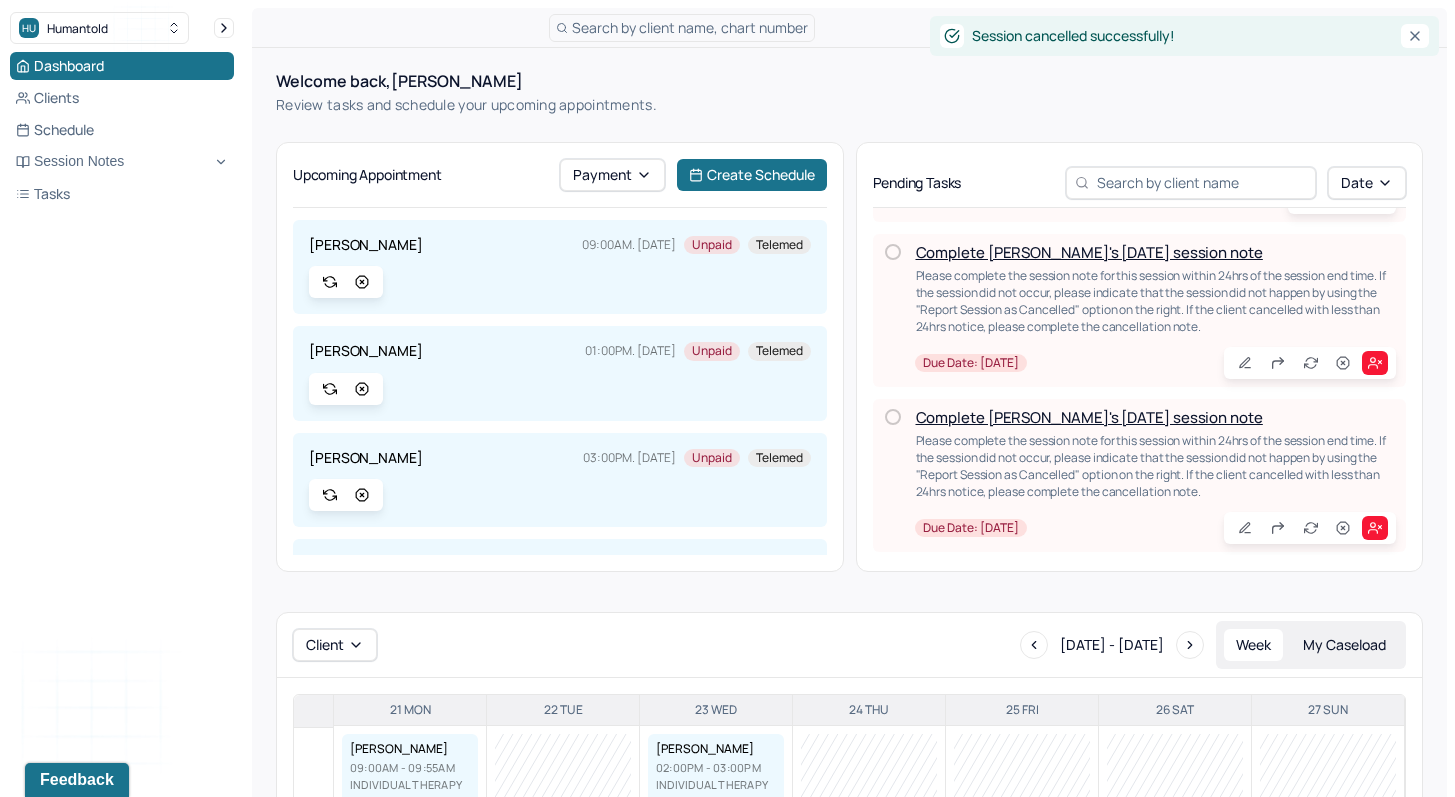 scroll, scrollTop: 0, scrollLeft: 0, axis: both 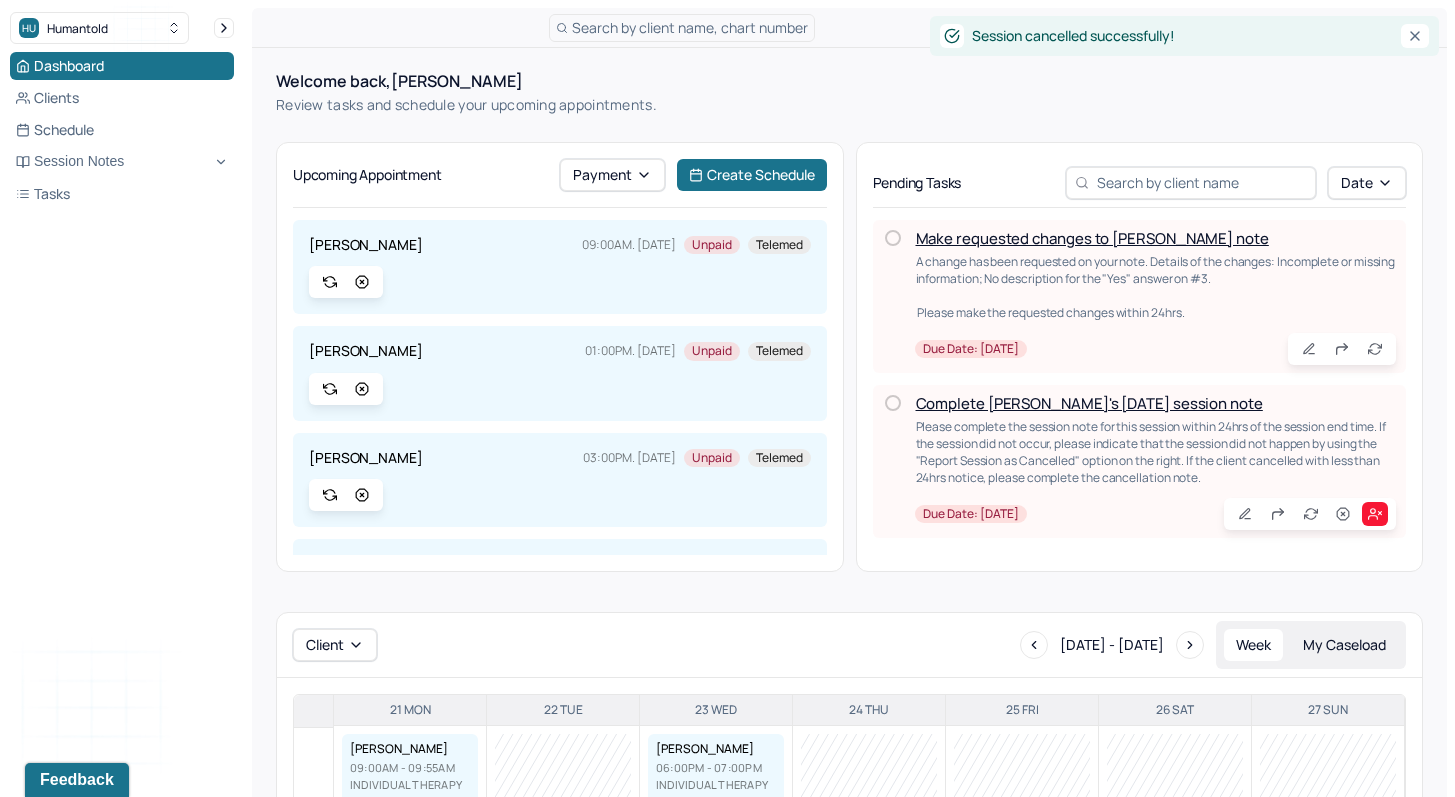 click on "Make requested changes to [PERSON_NAME] note" at bounding box center [1092, 238] 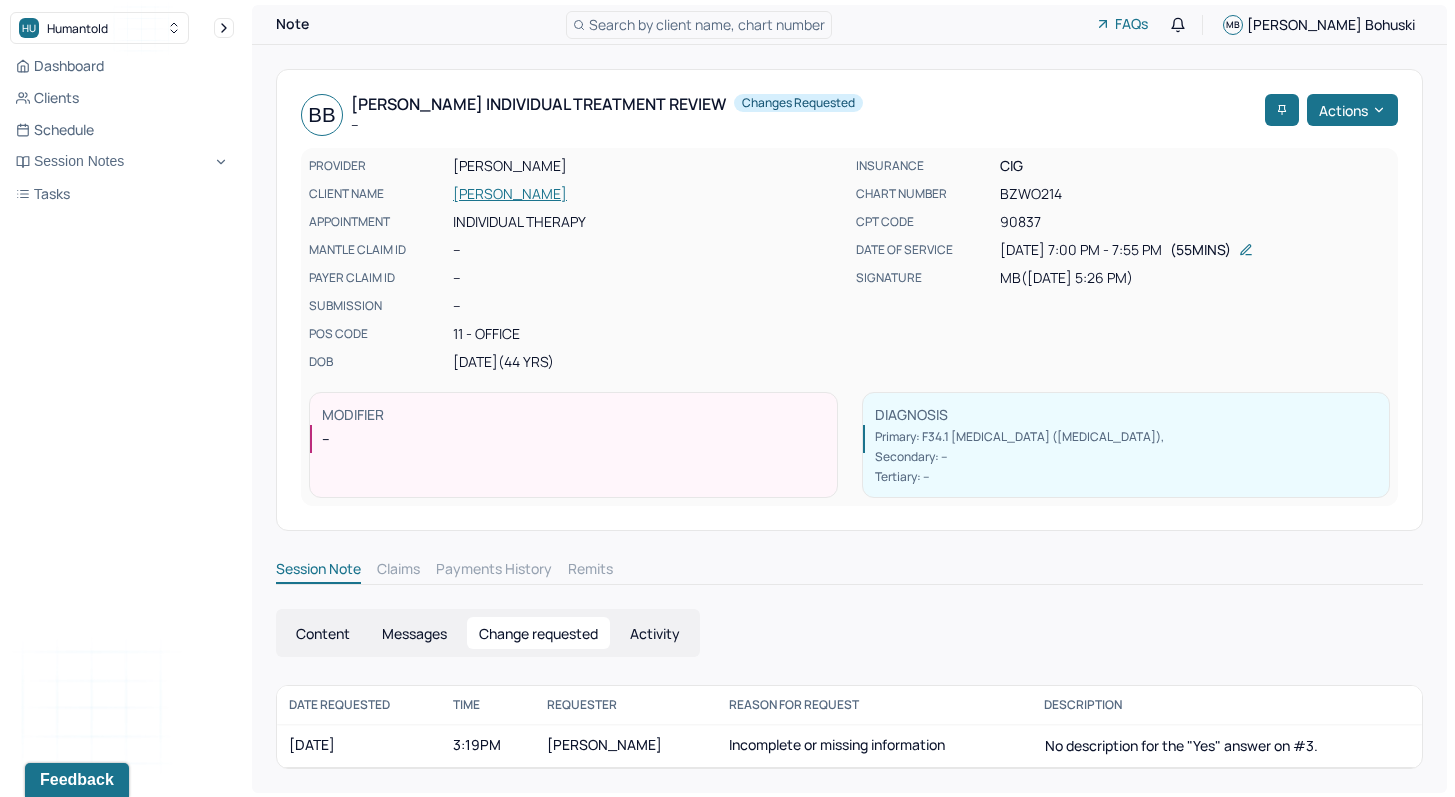 scroll, scrollTop: 4, scrollLeft: 0, axis: vertical 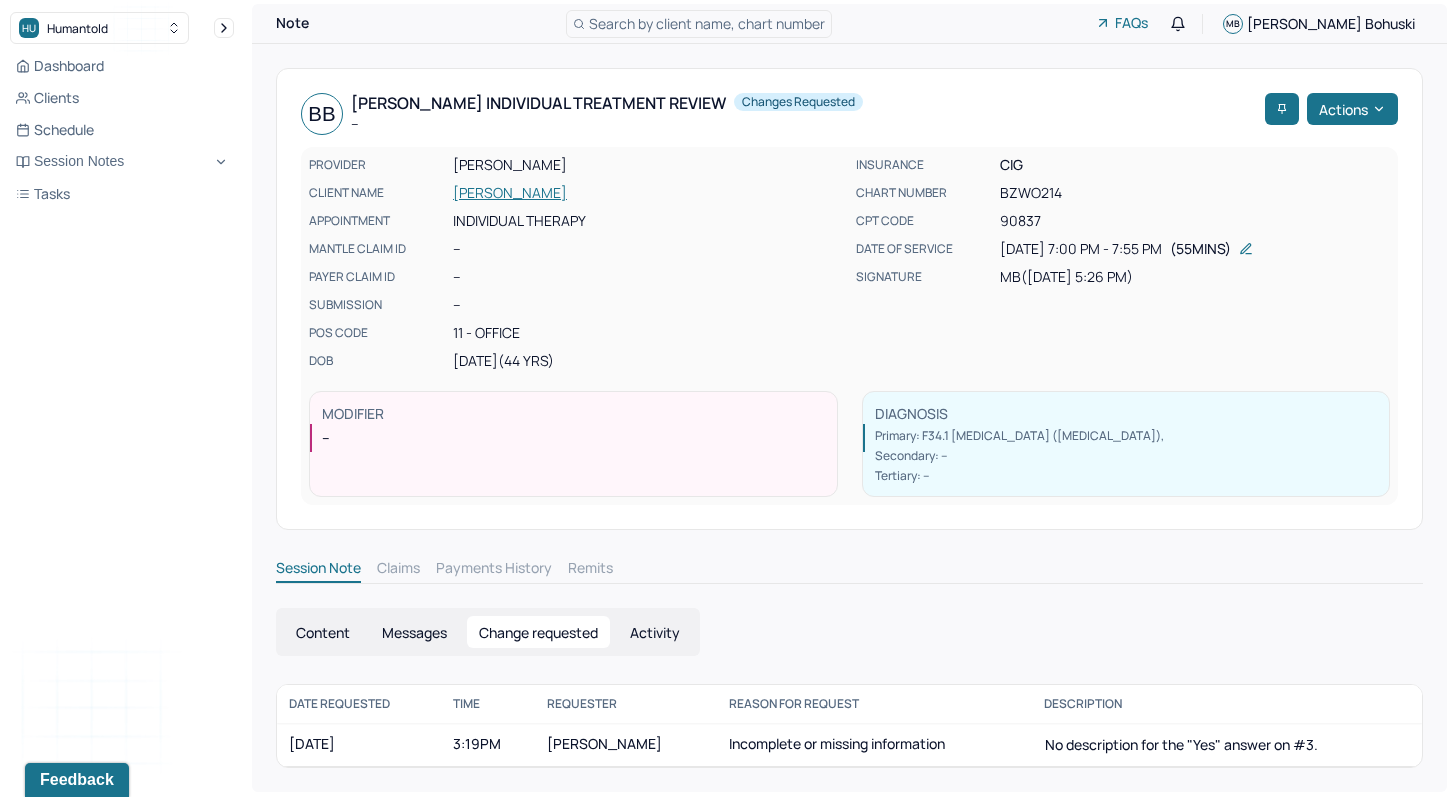 click on "Content" at bounding box center (323, 632) 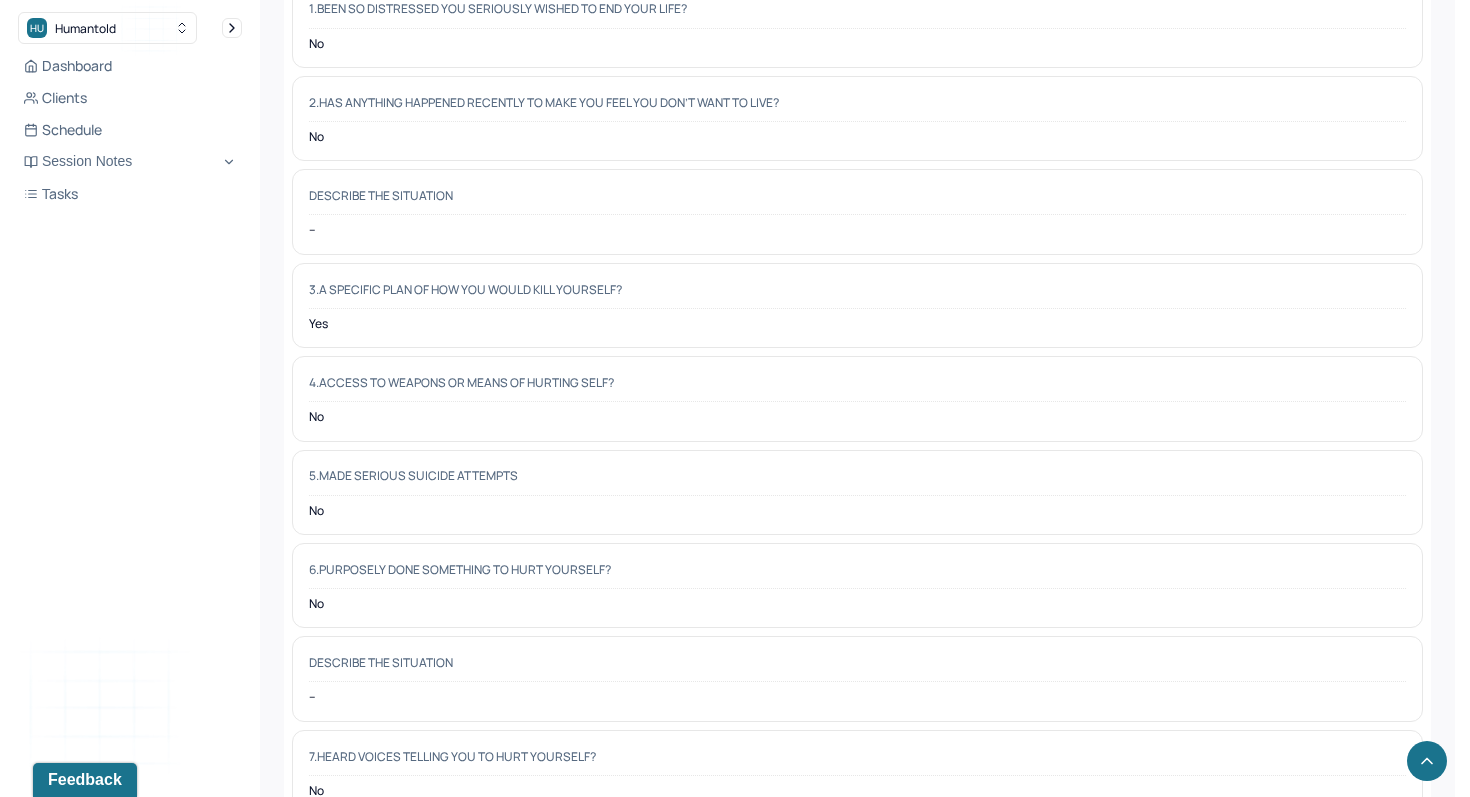 scroll, scrollTop: 3107, scrollLeft: 0, axis: vertical 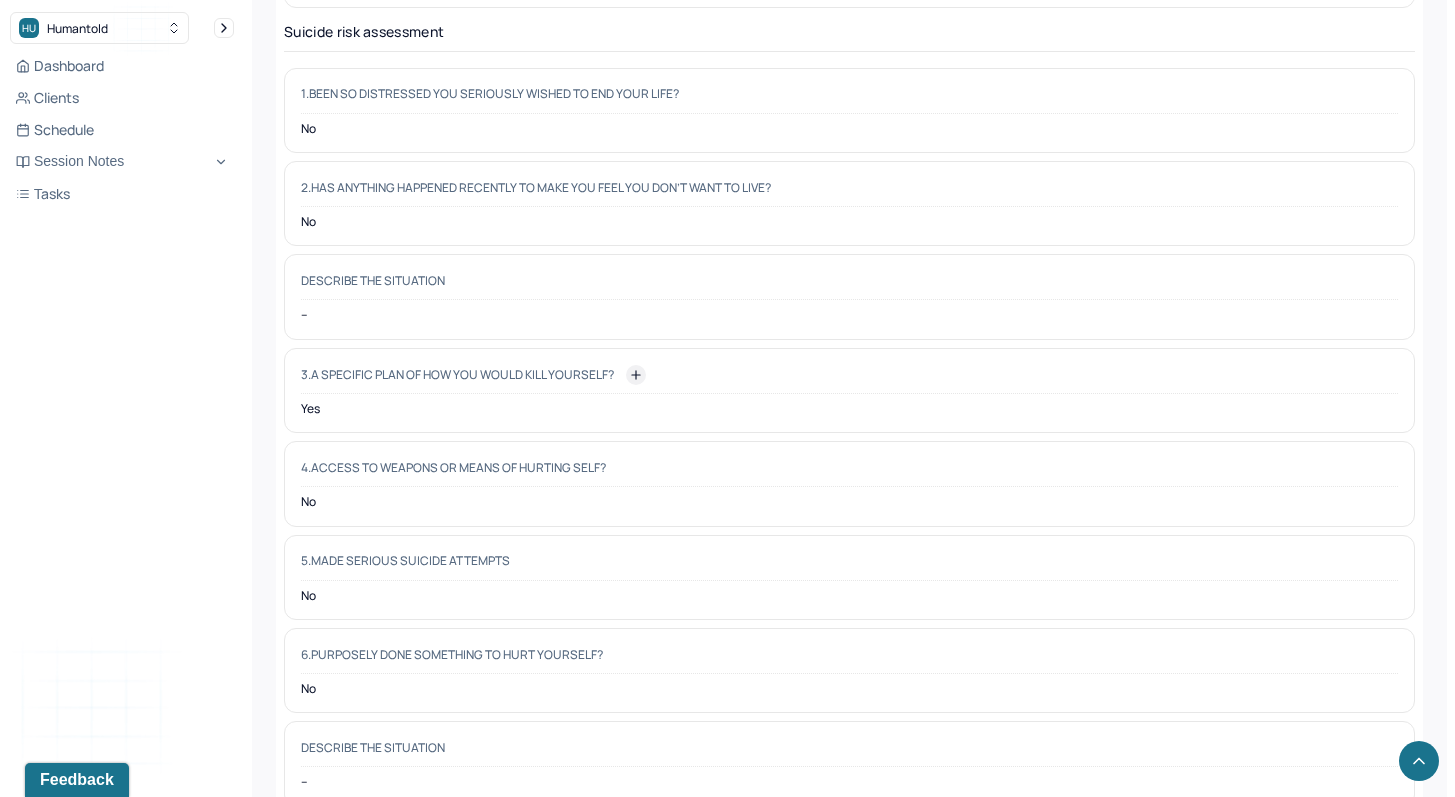 click 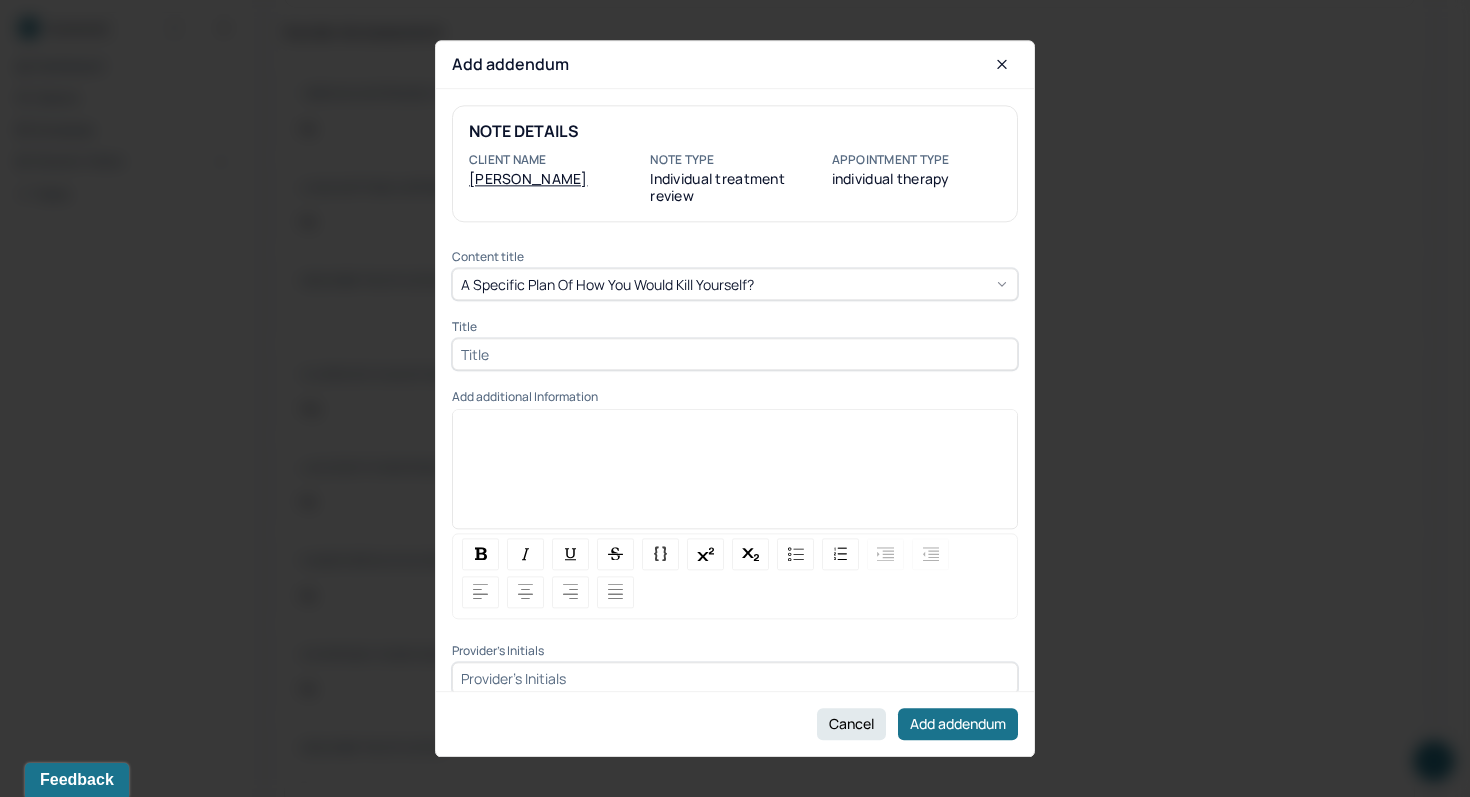 click at bounding box center [735, 476] 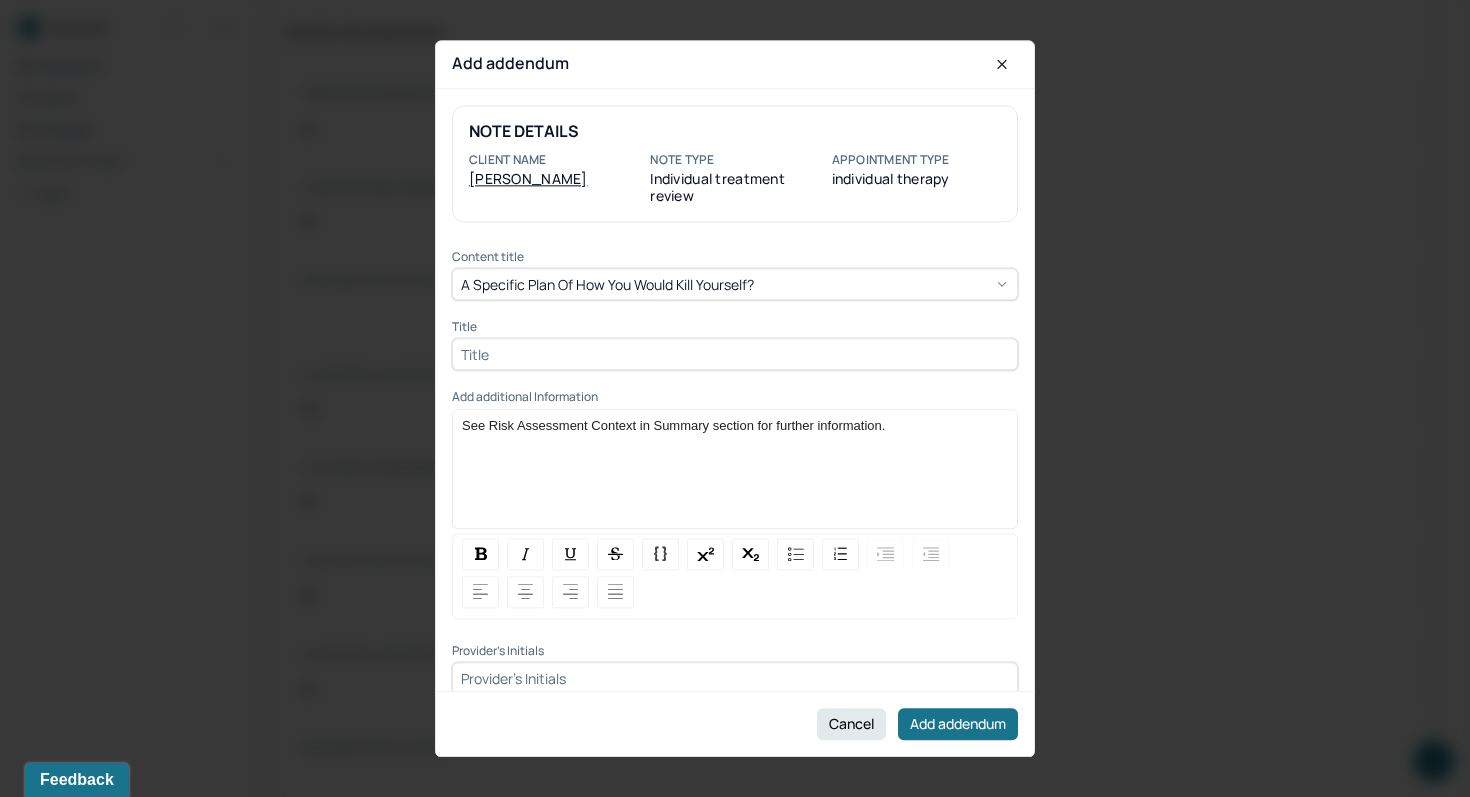 click at bounding box center (735, 355) 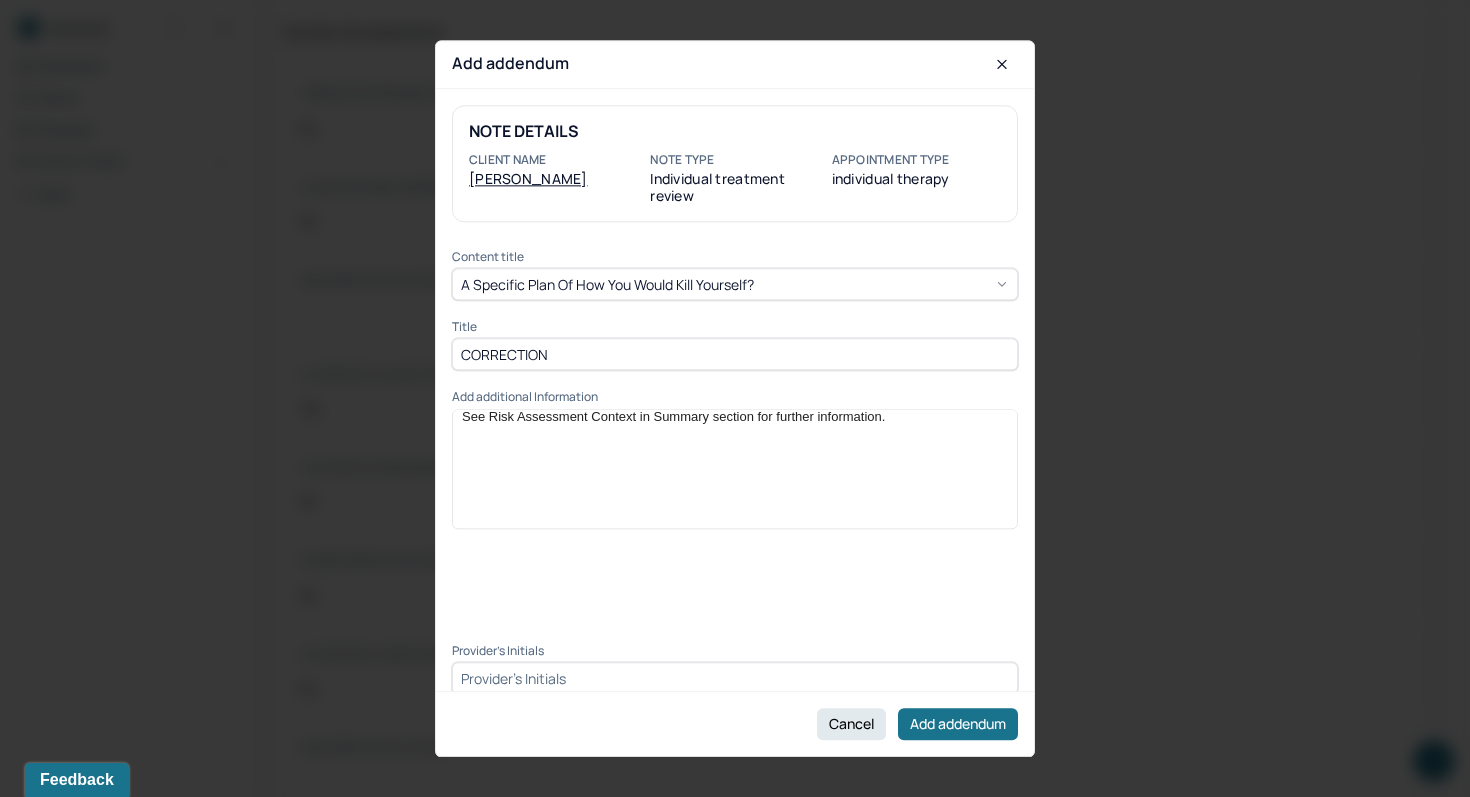 scroll, scrollTop: 14, scrollLeft: 0, axis: vertical 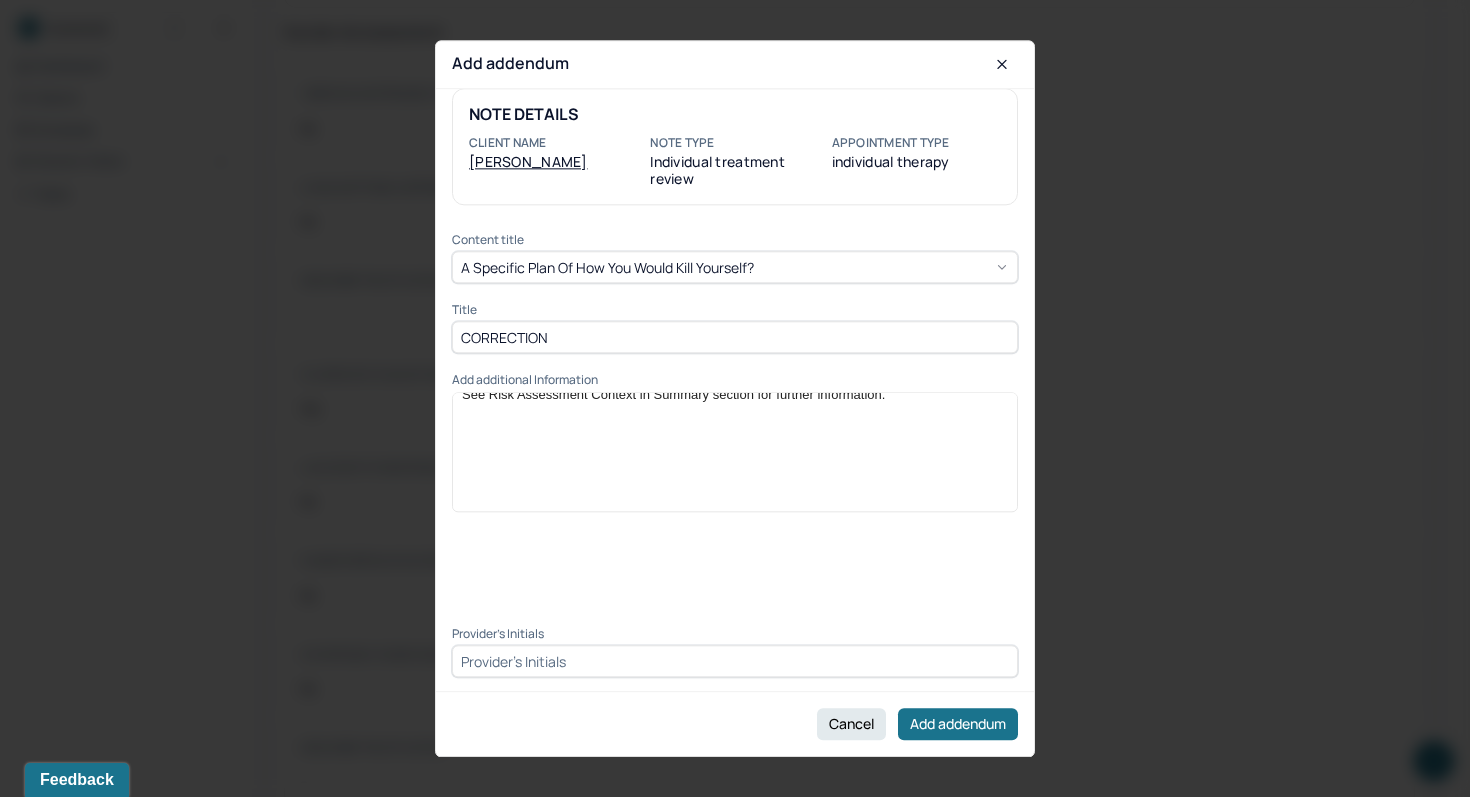 type on "CORRECTION" 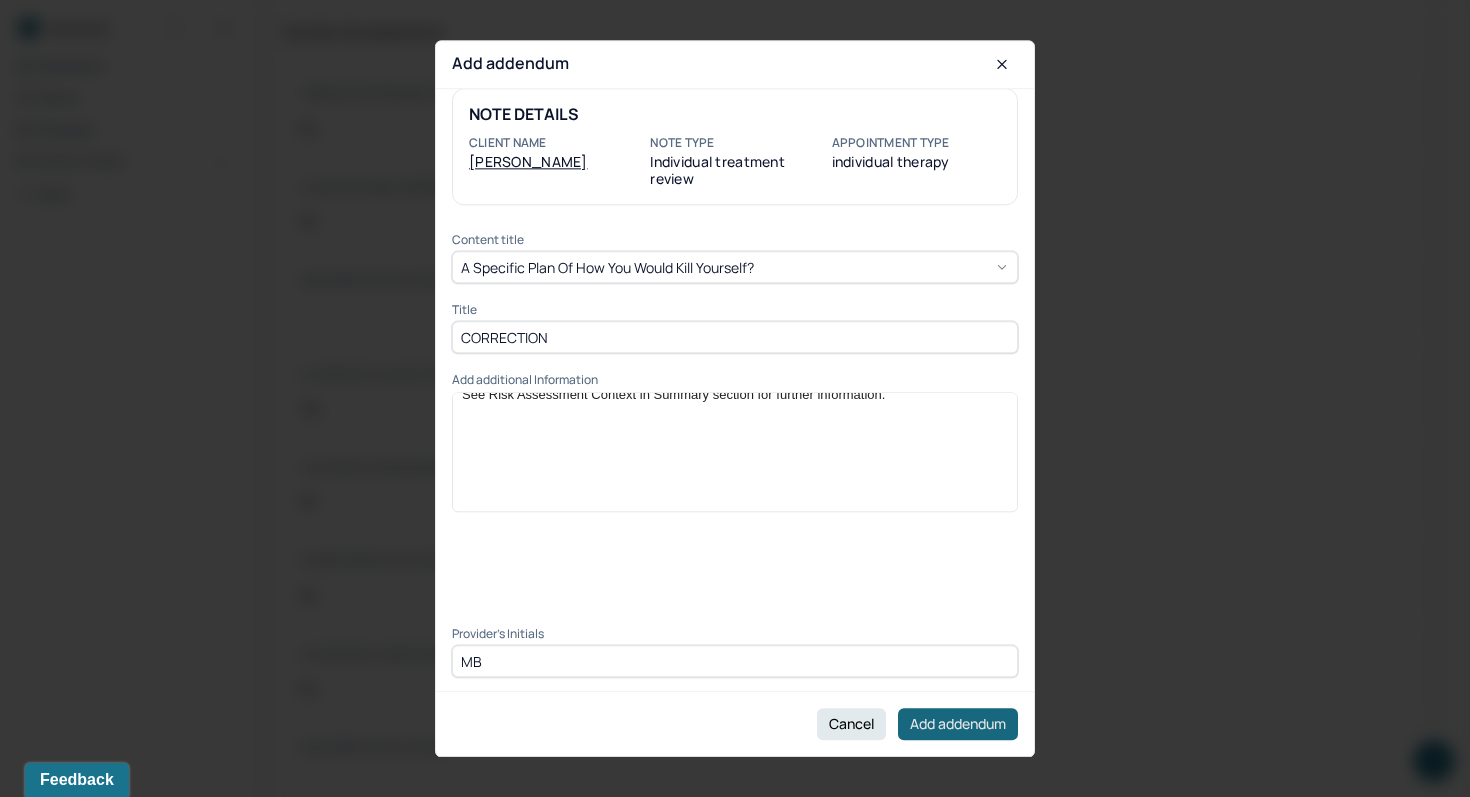 type on "MB" 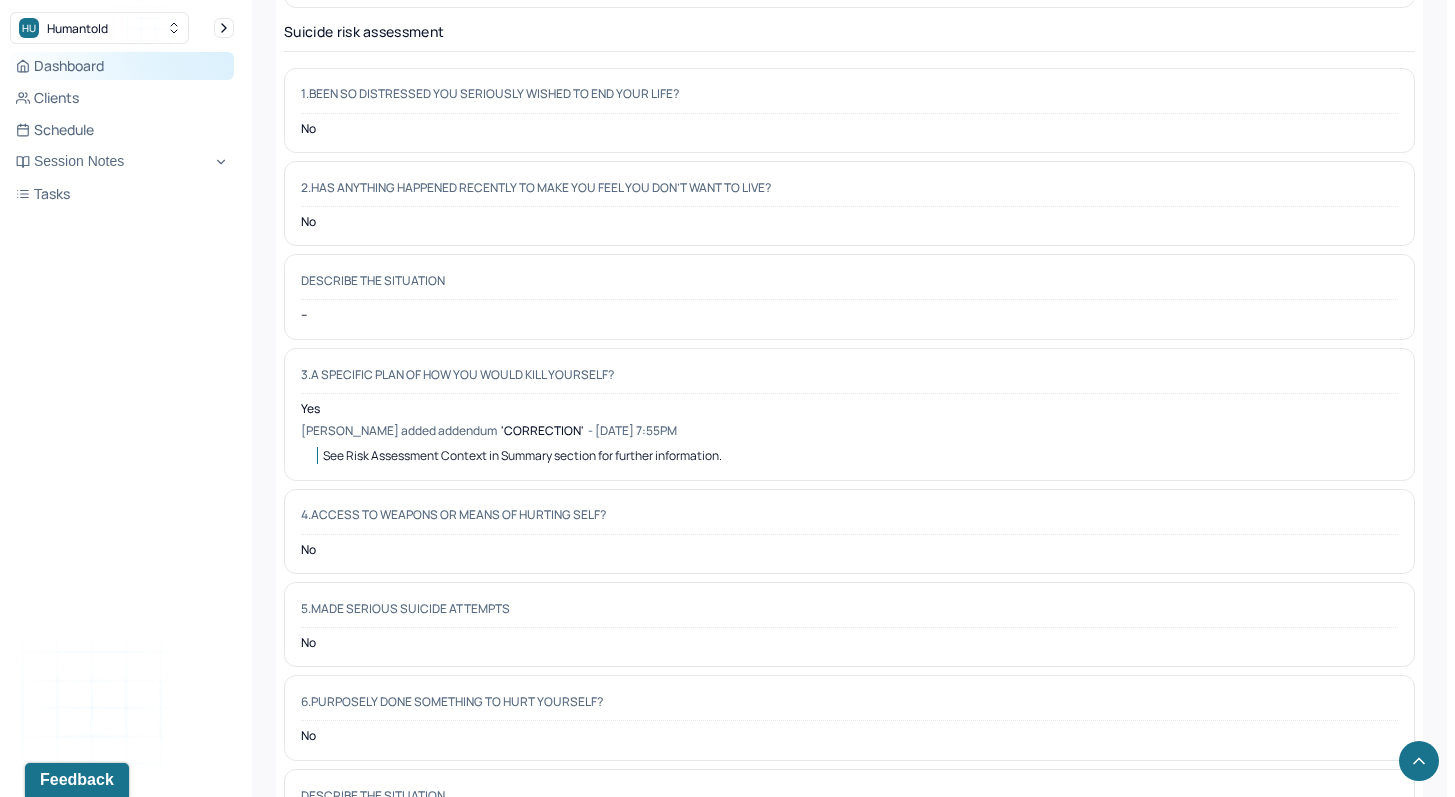 click on "Dashboard" at bounding box center [122, 66] 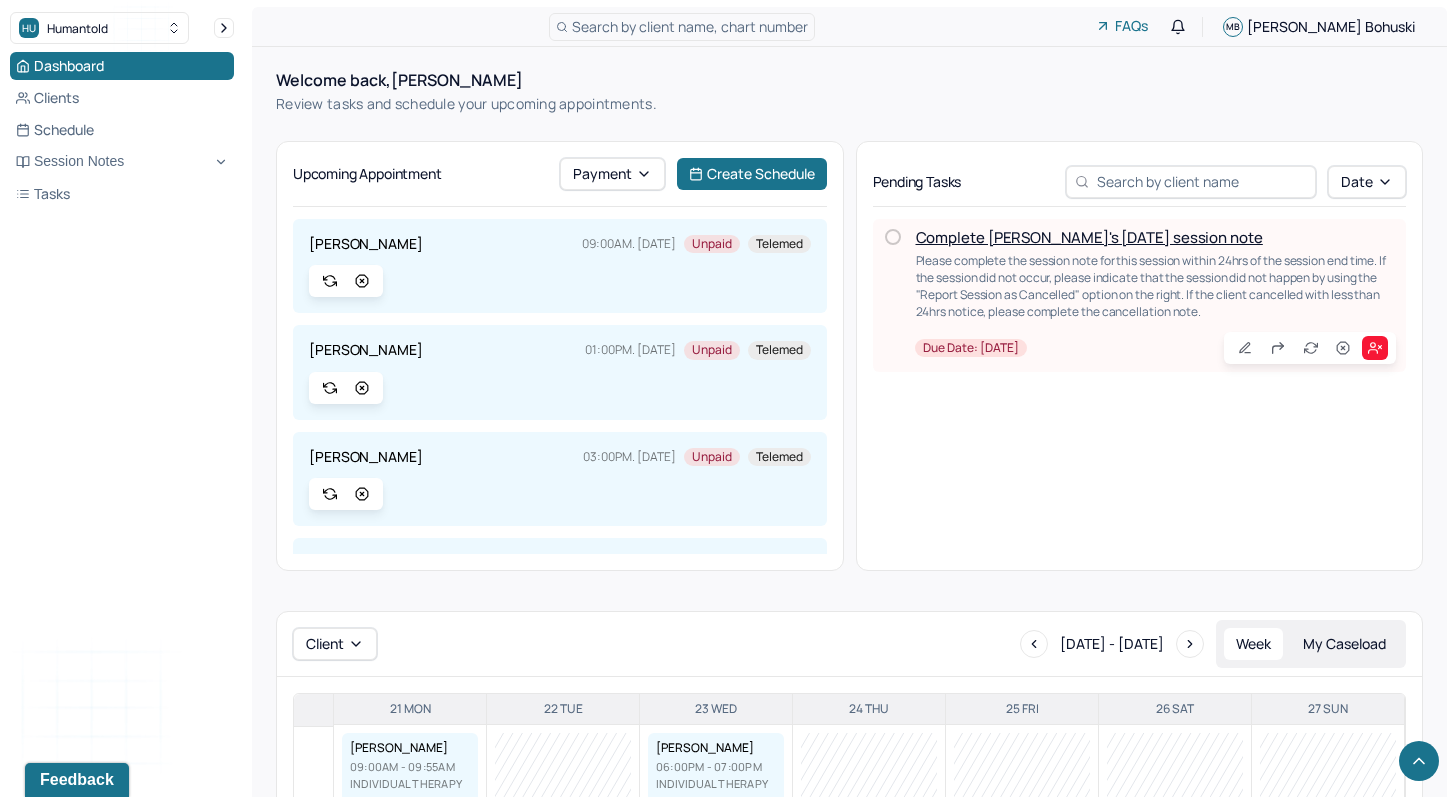 scroll, scrollTop: 0, scrollLeft: 0, axis: both 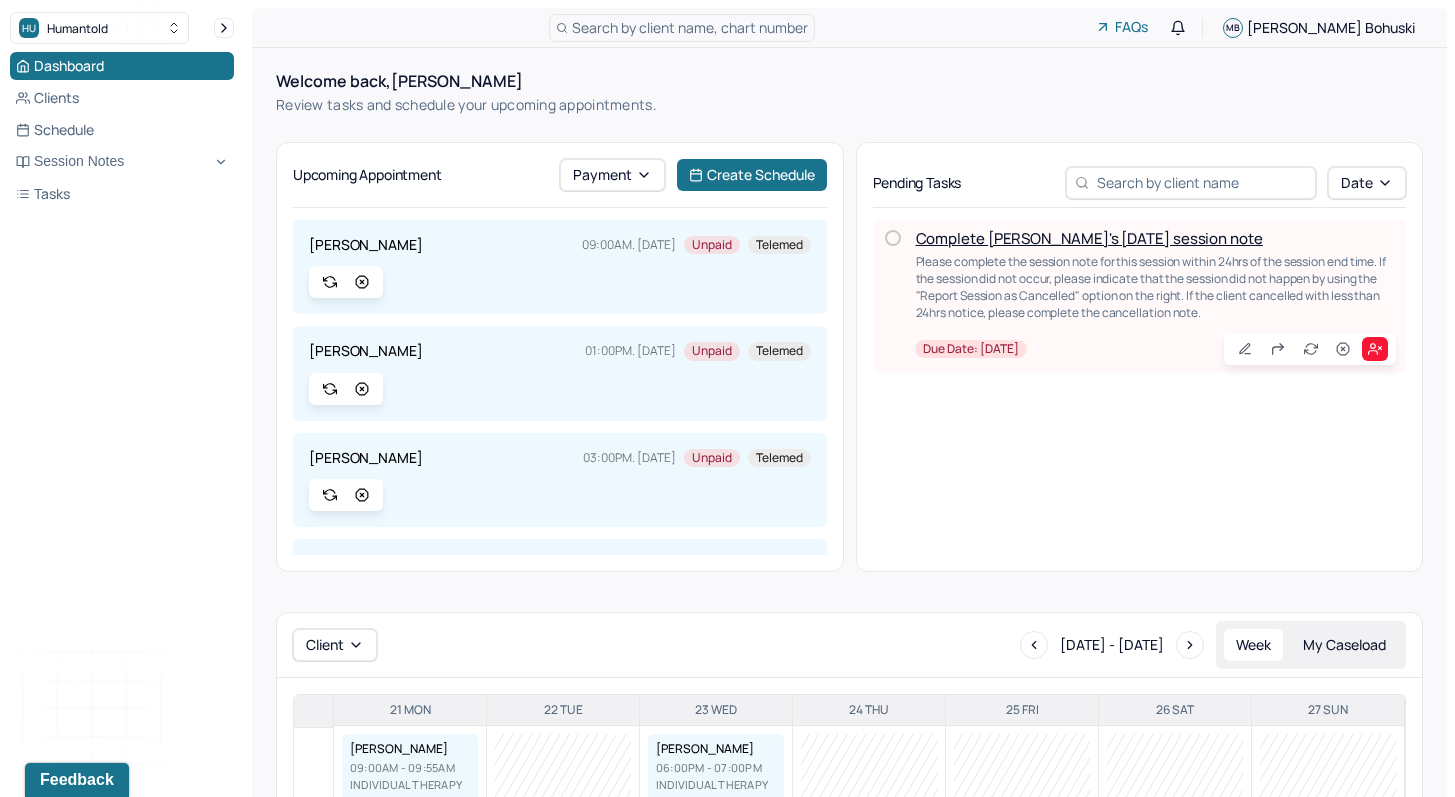 click on "Complete [PERSON_NAME]'s [DATE] session note" at bounding box center [1089, 238] 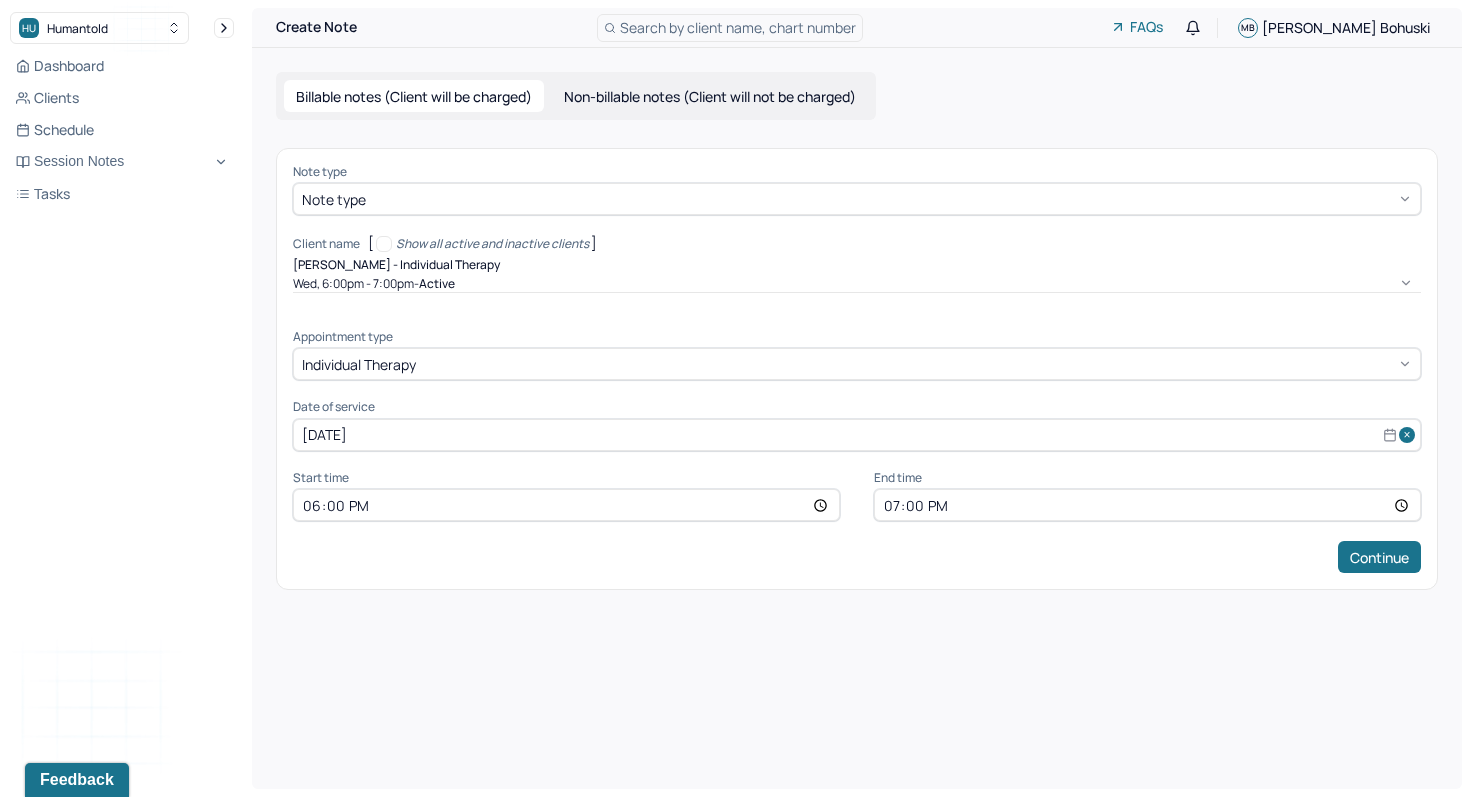 click on "19:00" at bounding box center [1147, 505] 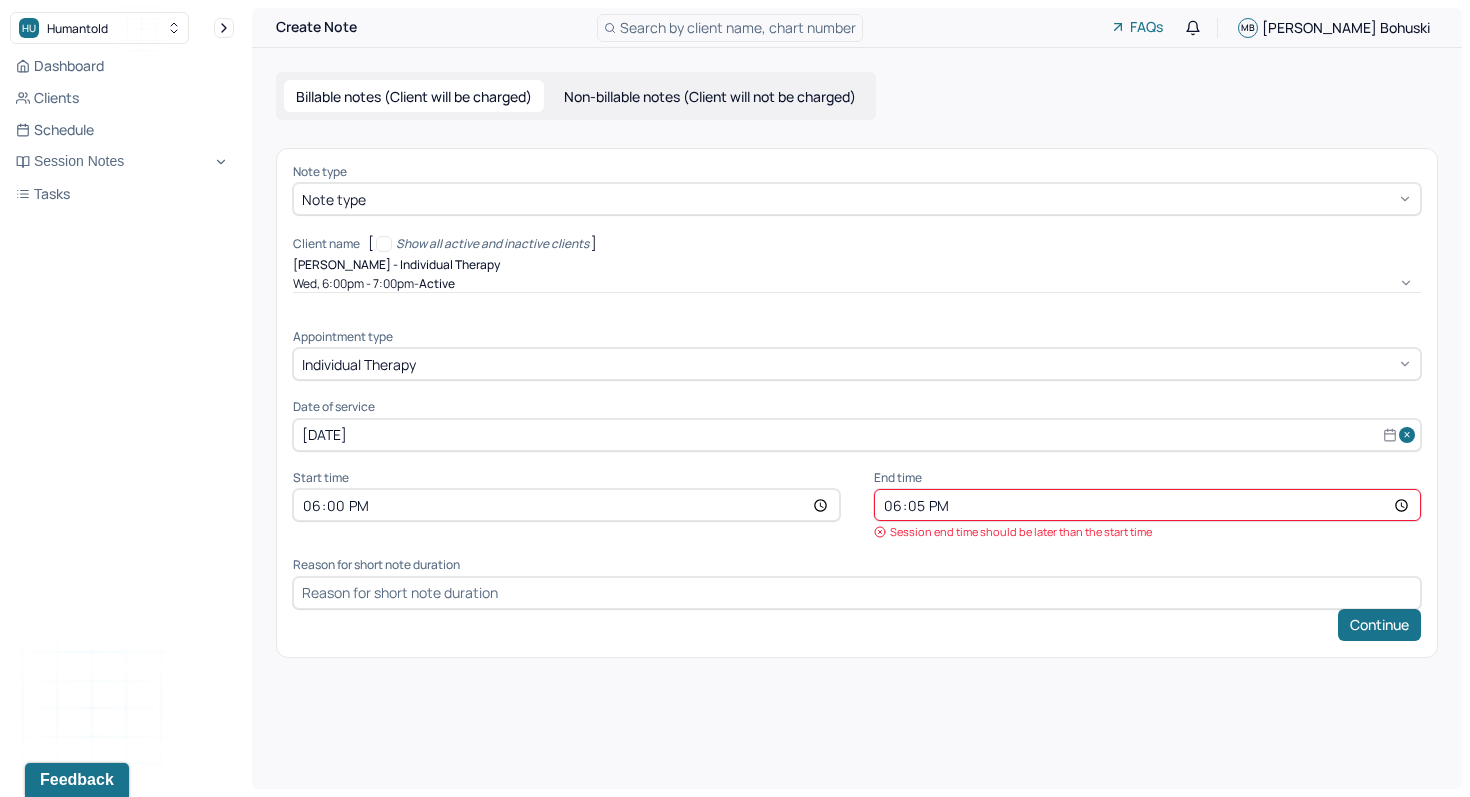 type on "18:55" 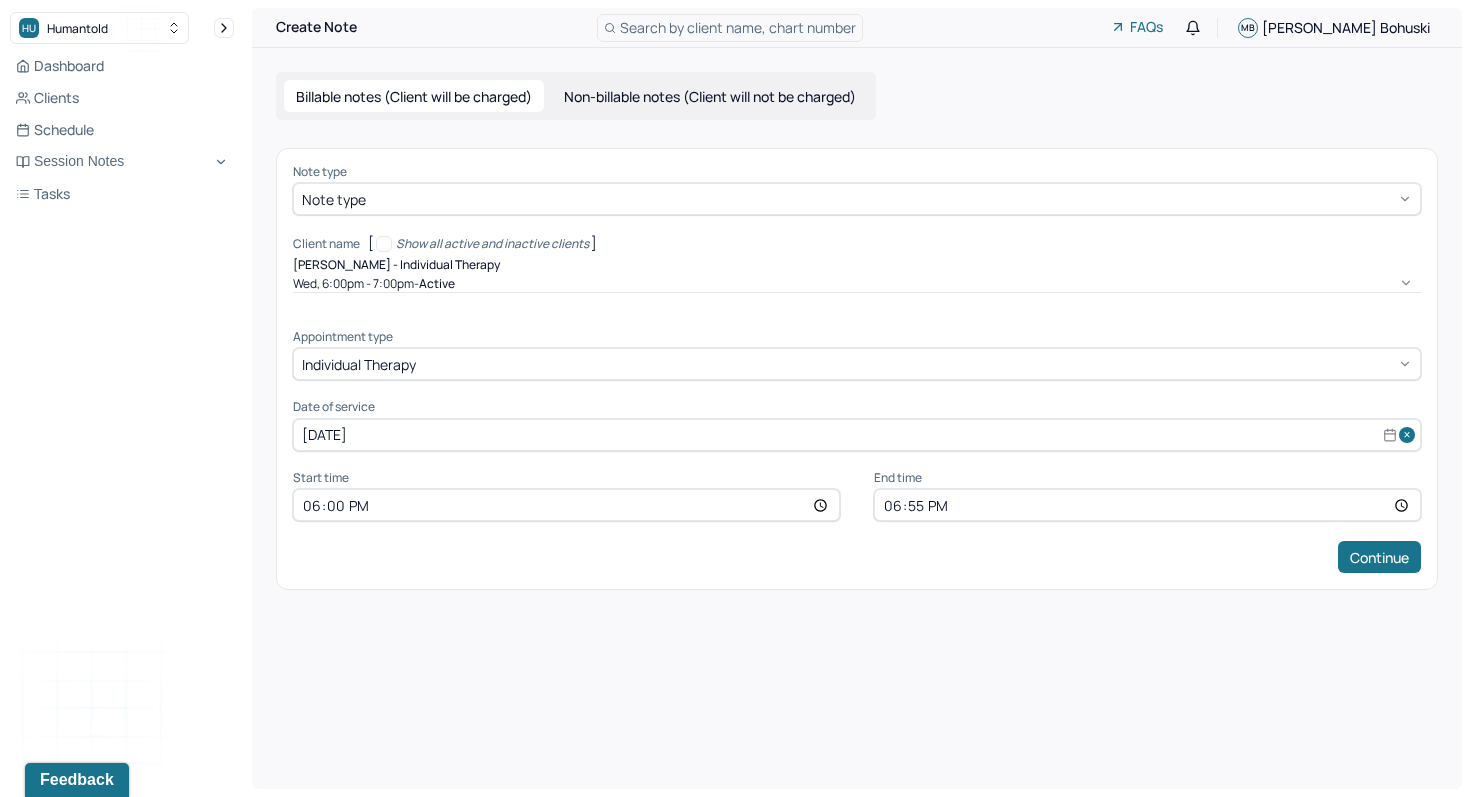 click at bounding box center [458, 199] 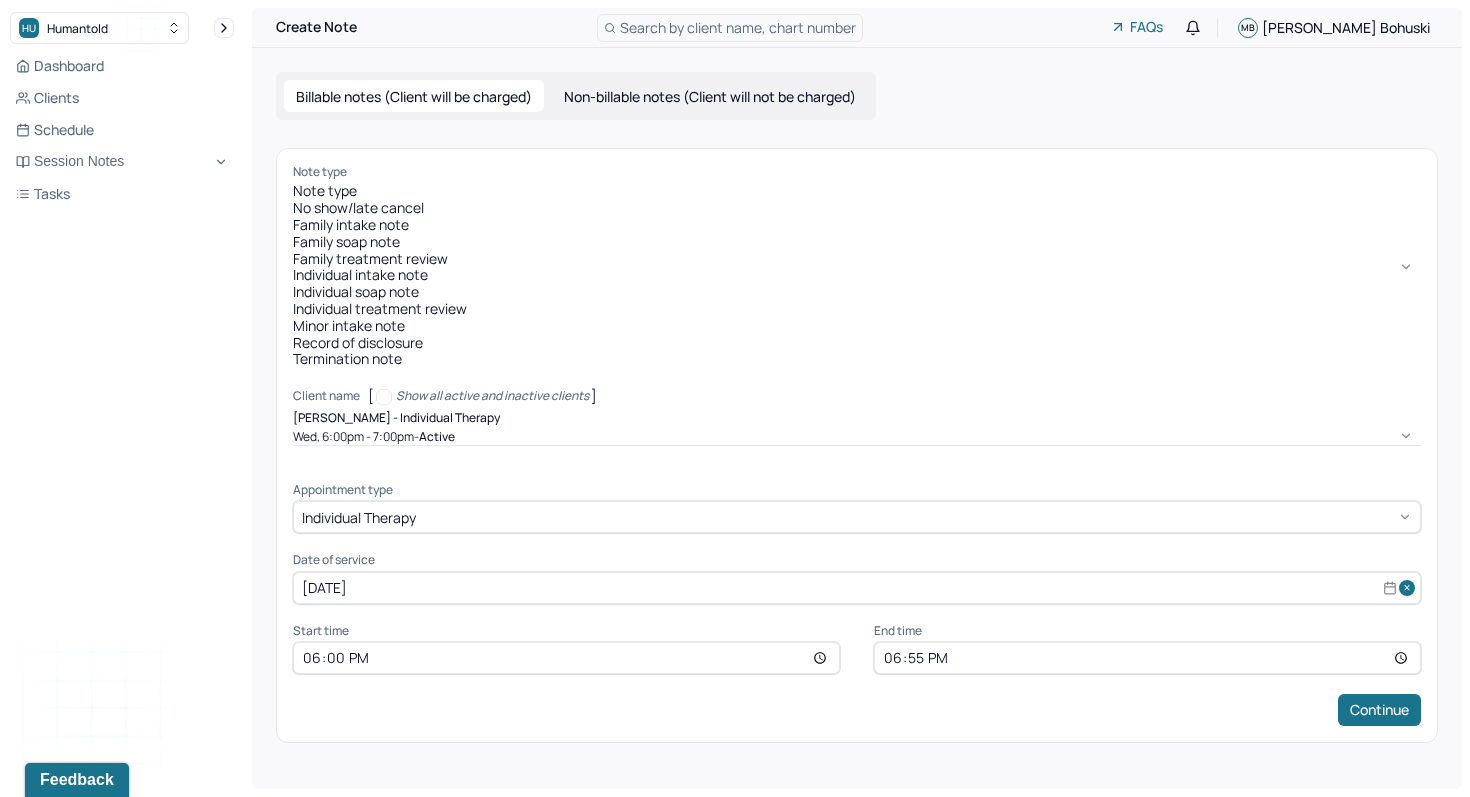 click on "Individual soap note" at bounding box center (857, 292) 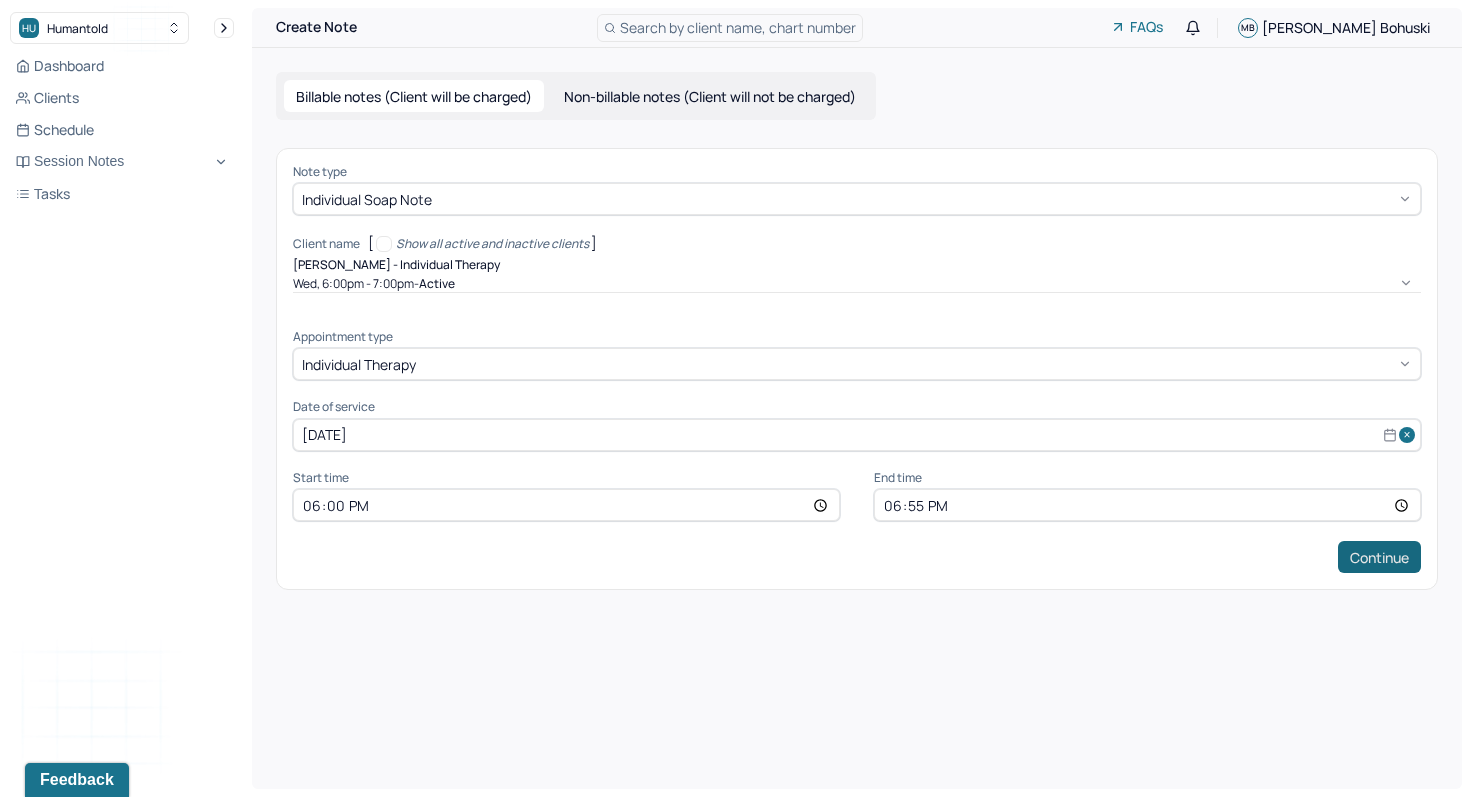 click on "Continue" at bounding box center [1379, 557] 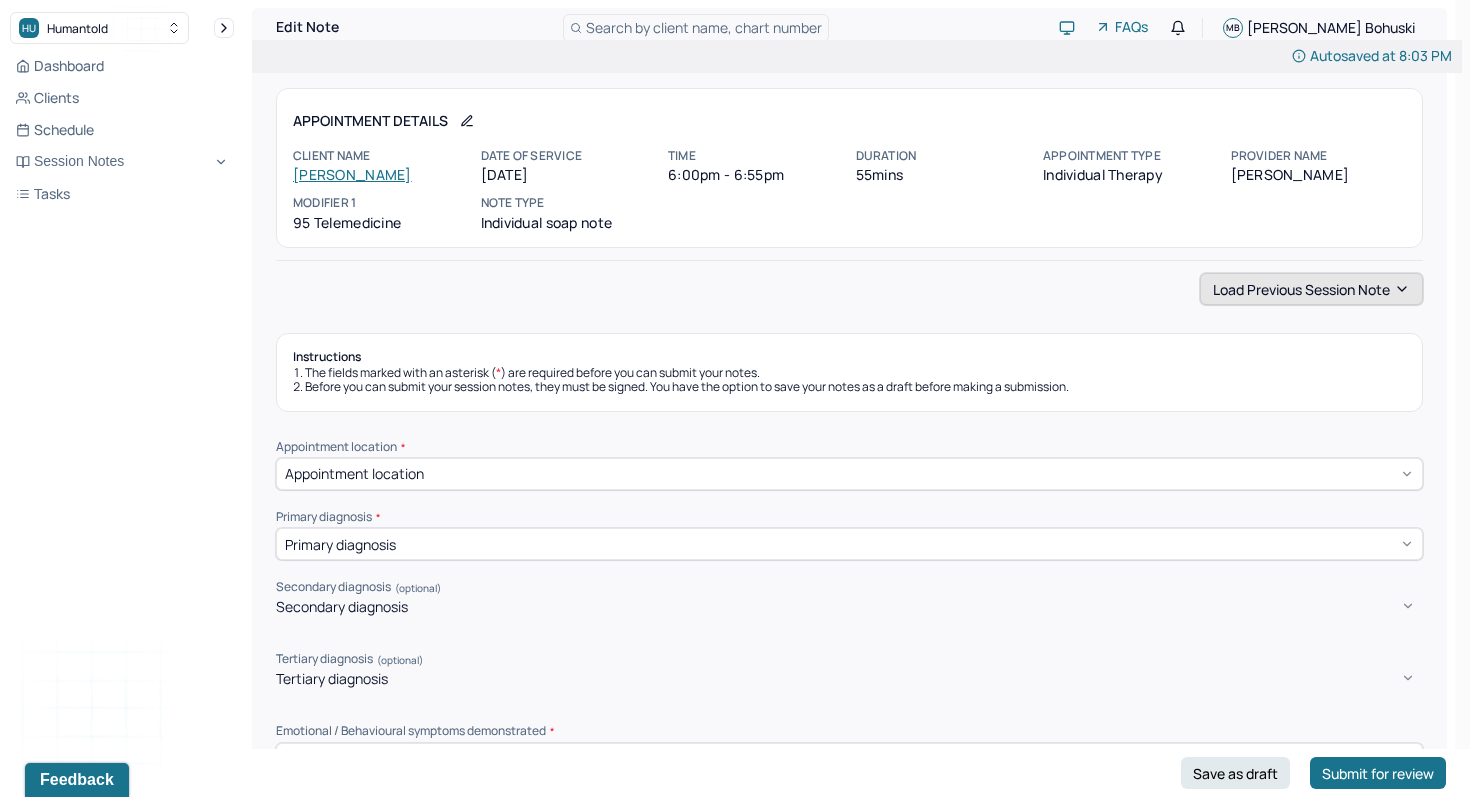click on "Load previous session note" at bounding box center (1311, 289) 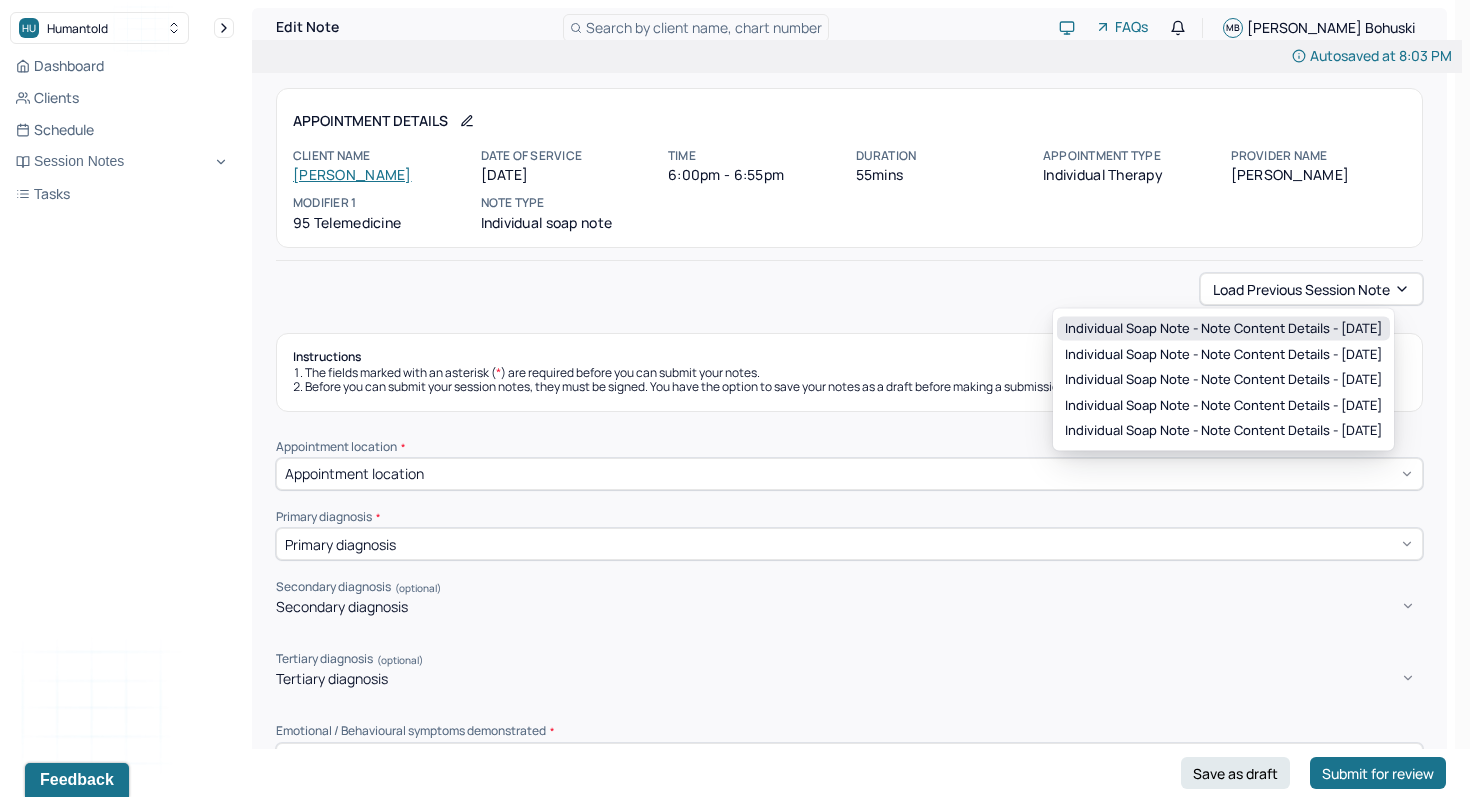 click on "Individual soap note   - Note content Details -   [DATE]" at bounding box center [1223, 329] 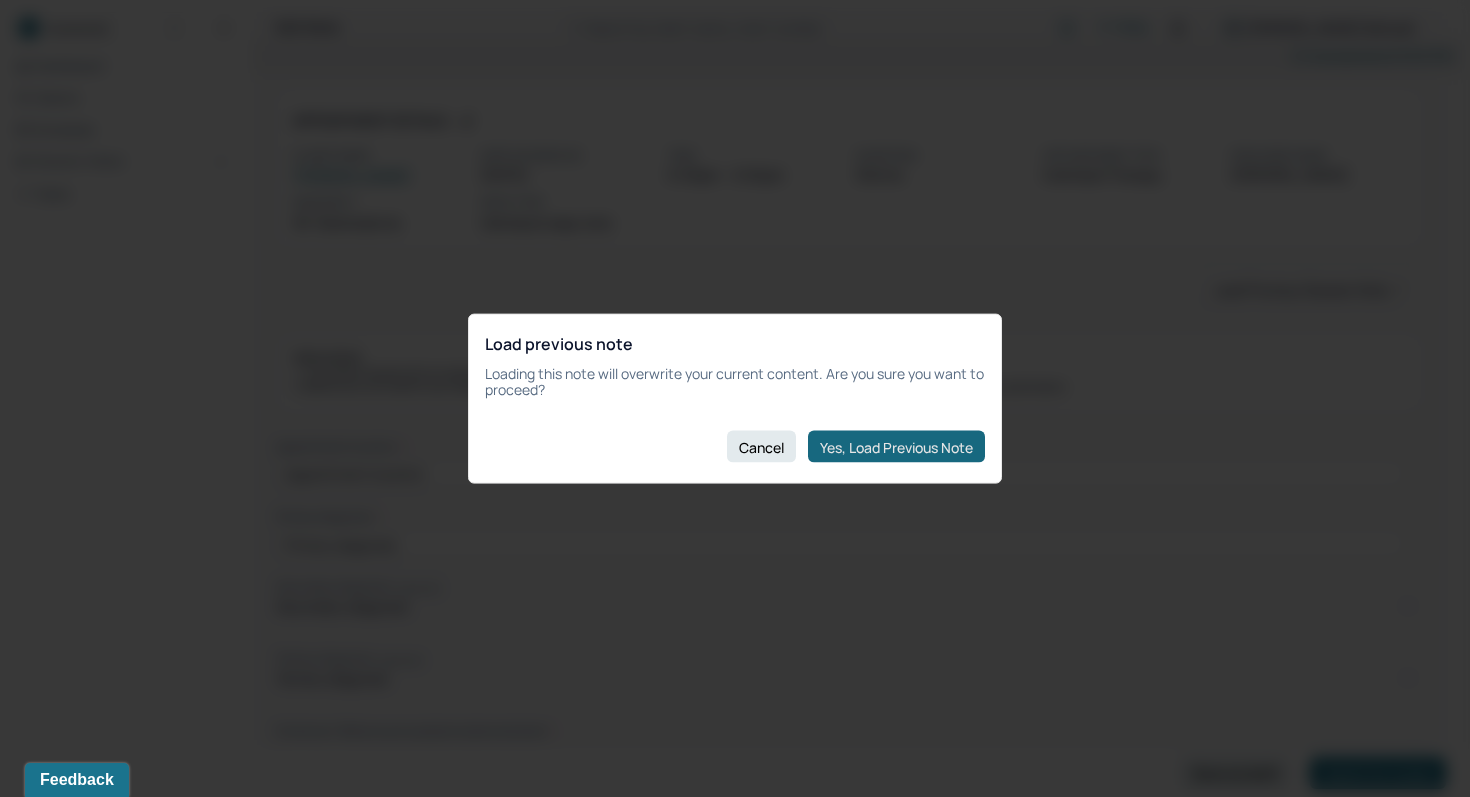 click on "Yes, Load Previous Note" at bounding box center [896, 447] 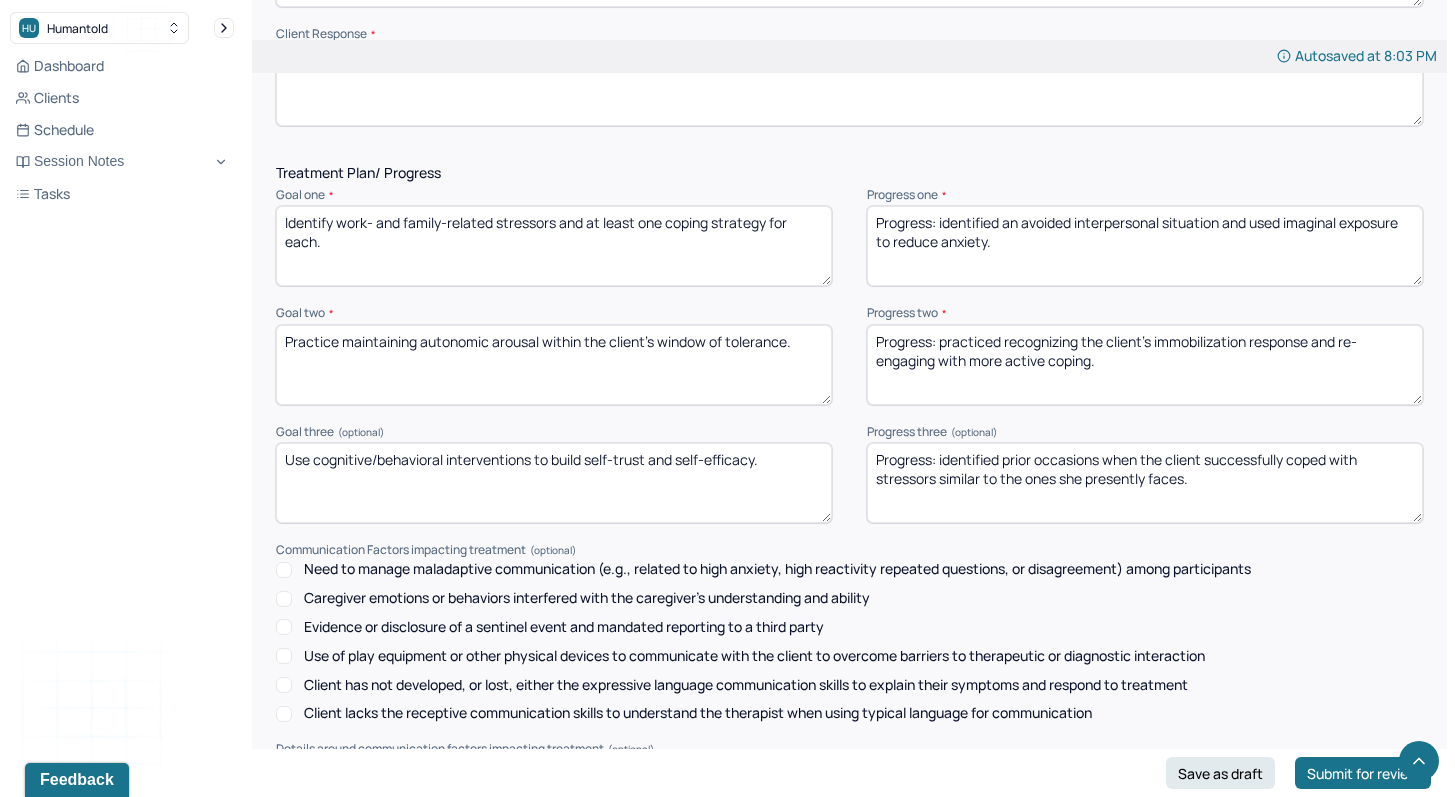 scroll, scrollTop: 2161, scrollLeft: 0, axis: vertical 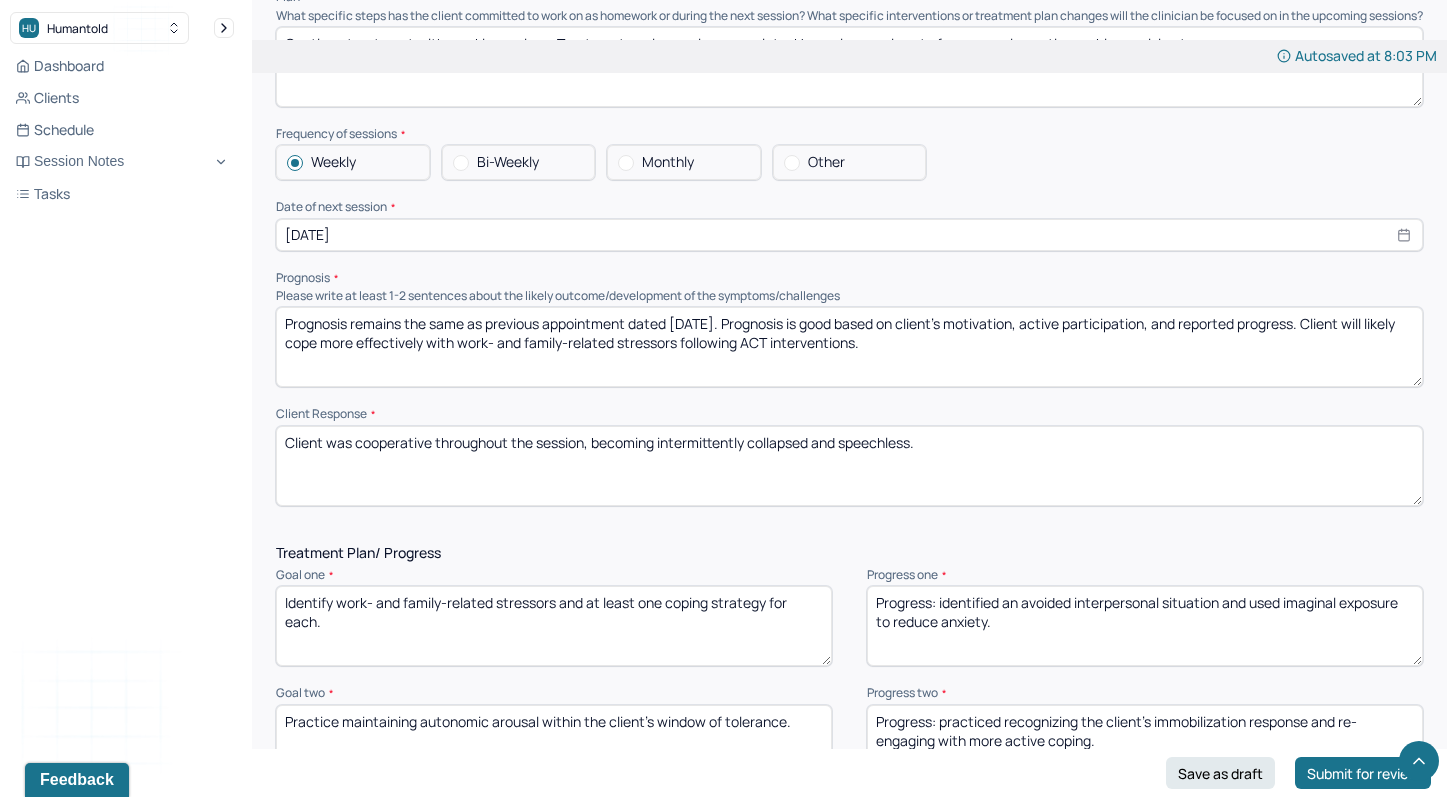 click on "Prognosis remains the same as previous appointment dated [DATE]. Prognosis is good based on client’s motivation, active participation, and reported progress. Client will likely cope more effectively with work- and family-related stressors following ACT interventions." at bounding box center (849, 347) 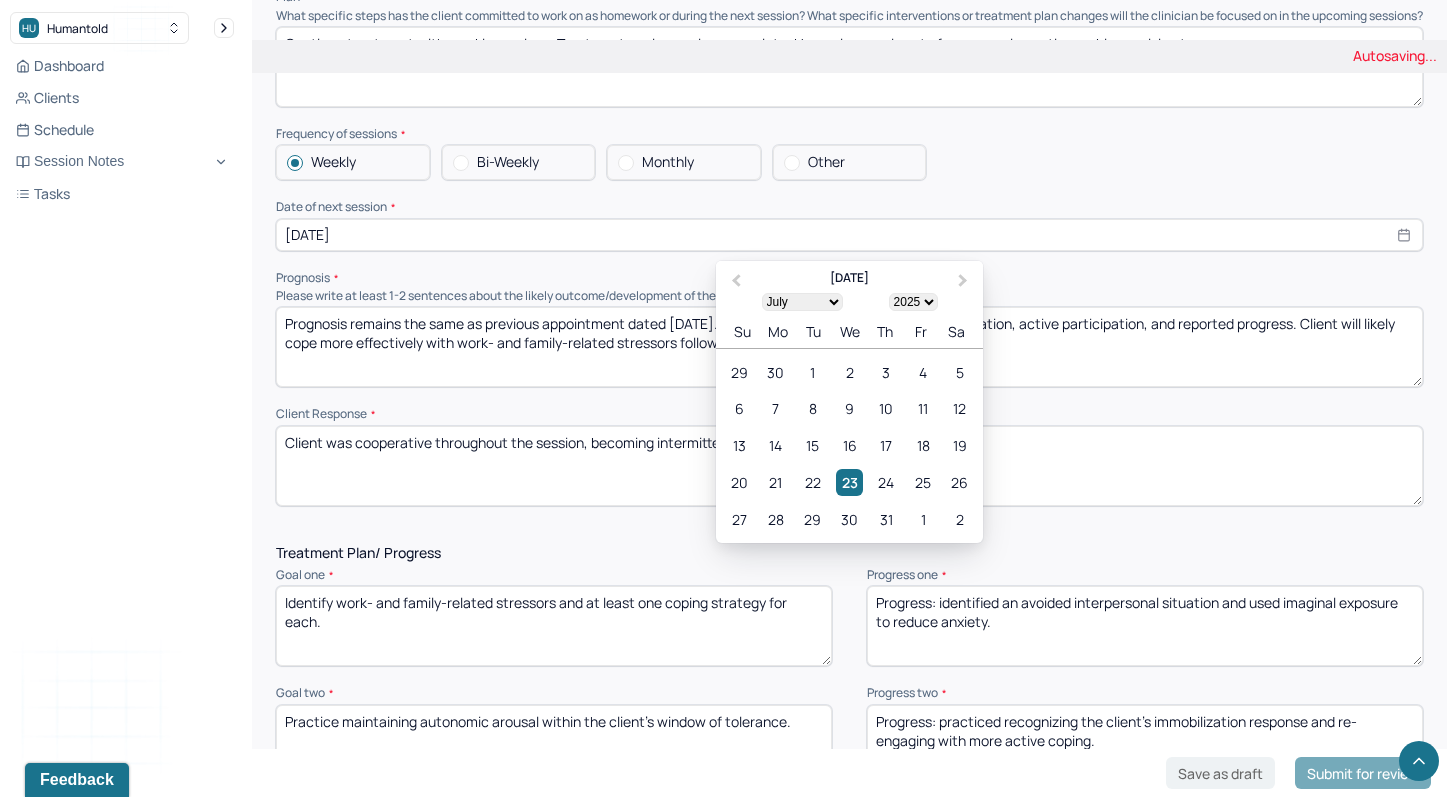 click on "[DATE]" at bounding box center [849, 235] 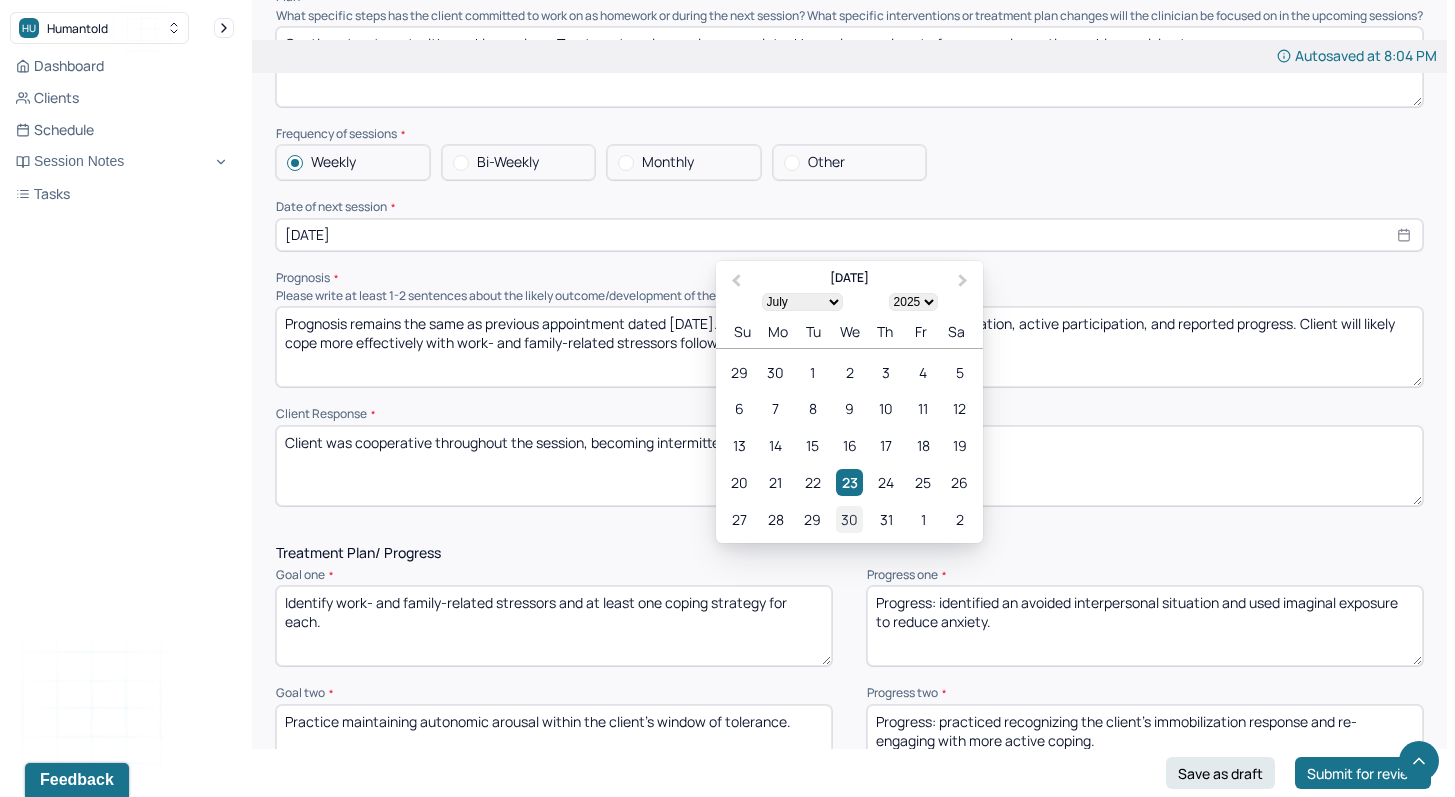 click on "30" at bounding box center [849, 518] 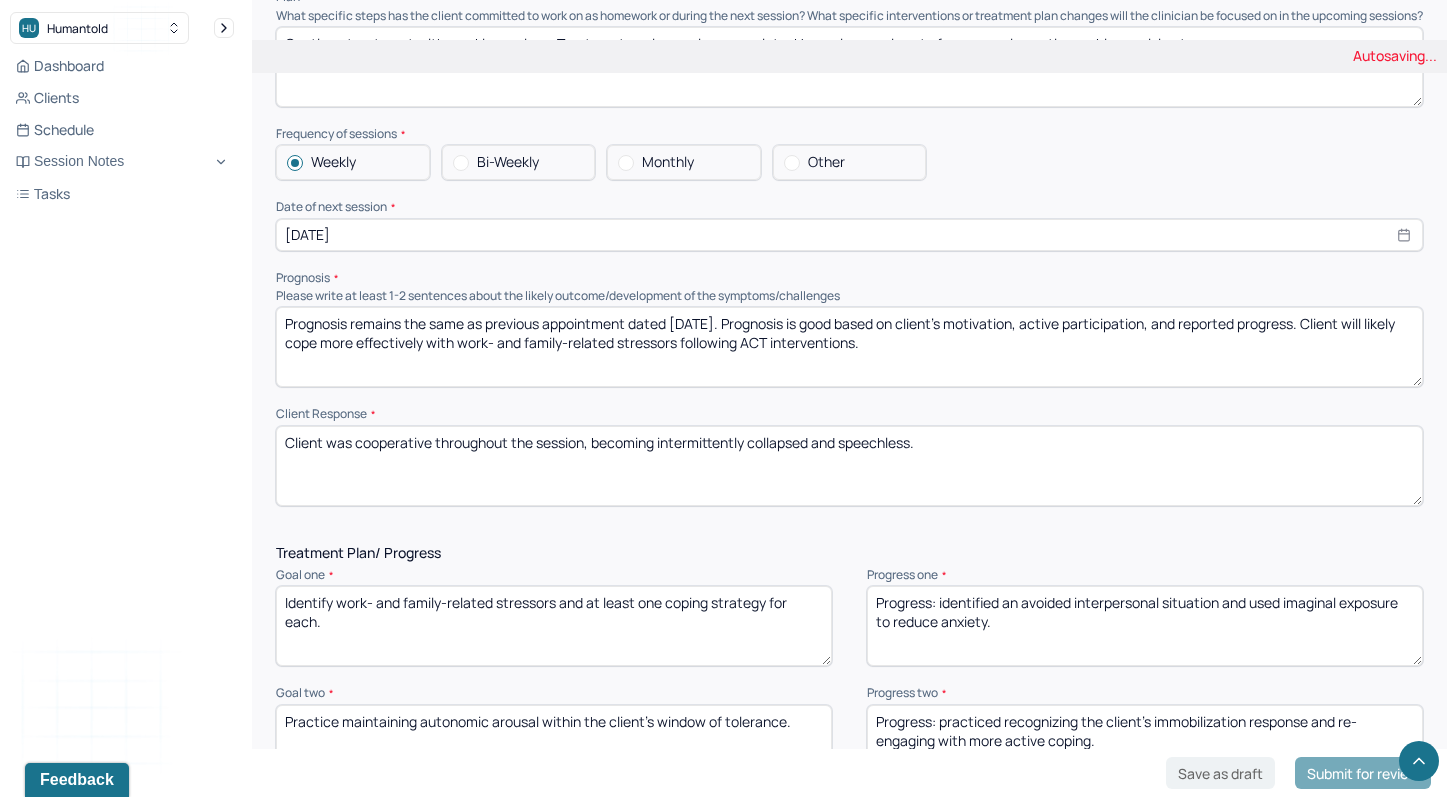 drag, startPoint x: 960, startPoint y: 444, endPoint x: 37, endPoint y: 401, distance: 924.0011 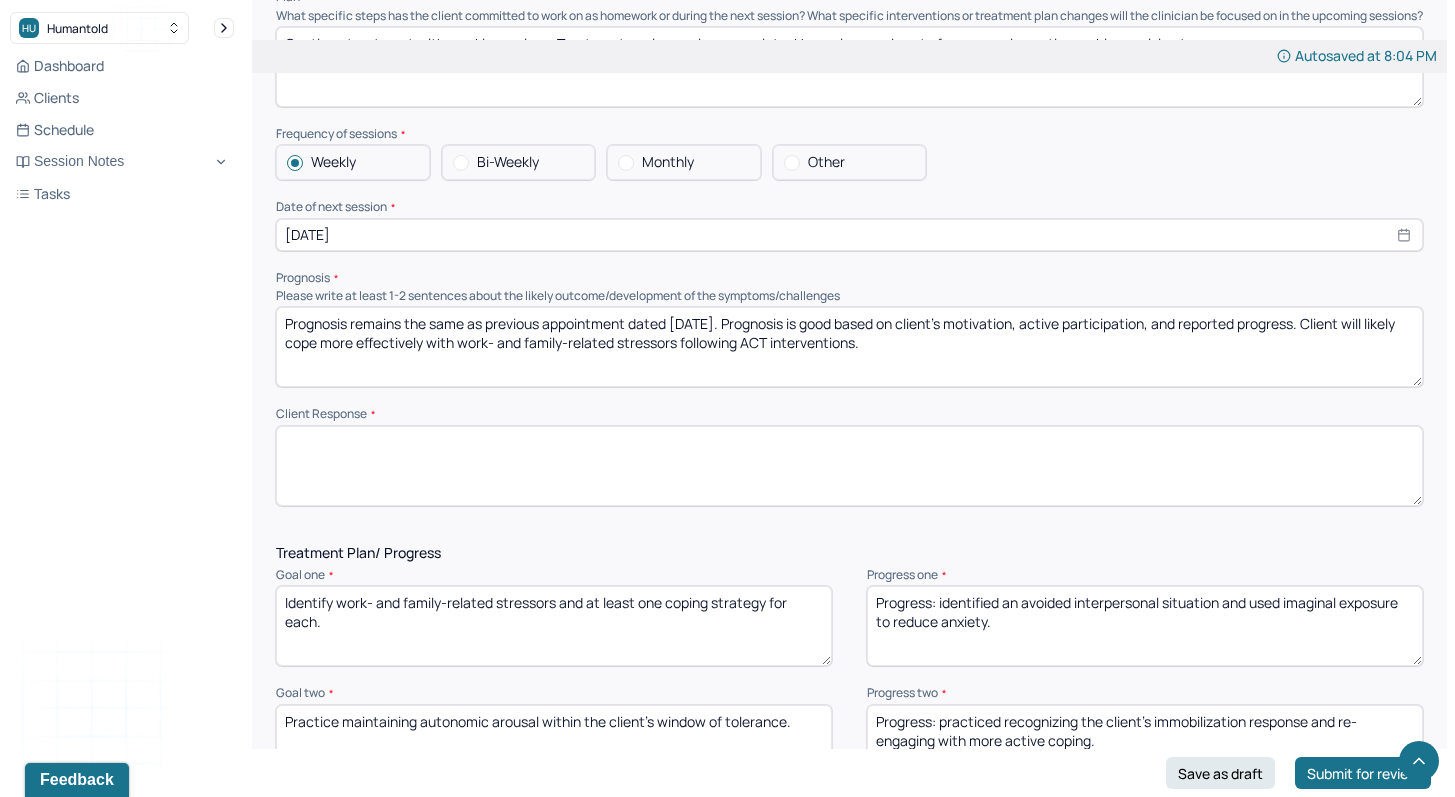 type 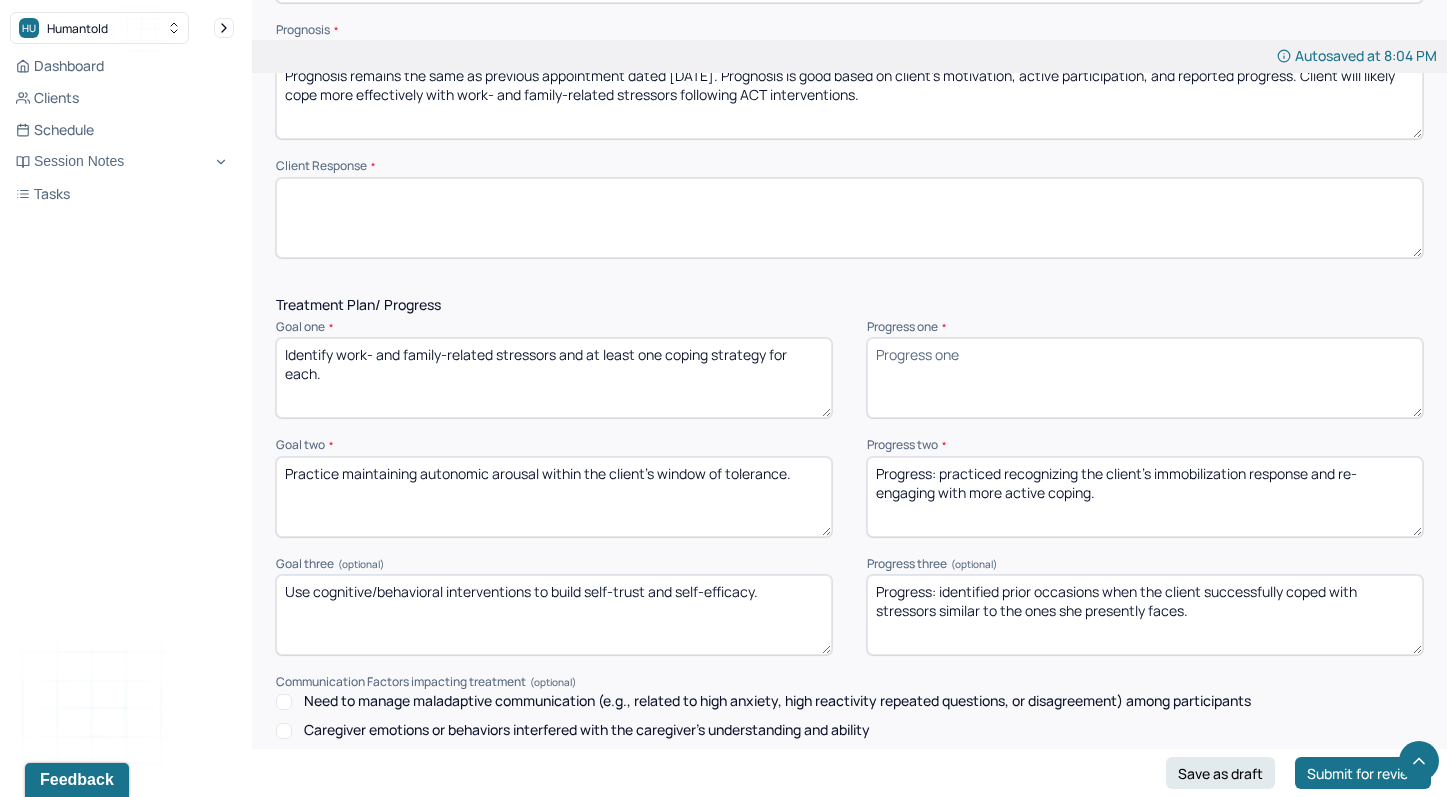 scroll, scrollTop: 2516, scrollLeft: 0, axis: vertical 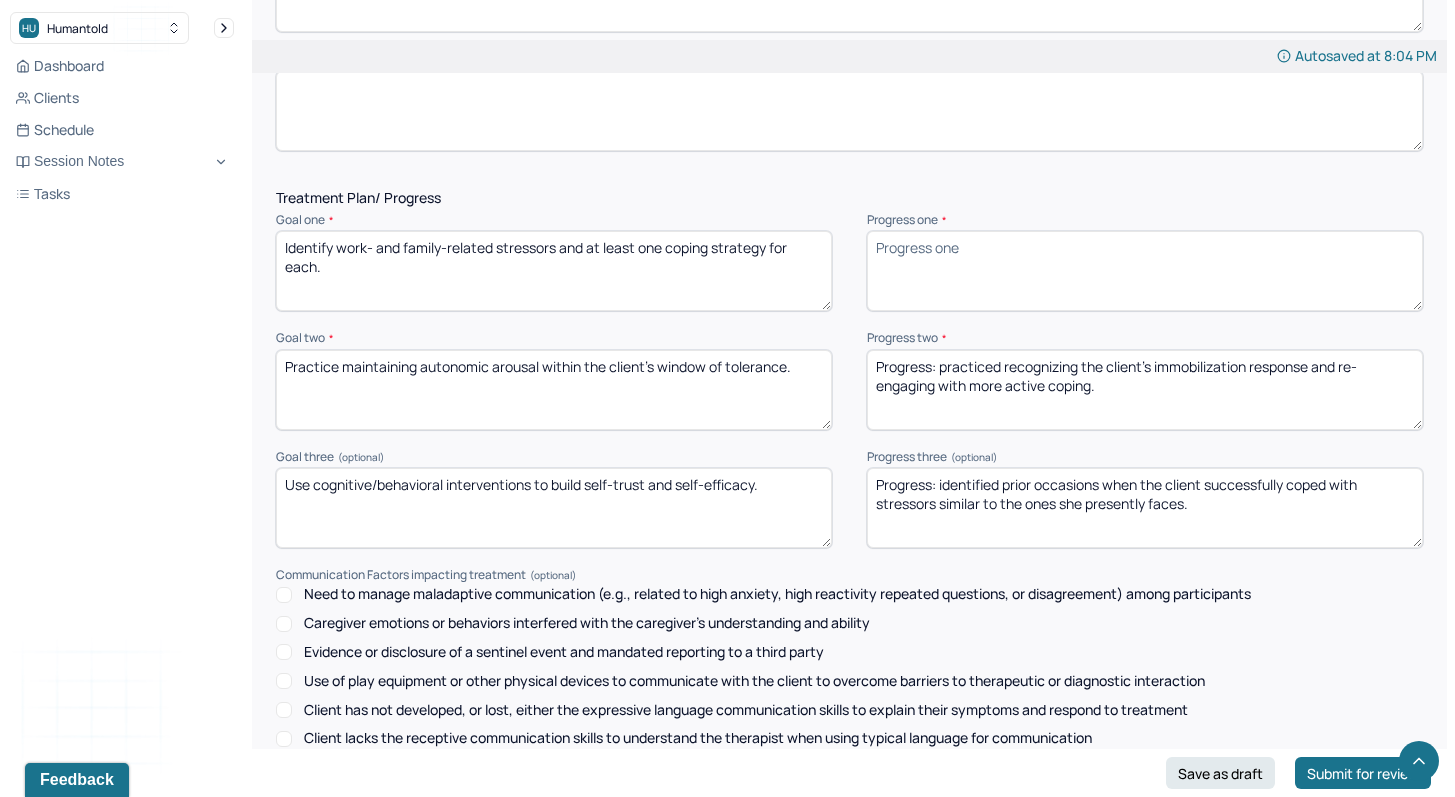 type 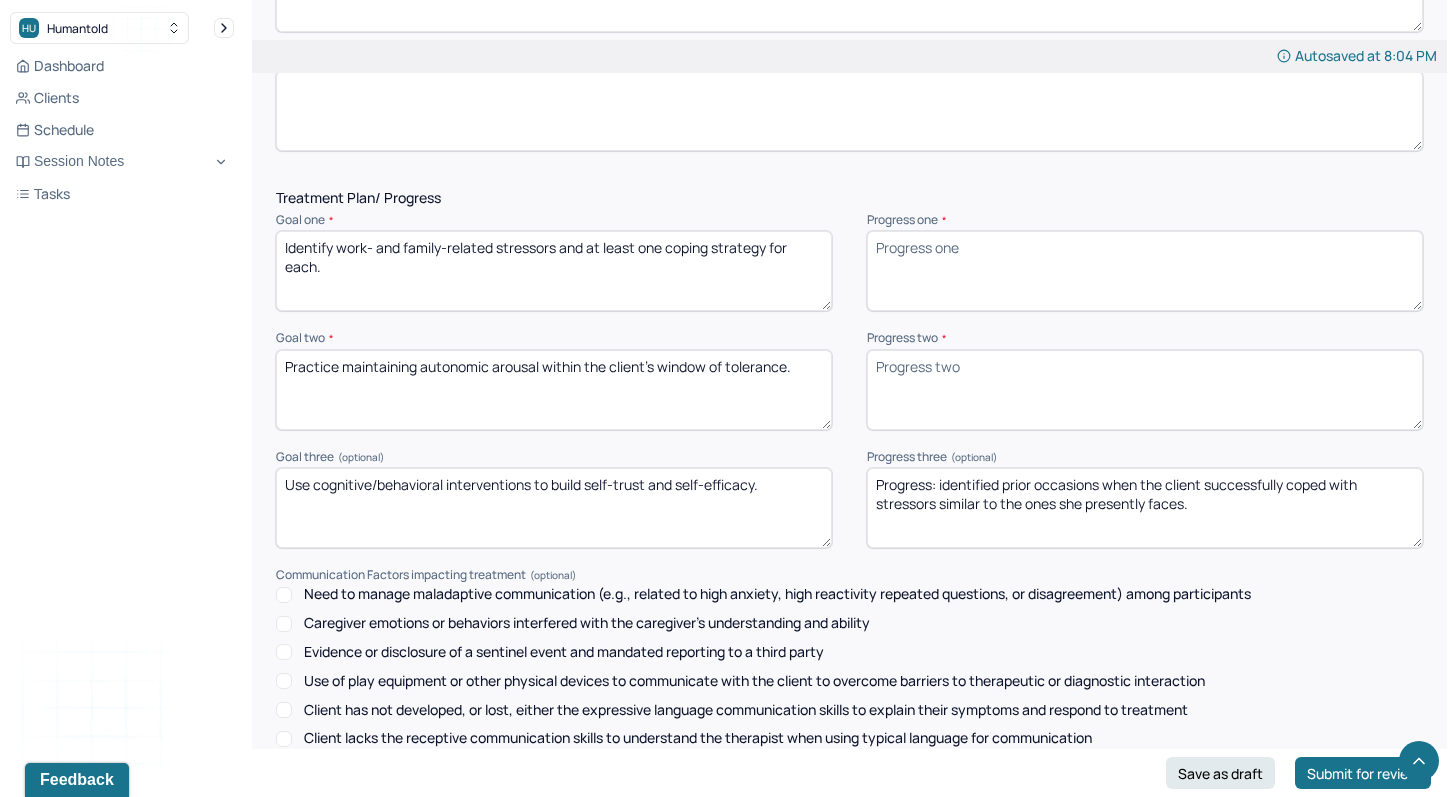 type 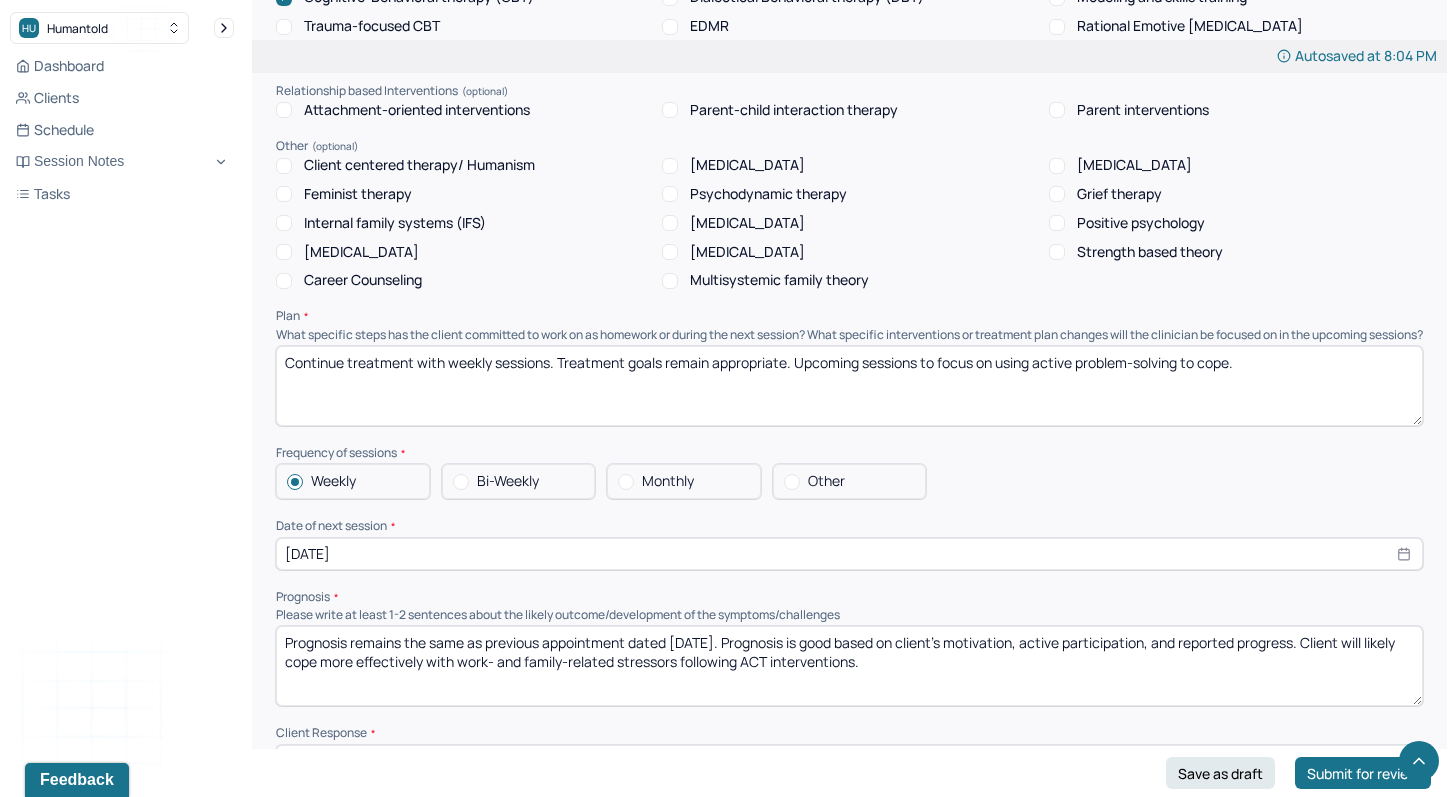 scroll, scrollTop: 1840, scrollLeft: 0, axis: vertical 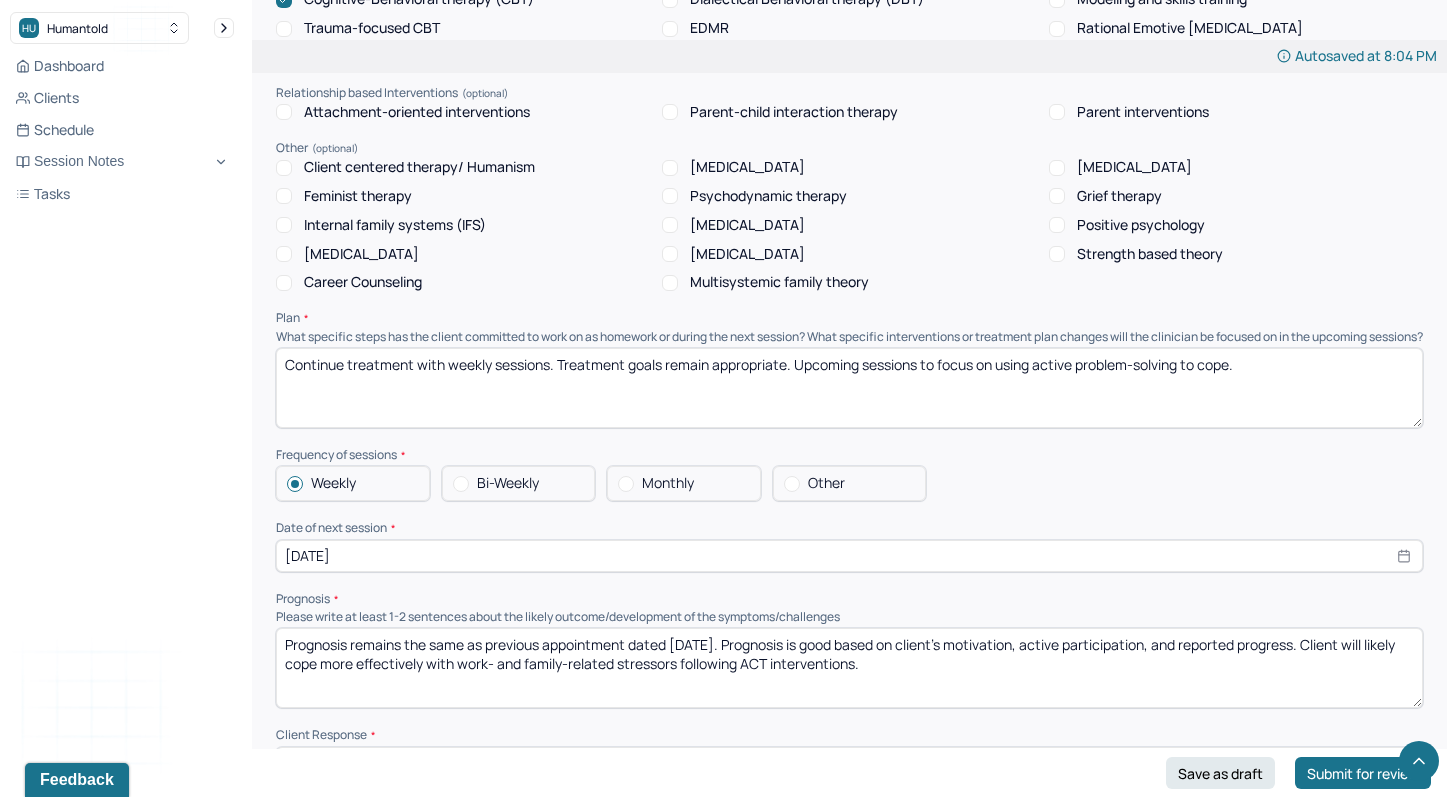 type 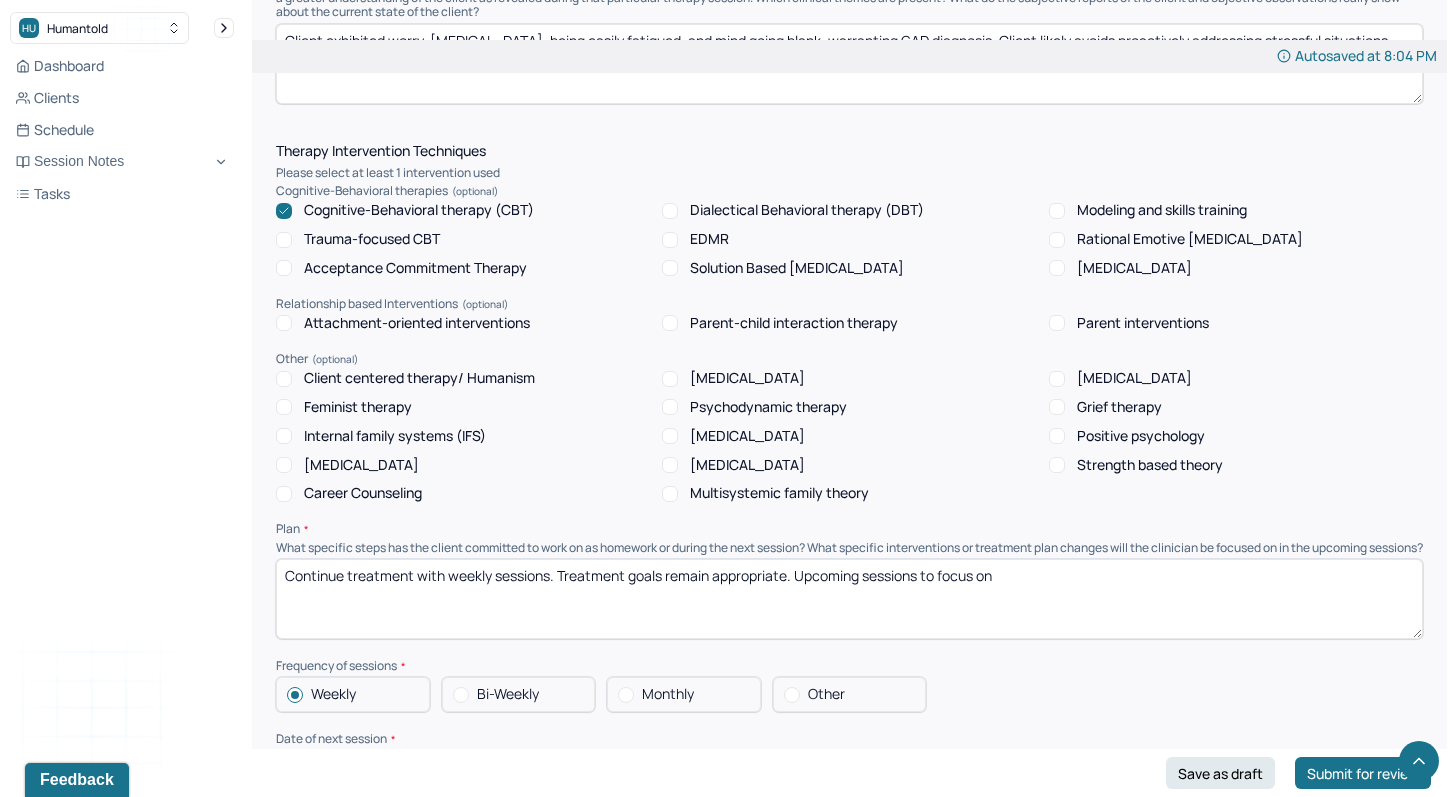 scroll, scrollTop: 1489, scrollLeft: 0, axis: vertical 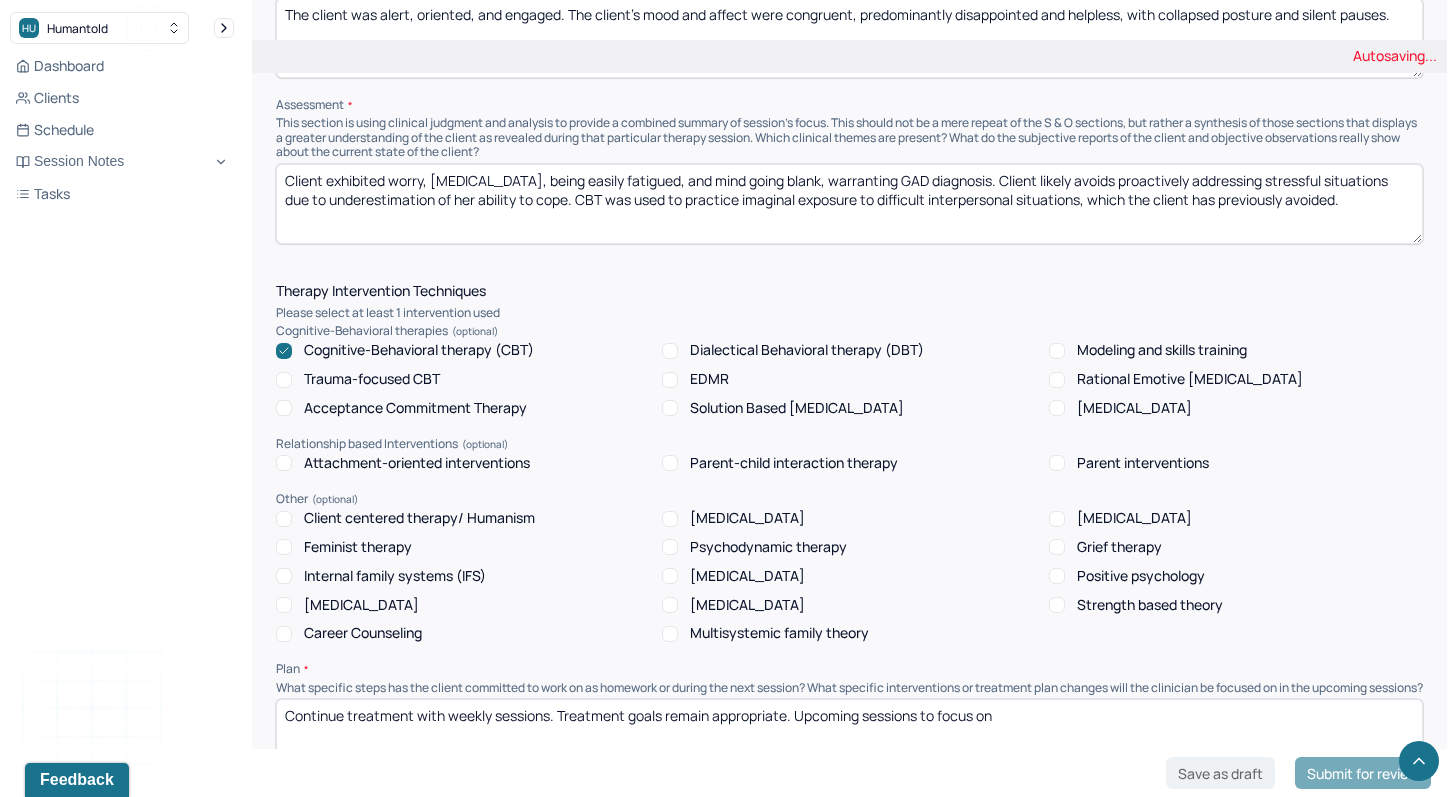 type on "Continue treatment with weekly sessions. Treatment goals remain appropriate. Upcoming sessions to focus on" 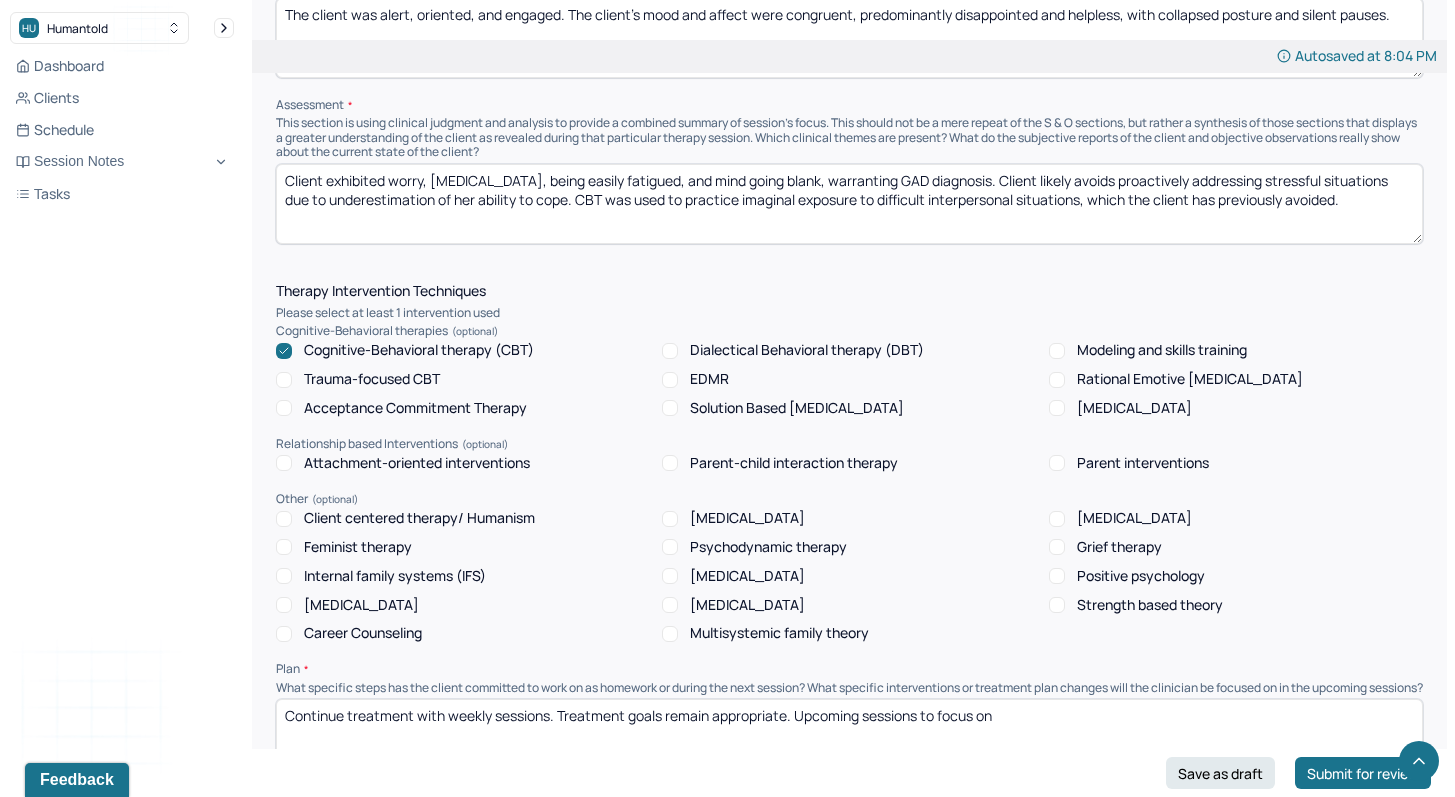 click on "Cognitive-Behavioral therapy (CBT)" at bounding box center (419, 350) 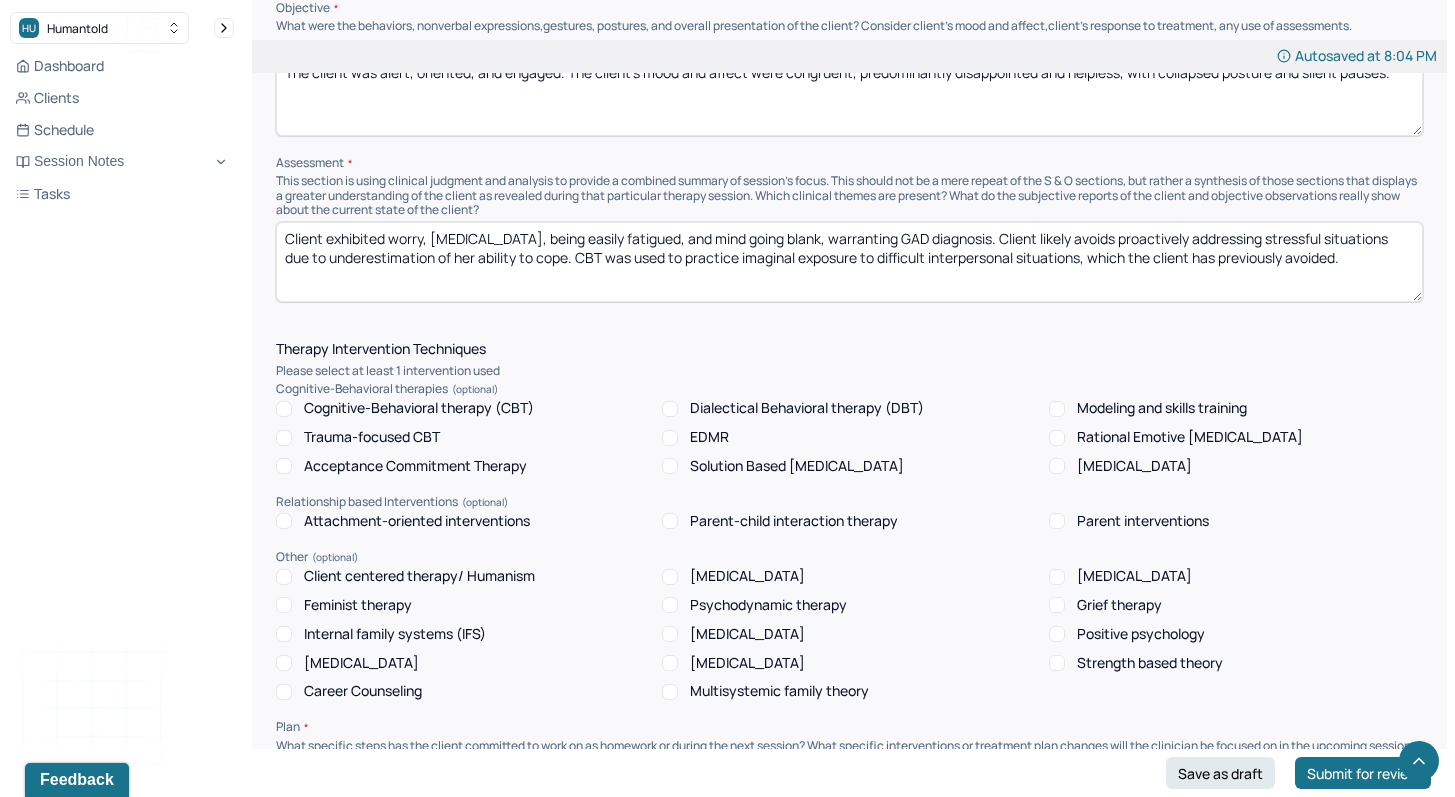 scroll, scrollTop: 1331, scrollLeft: 0, axis: vertical 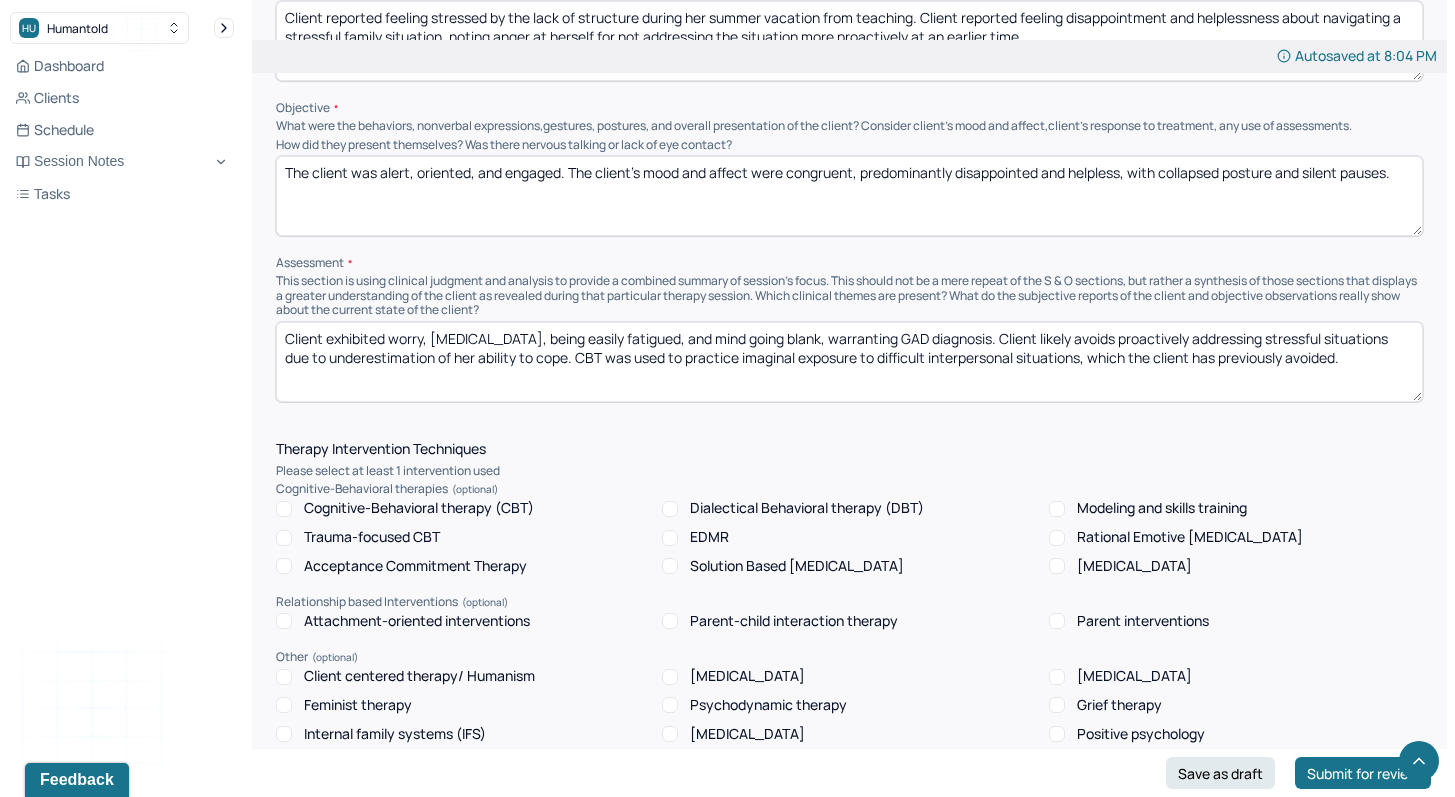 drag, startPoint x: 977, startPoint y: 299, endPoint x: 1281, endPoint y: 344, distance: 307.31253 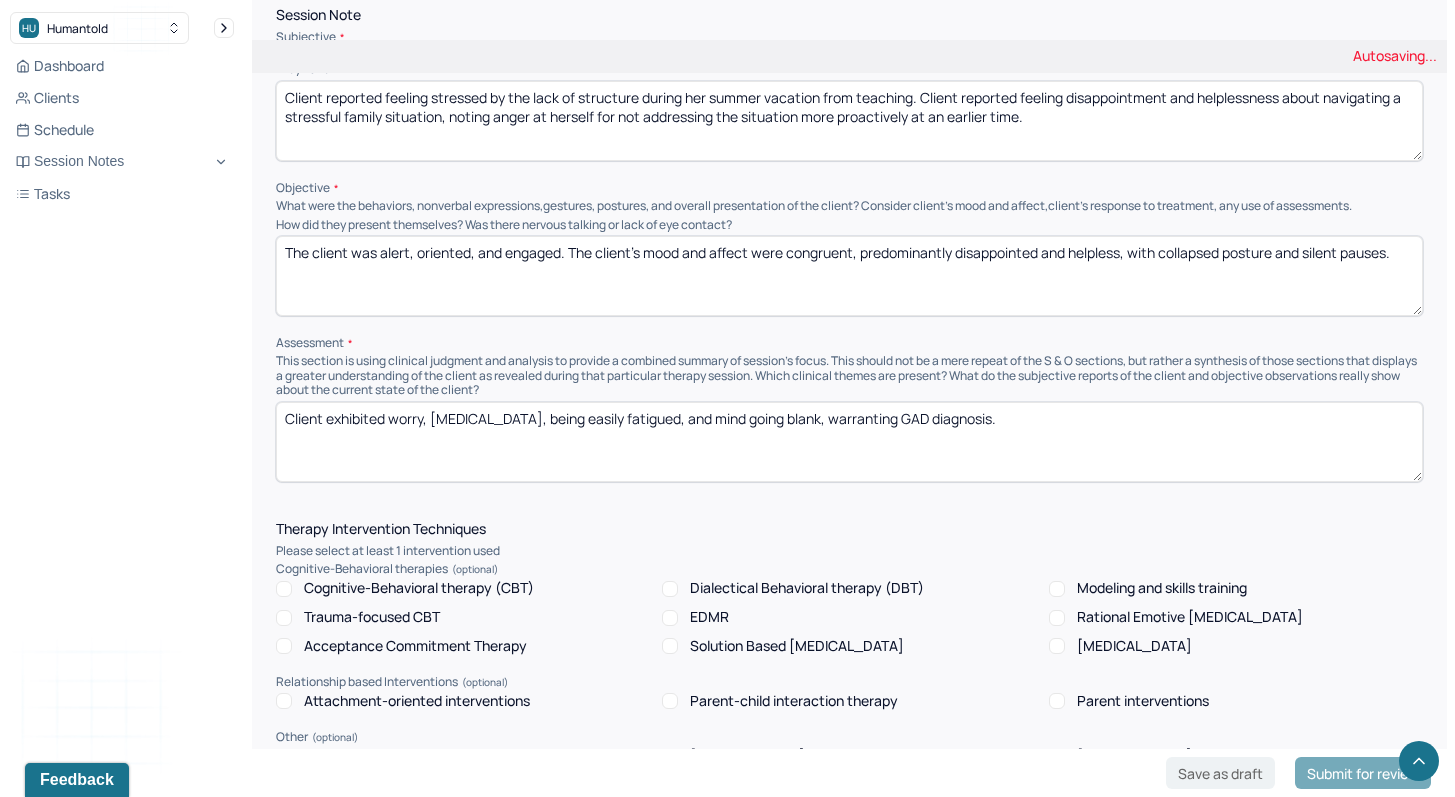 scroll, scrollTop: 1204, scrollLeft: 0, axis: vertical 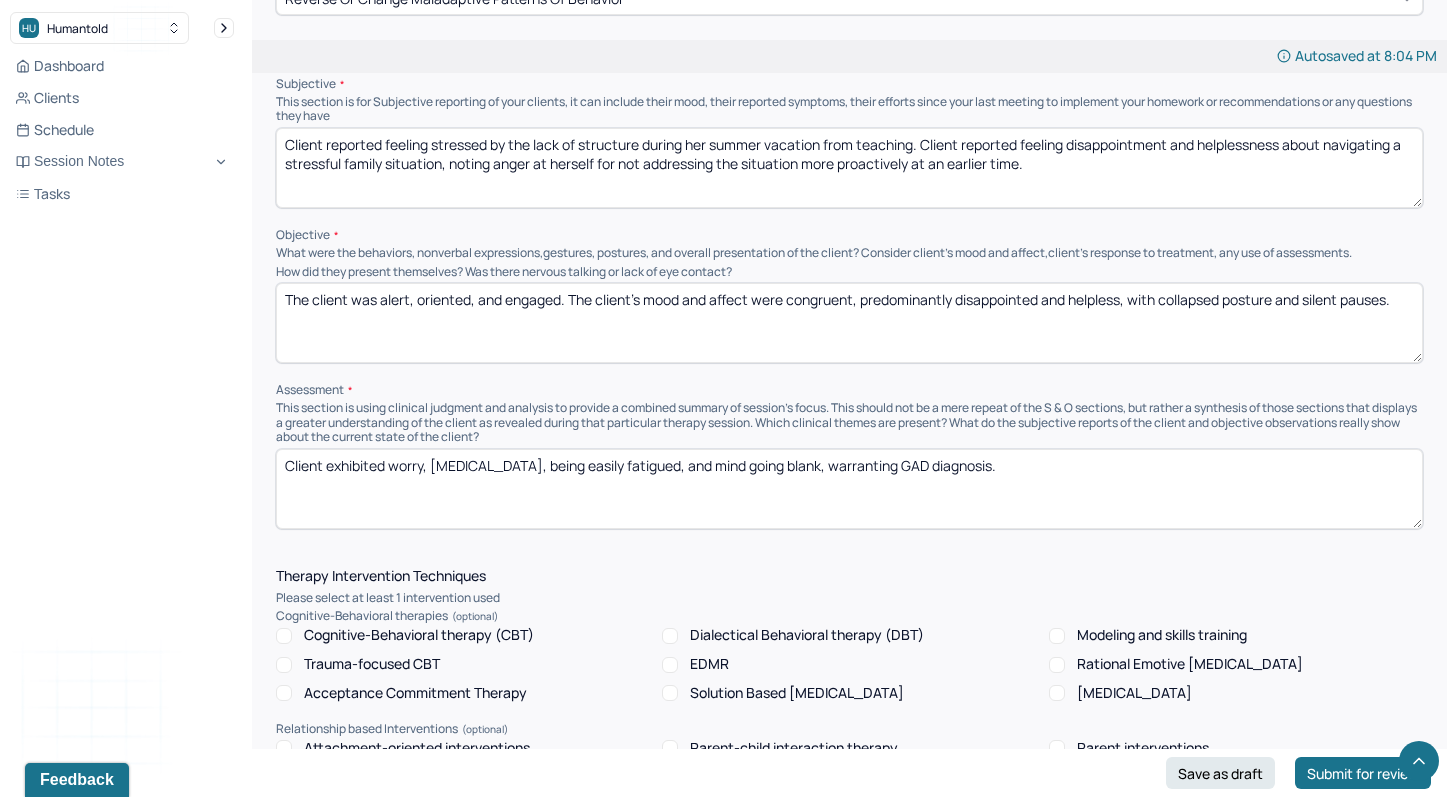 type on "Client exhibited worry, [MEDICAL_DATA], being easily fatigued, and mind going blank, warranting GAD diagnosis." 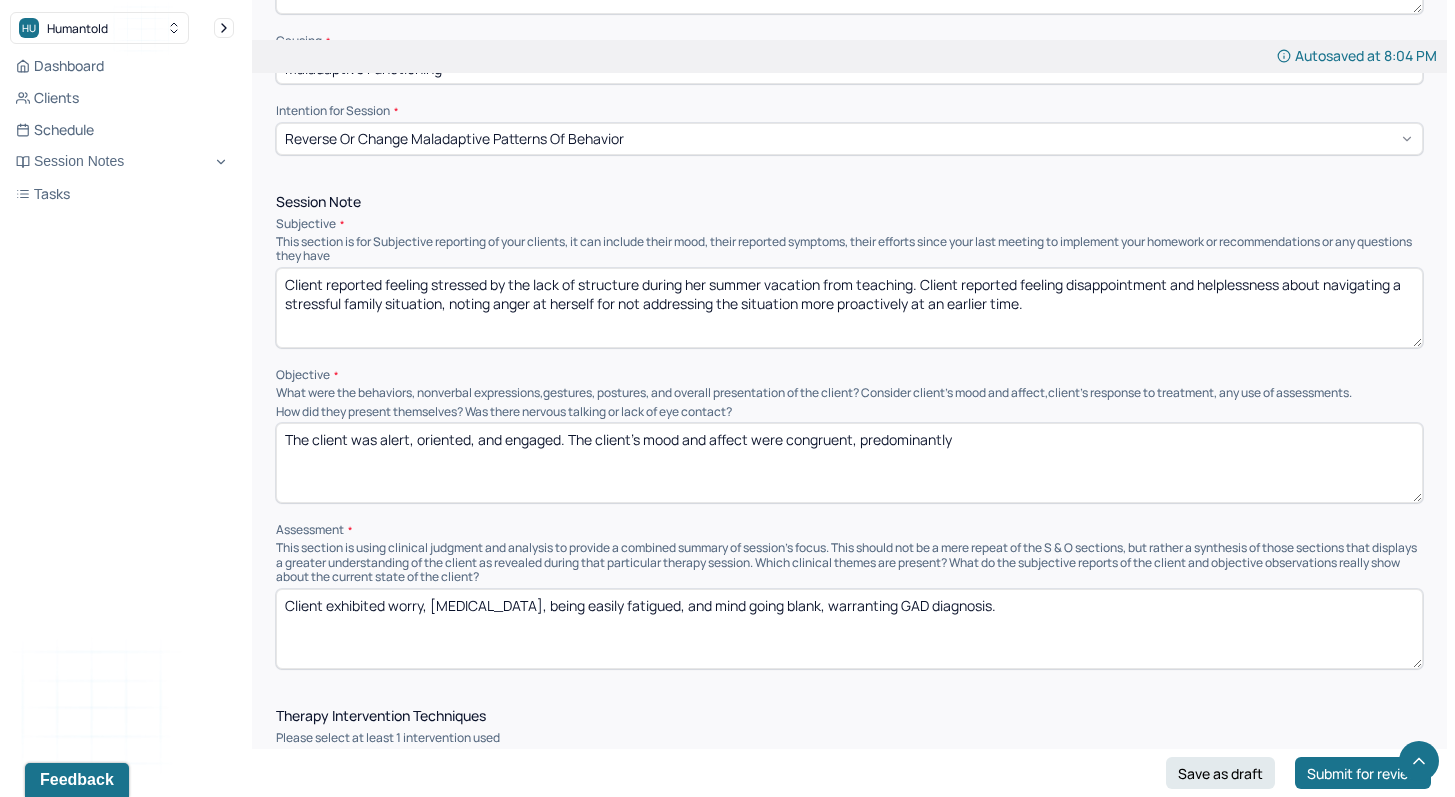 scroll, scrollTop: 1060, scrollLeft: 0, axis: vertical 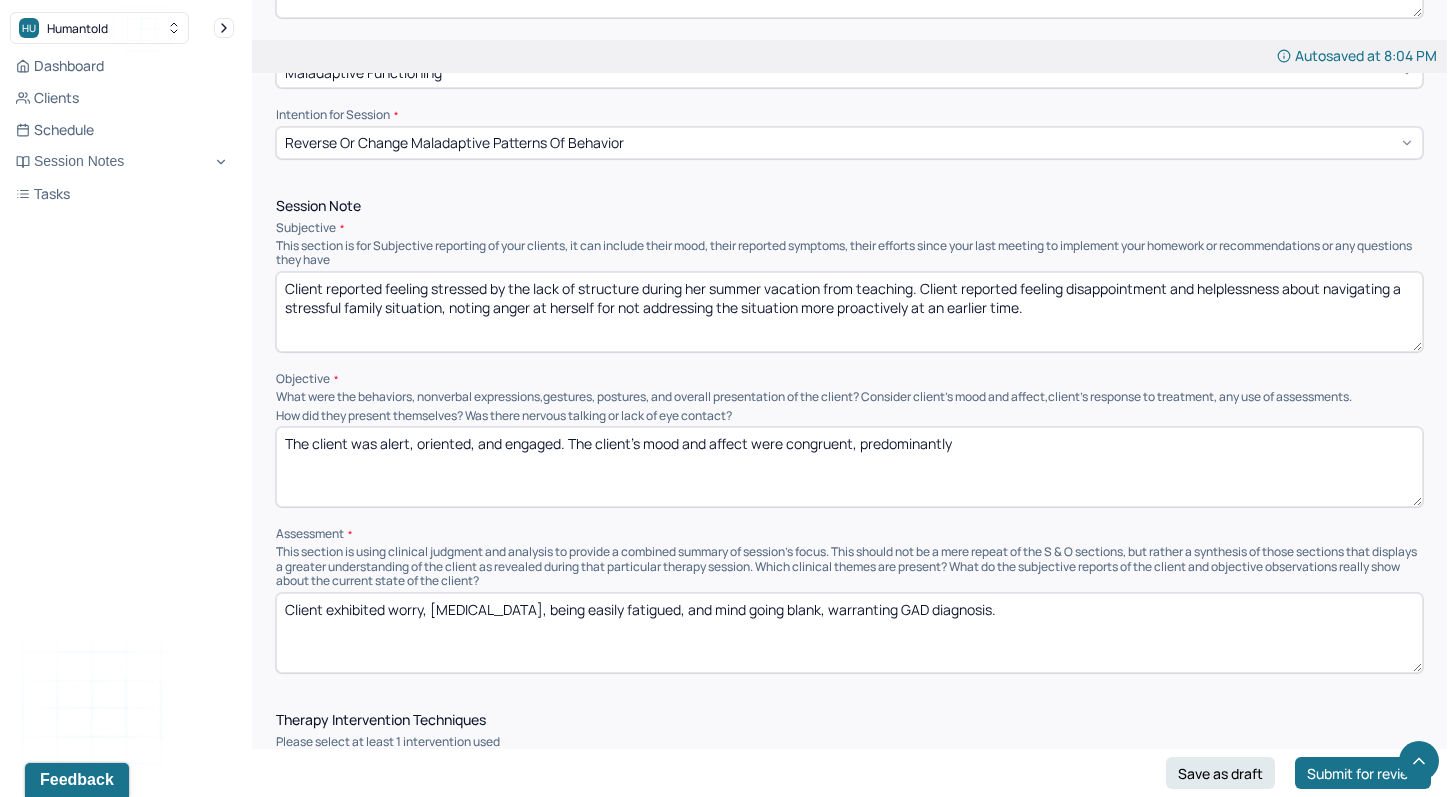 type on "The client was alert, oriented, and engaged. The client's mood and affect were congruent, predominantly" 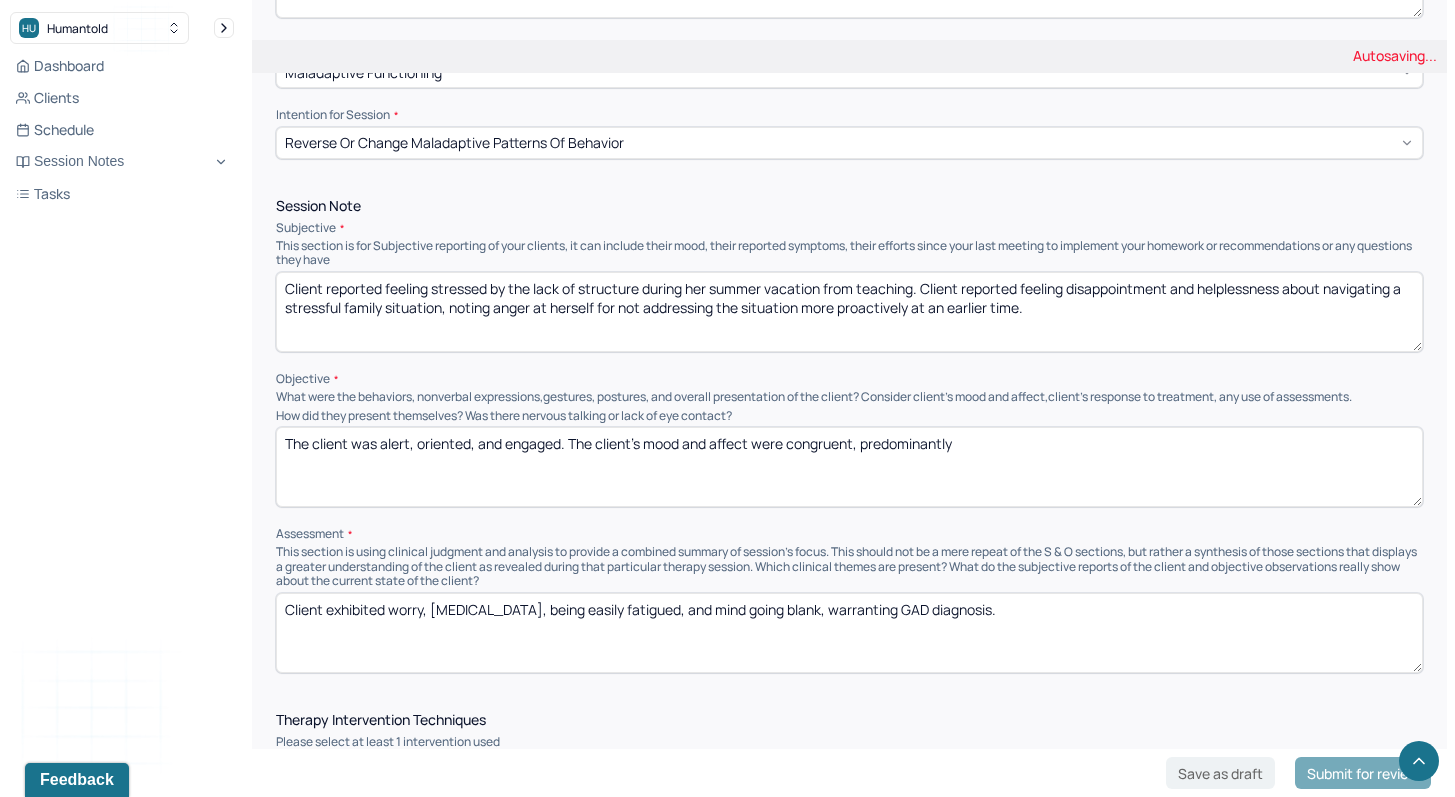 drag, startPoint x: 1086, startPoint y: 286, endPoint x: 152, endPoint y: 212, distance: 936.9269 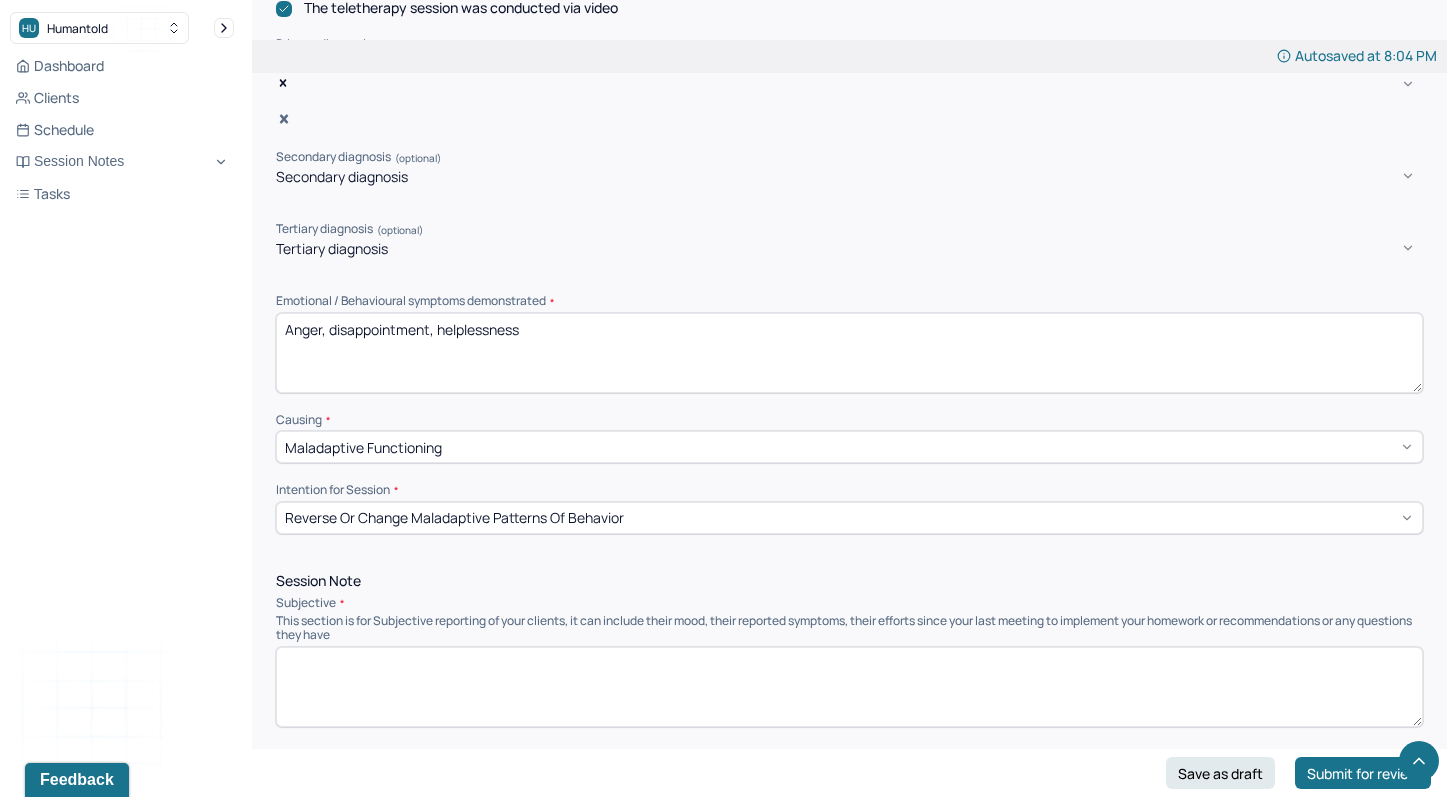 scroll, scrollTop: 684, scrollLeft: 0, axis: vertical 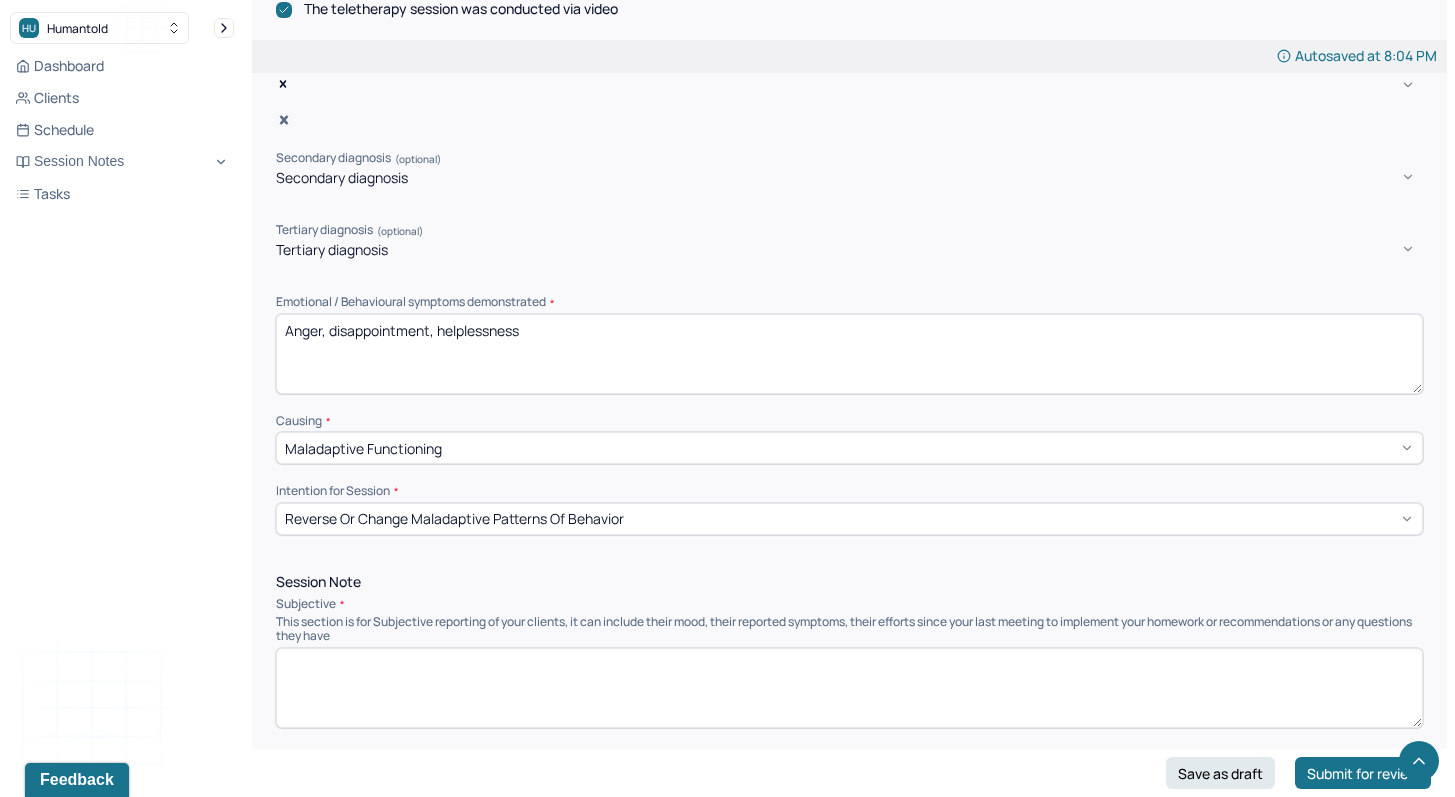 type 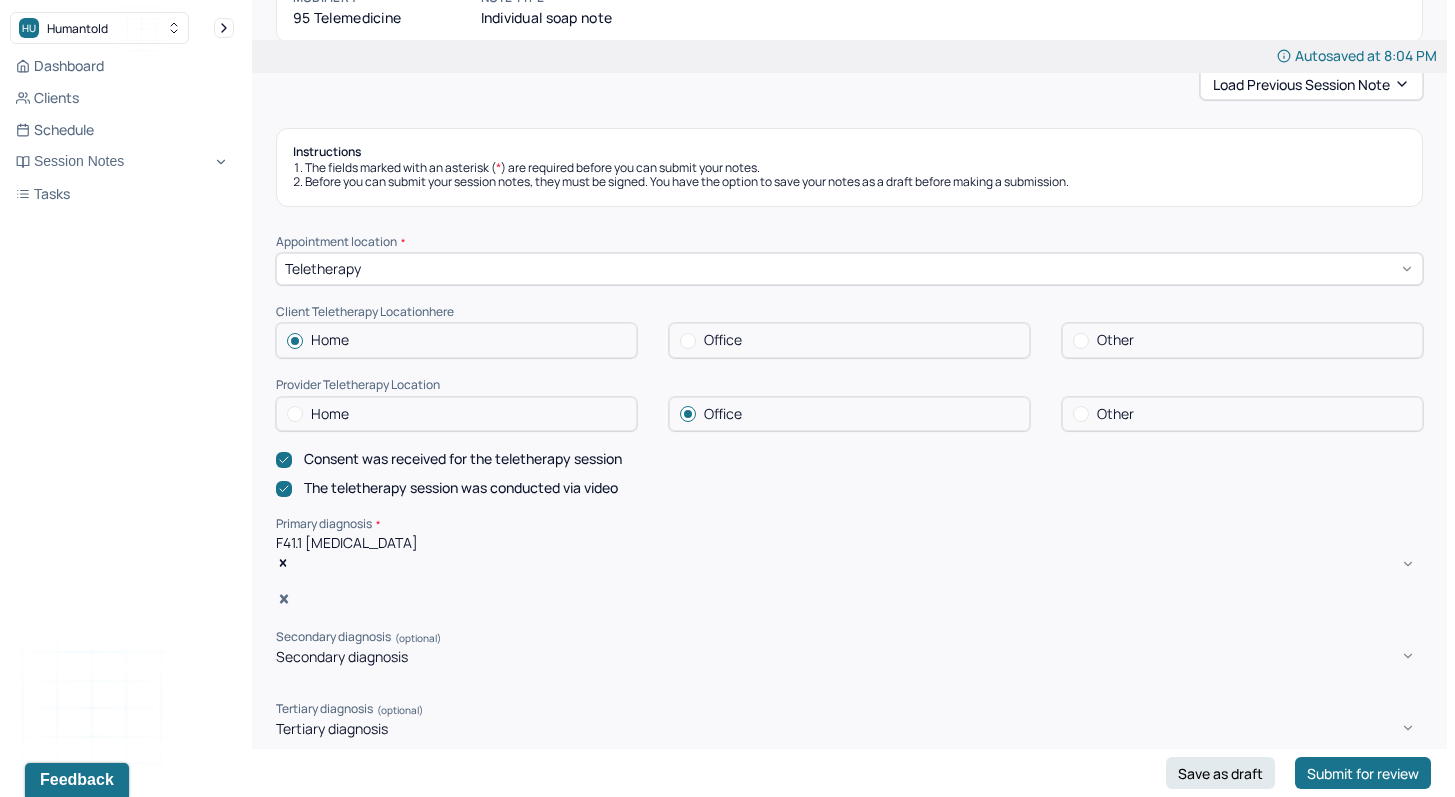 scroll, scrollTop: 184, scrollLeft: 0, axis: vertical 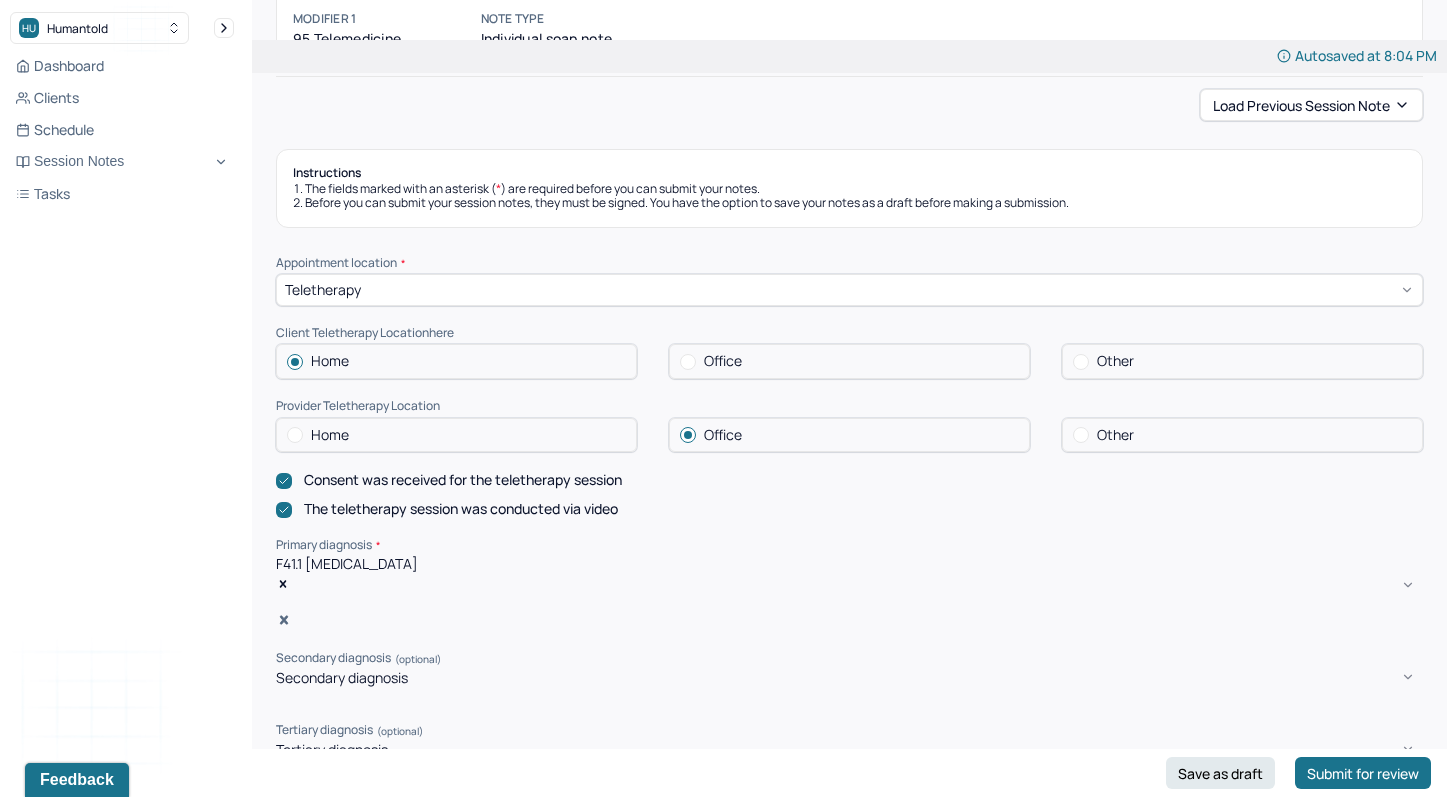 type 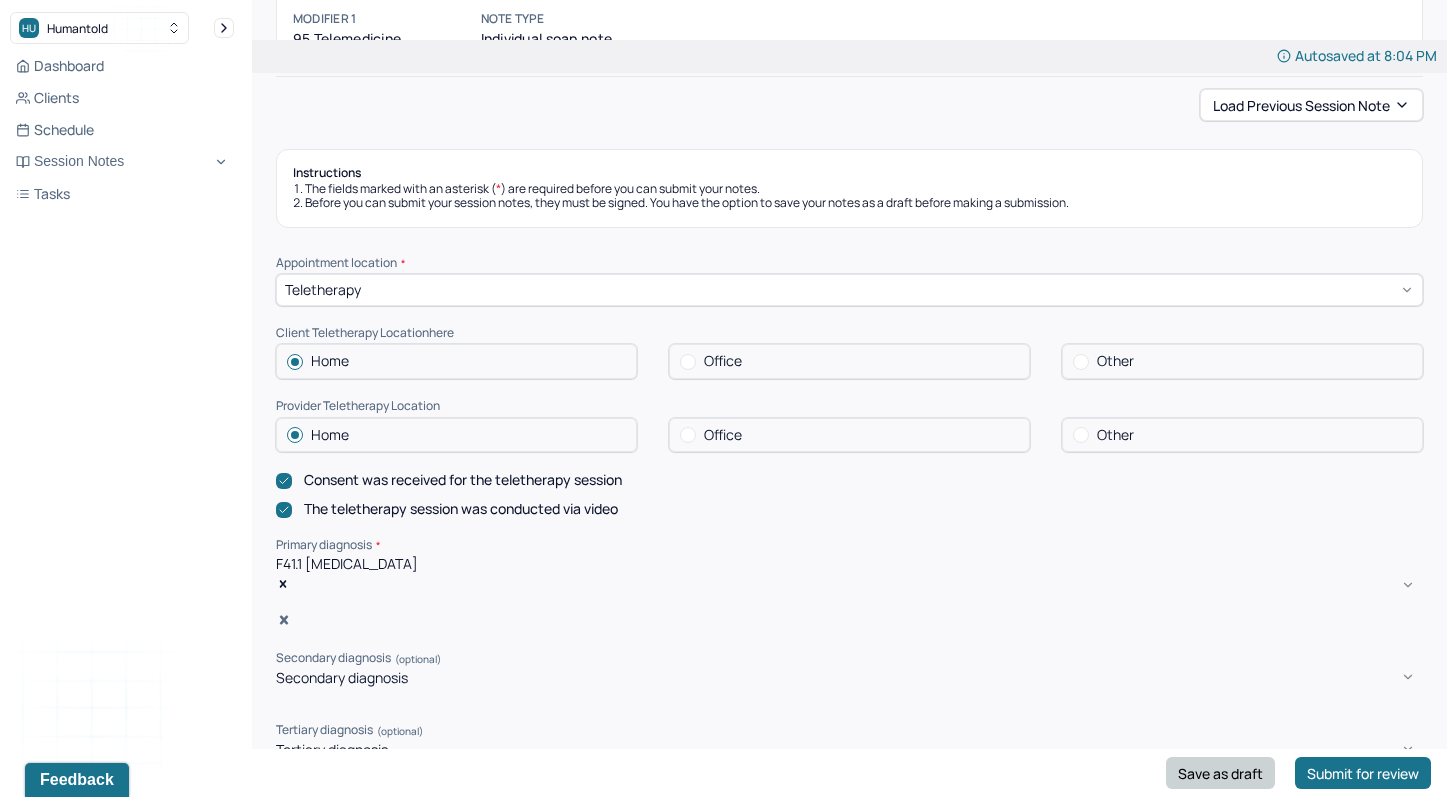 click on "Save as draft" at bounding box center (1220, 773) 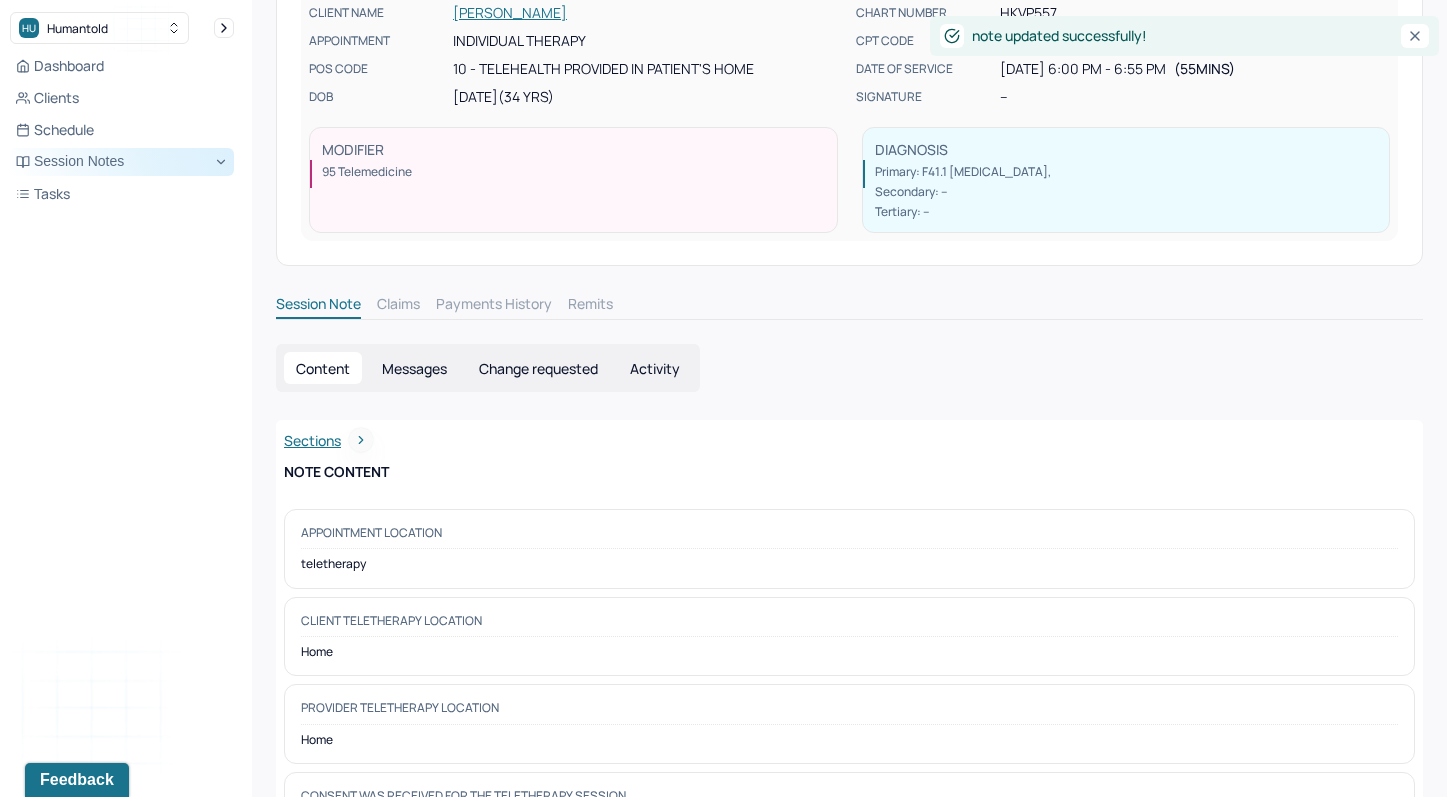 click on "Session Notes" at bounding box center [122, 162] 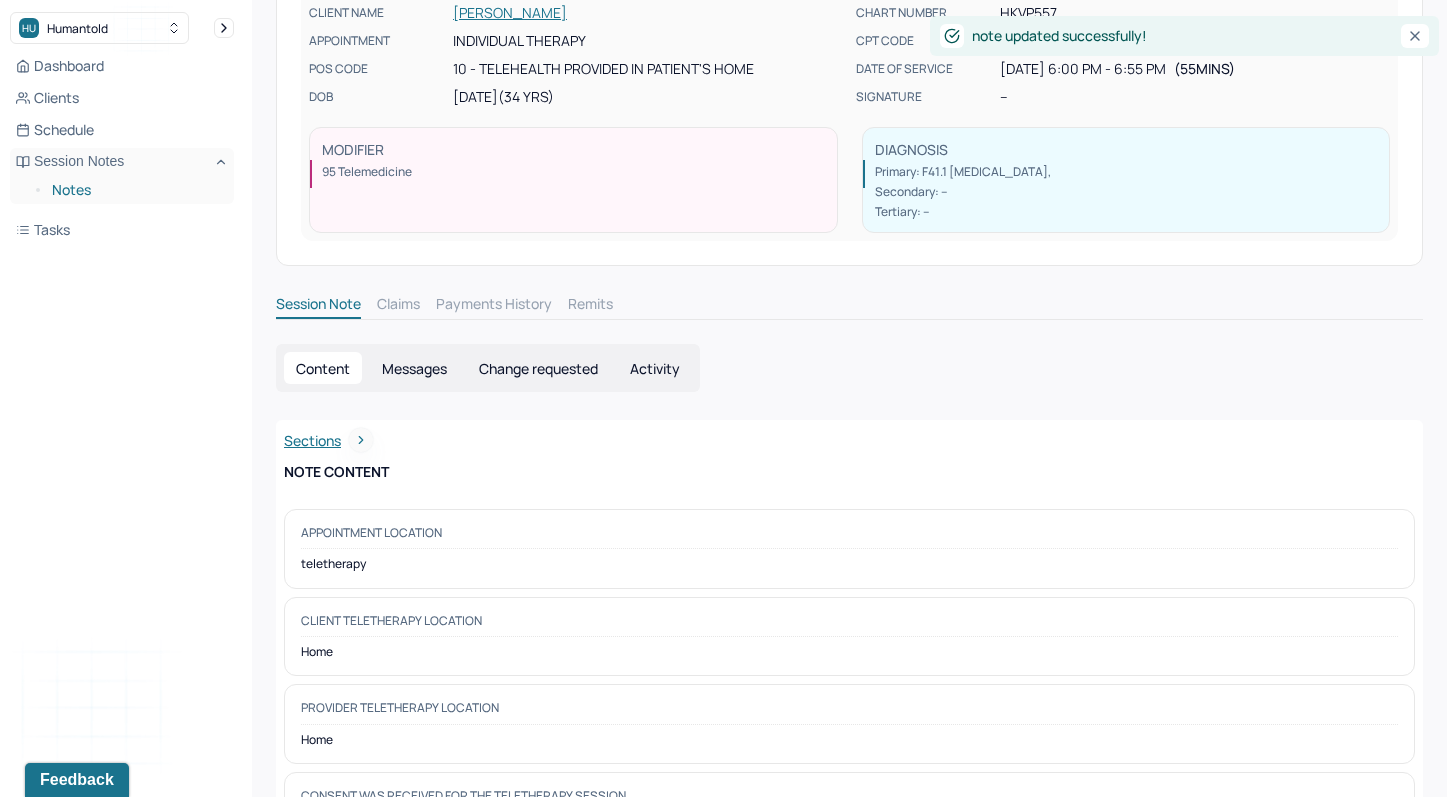 click on "Notes" at bounding box center [135, 190] 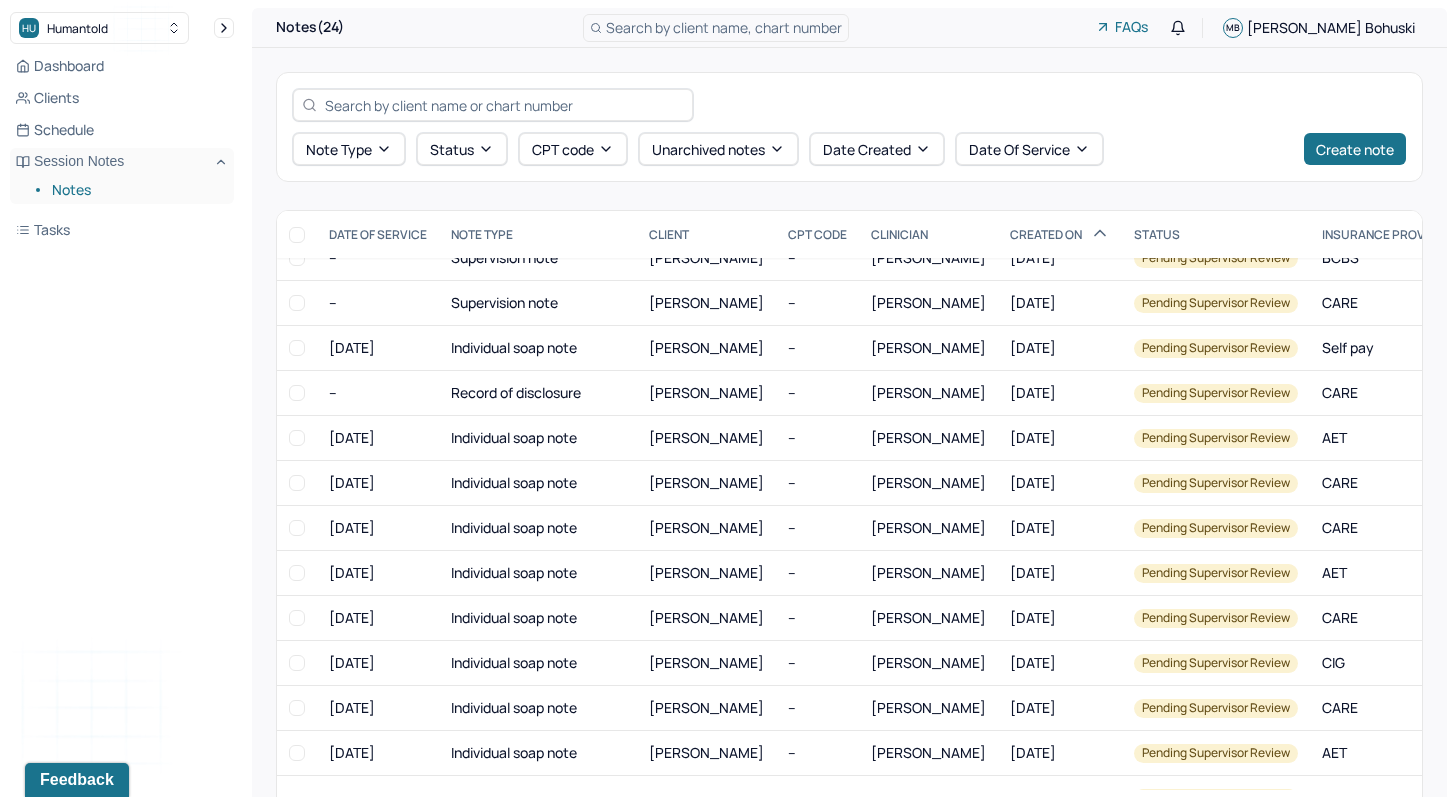 scroll, scrollTop: 562, scrollLeft: 0, axis: vertical 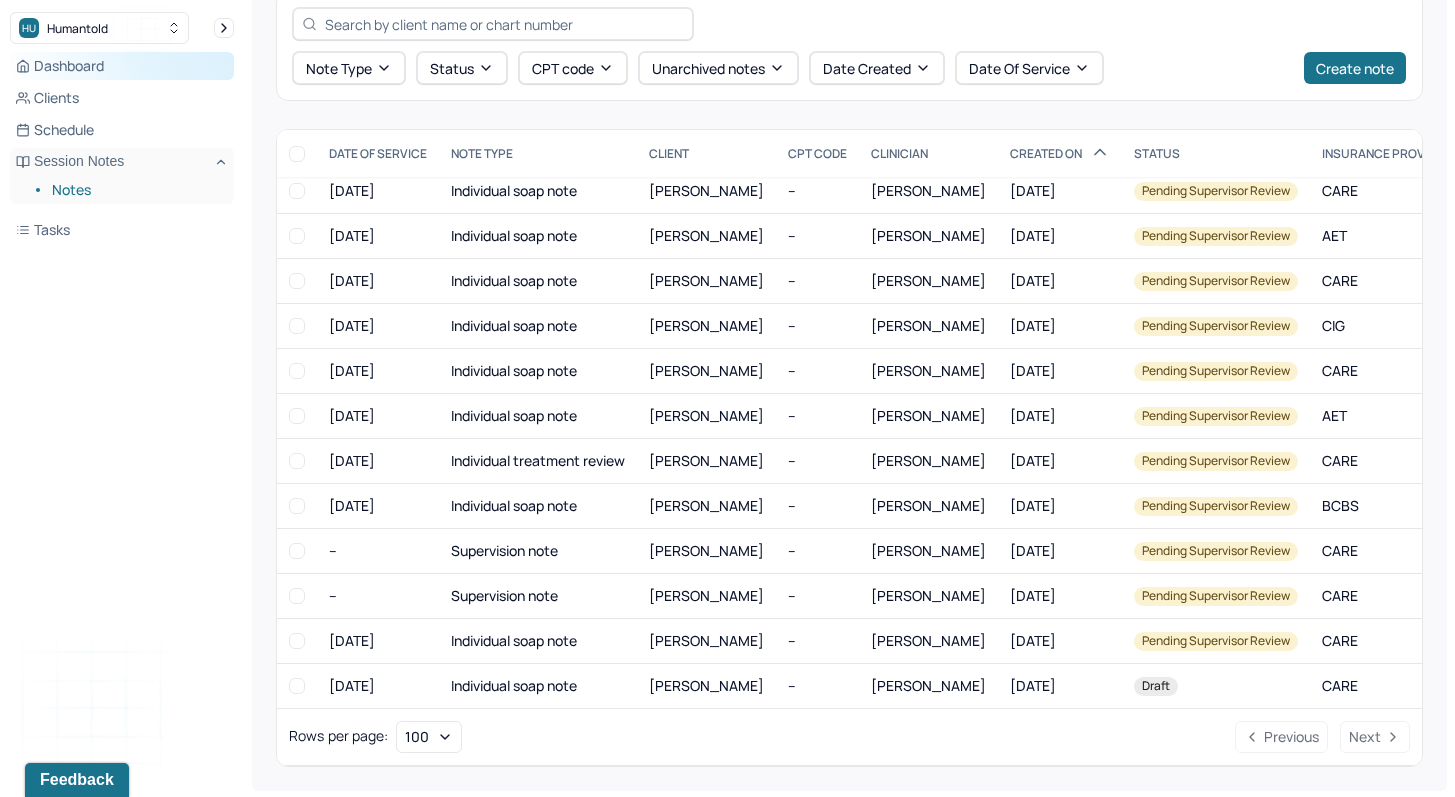 click on "Dashboard" at bounding box center [122, 66] 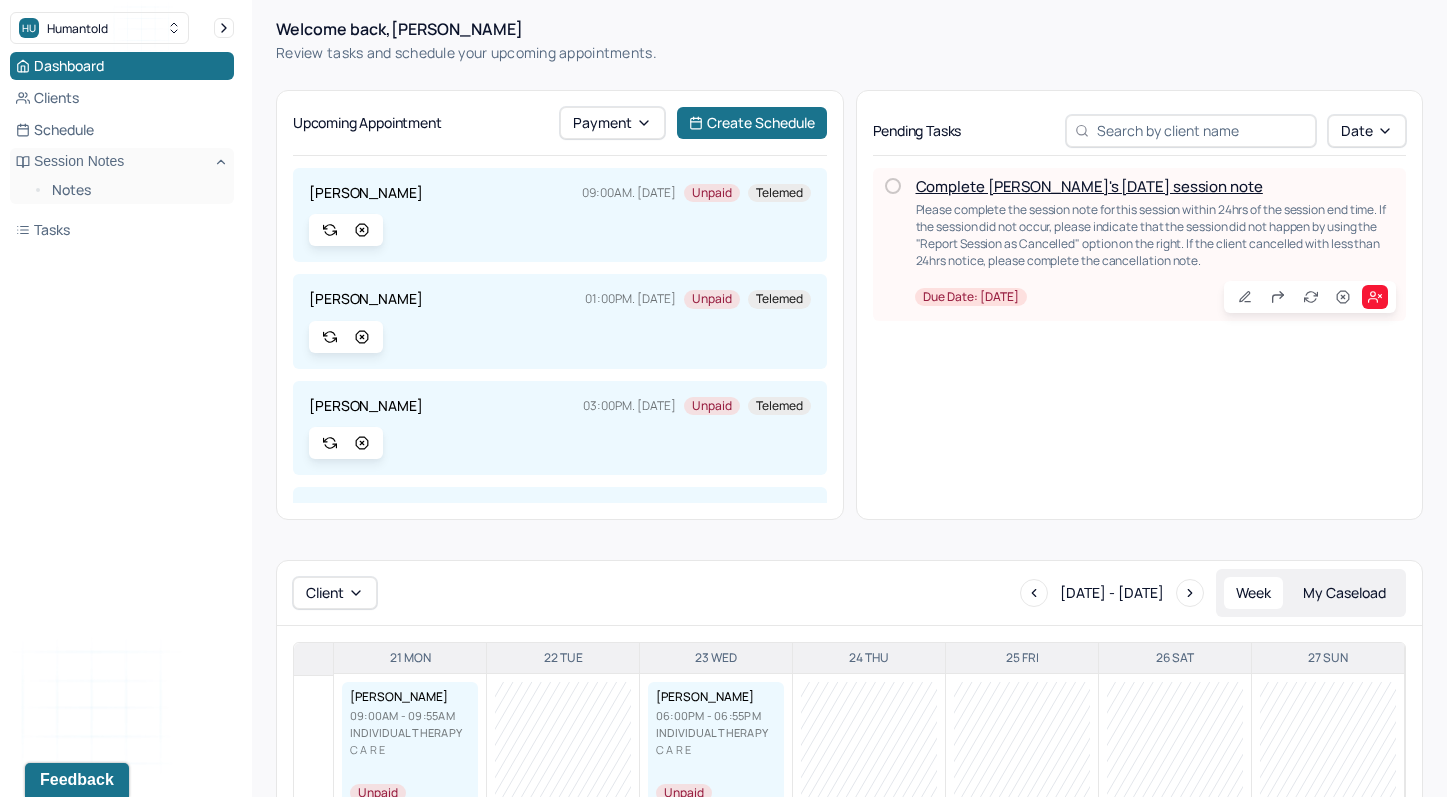scroll, scrollTop: 0, scrollLeft: 0, axis: both 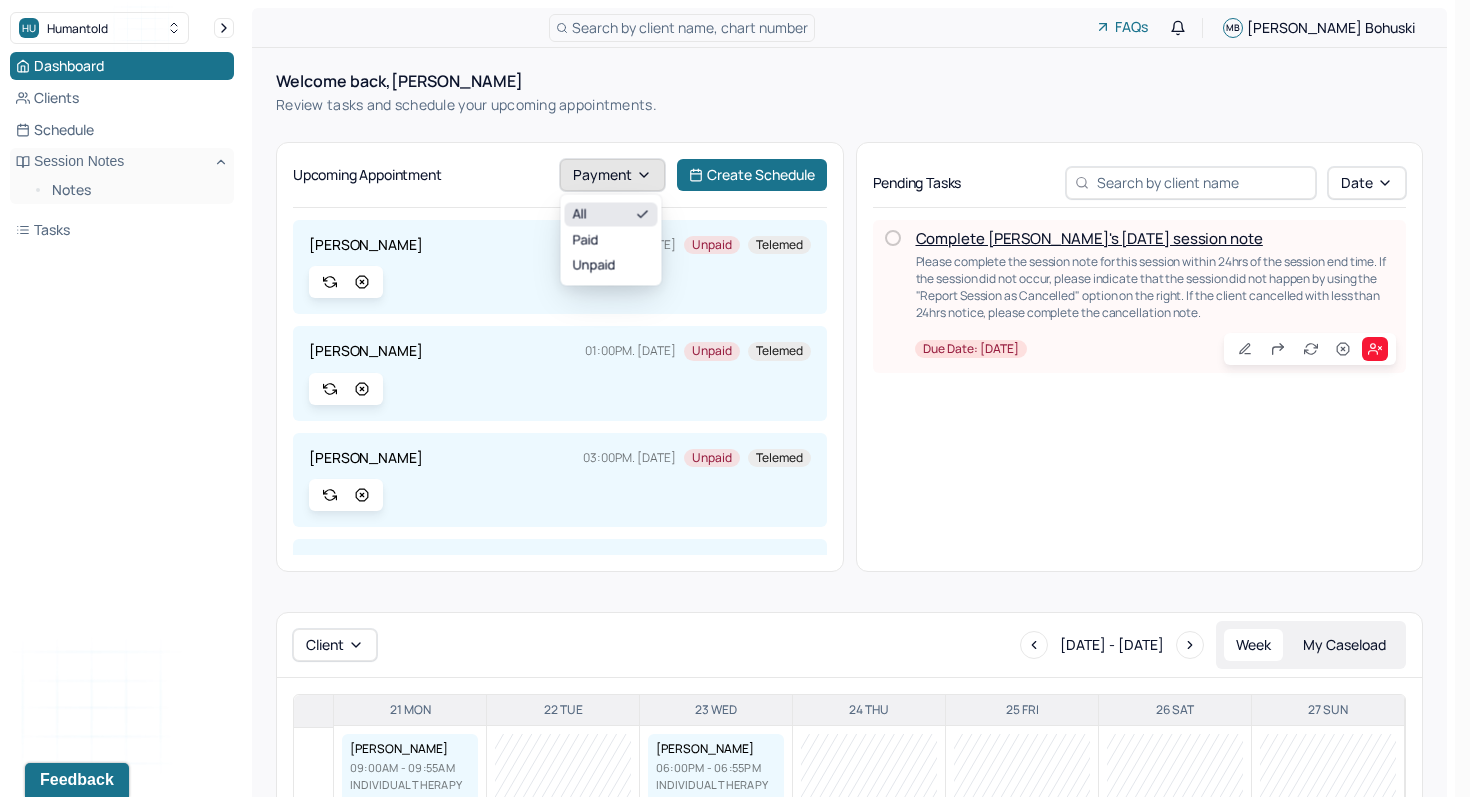 click on "Payment" at bounding box center (612, 175) 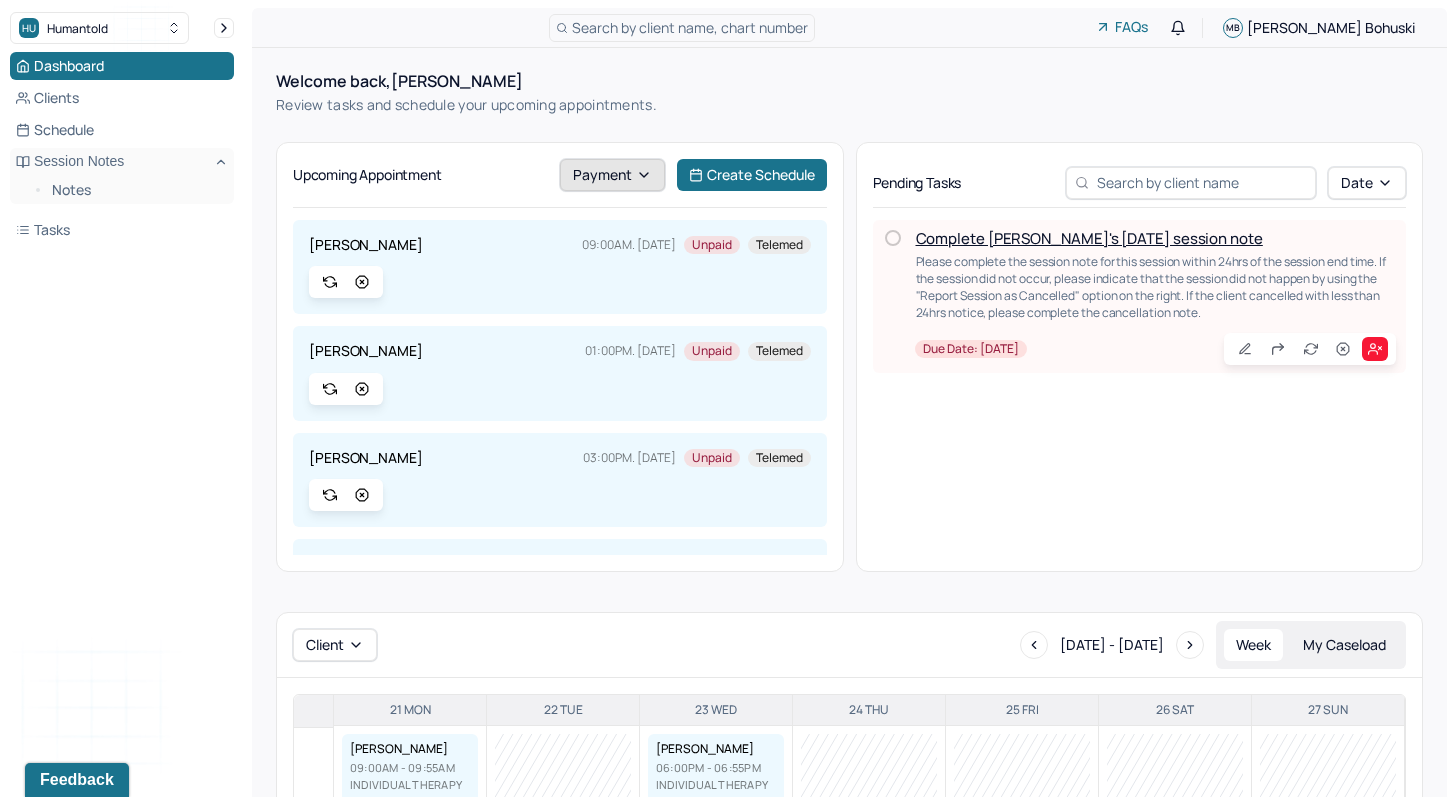 click on "Payment" at bounding box center [612, 175] 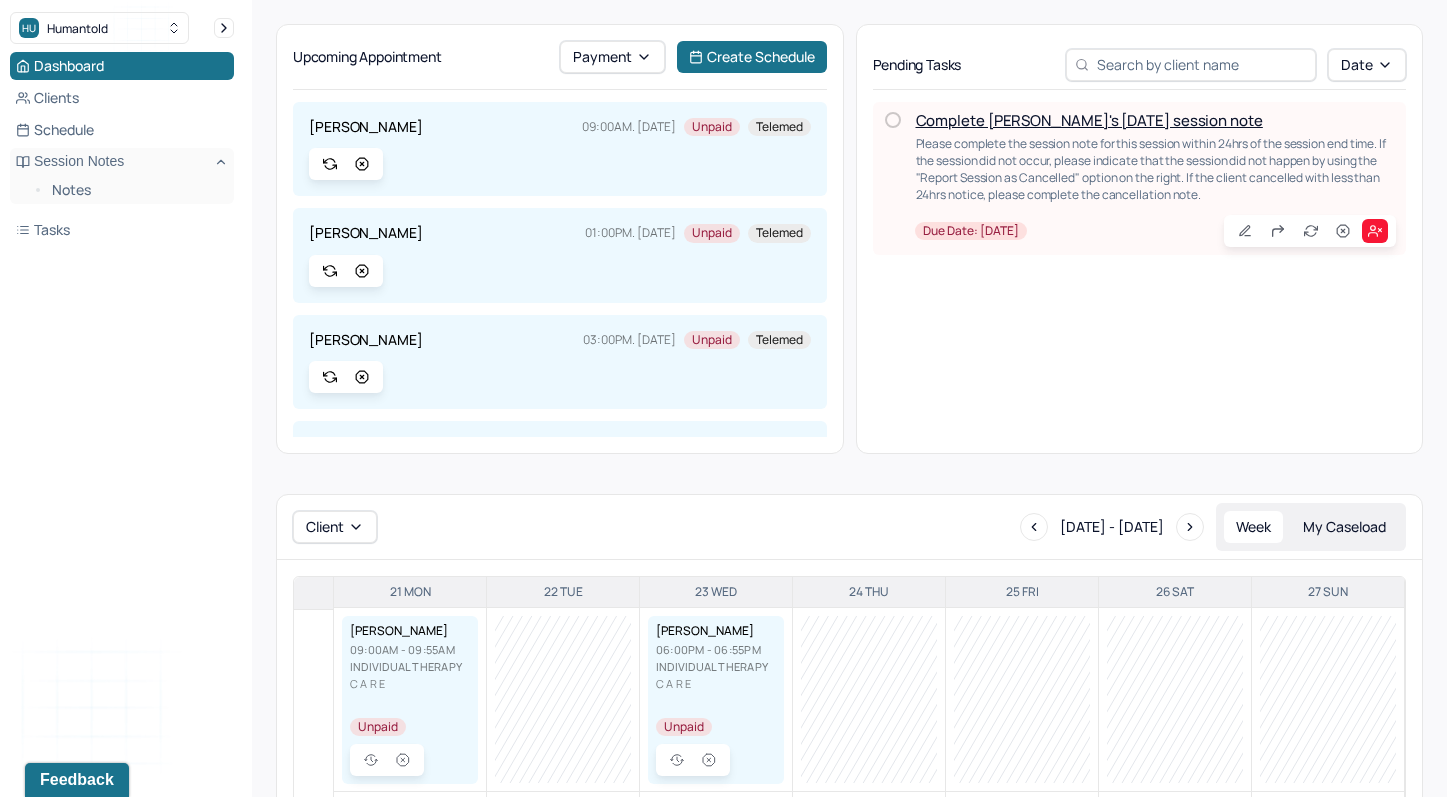 scroll, scrollTop: 0, scrollLeft: 0, axis: both 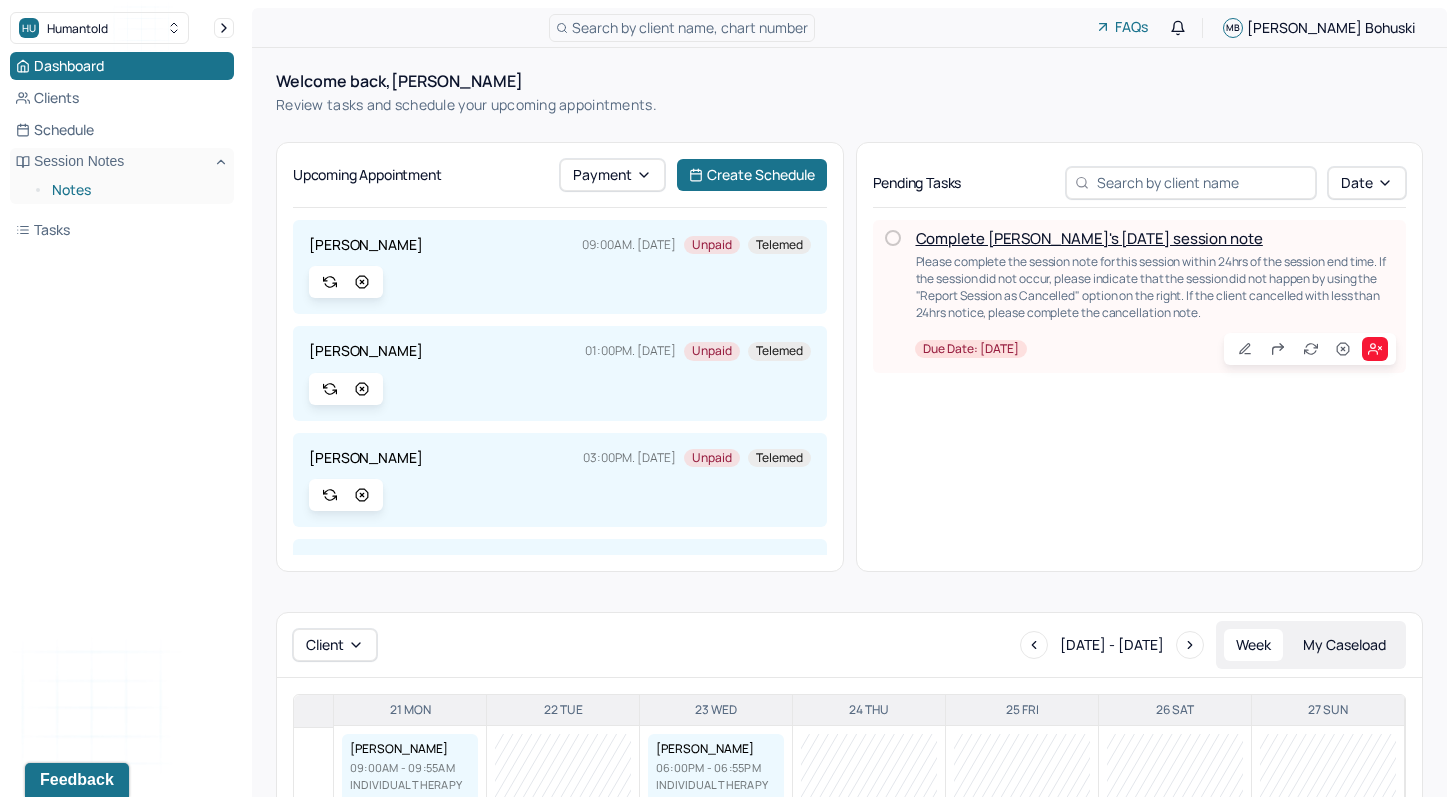 click on "Notes" at bounding box center [135, 190] 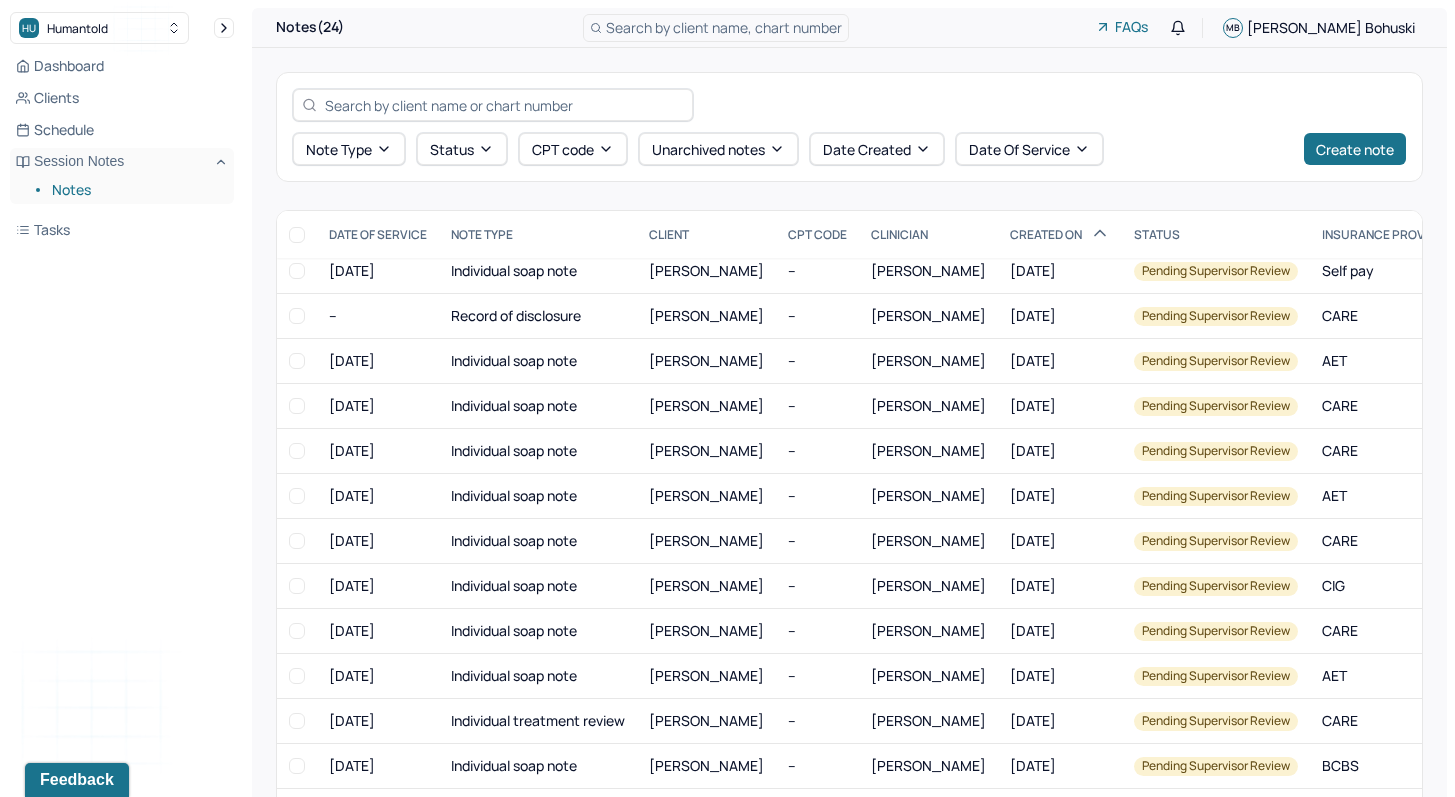 scroll, scrollTop: 562, scrollLeft: 0, axis: vertical 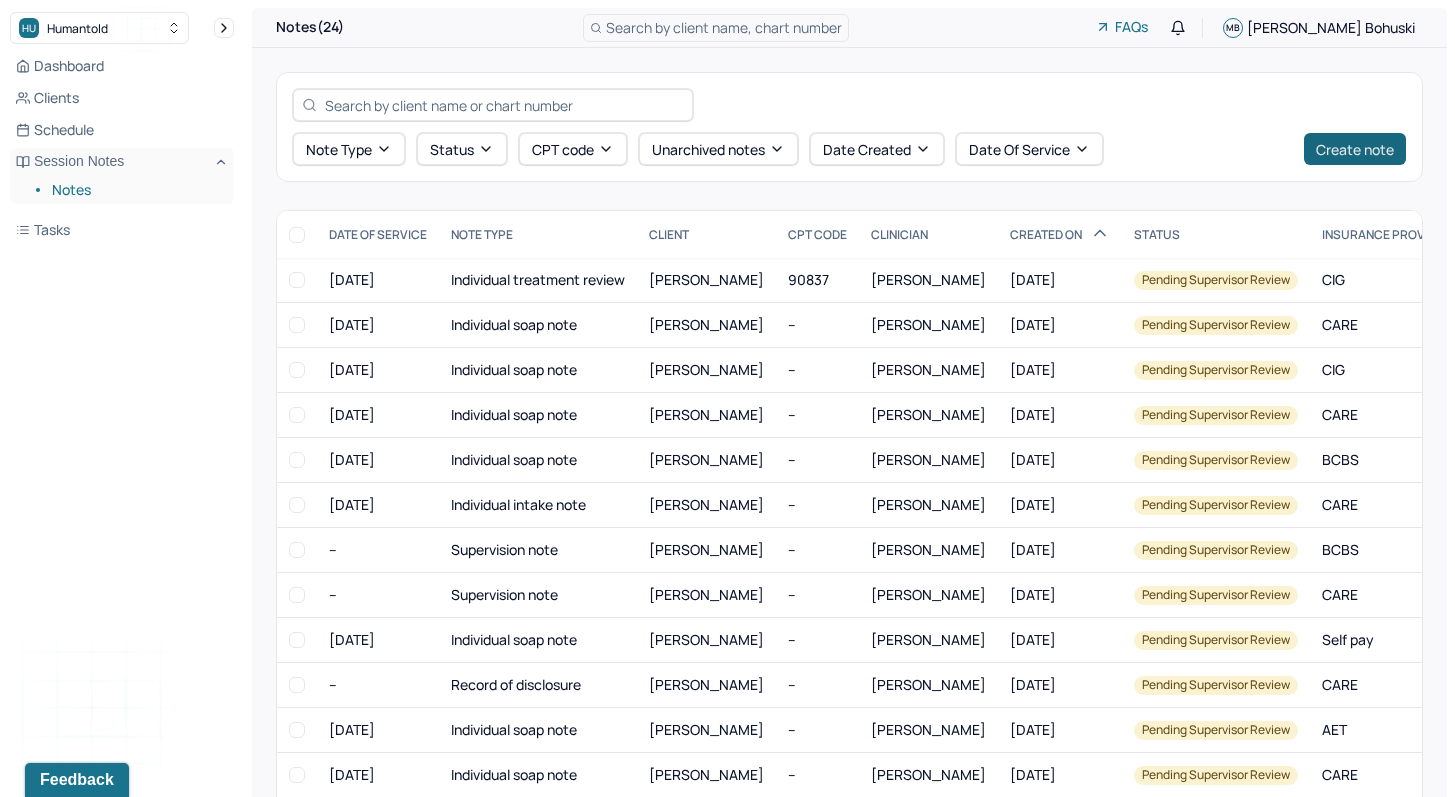 click on "Create note" at bounding box center [1355, 149] 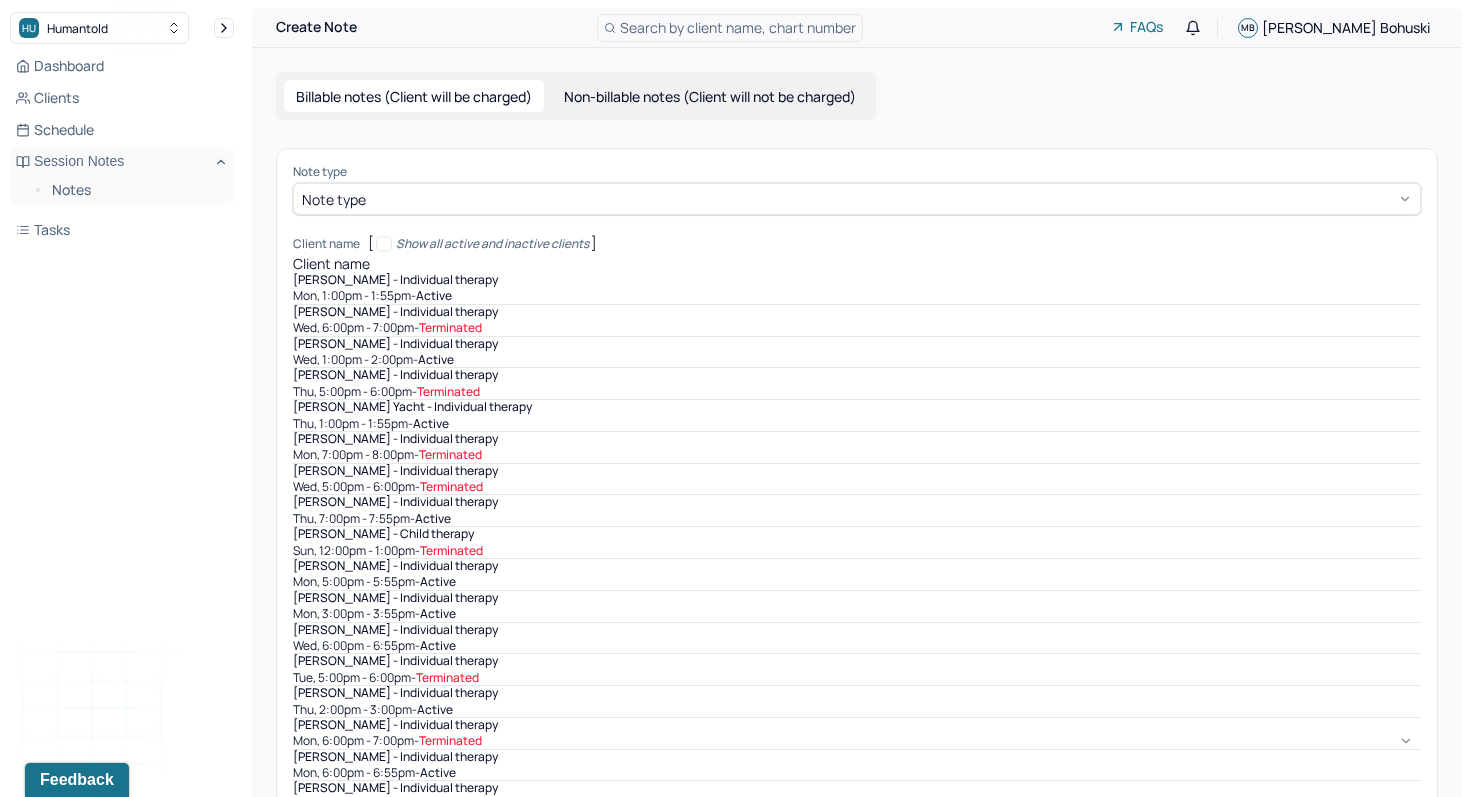 click at bounding box center (462, 264) 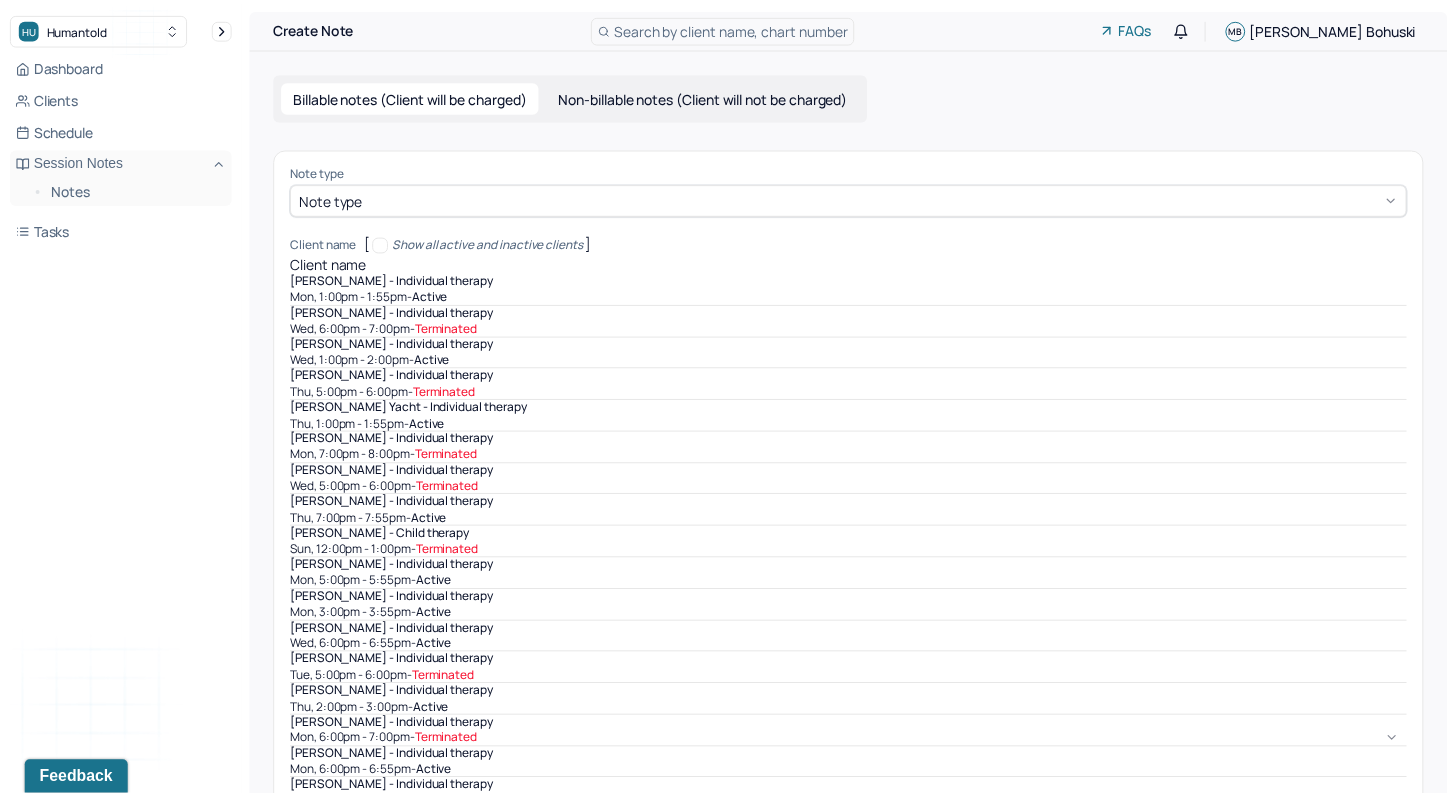 scroll, scrollTop: 434, scrollLeft: 0, axis: vertical 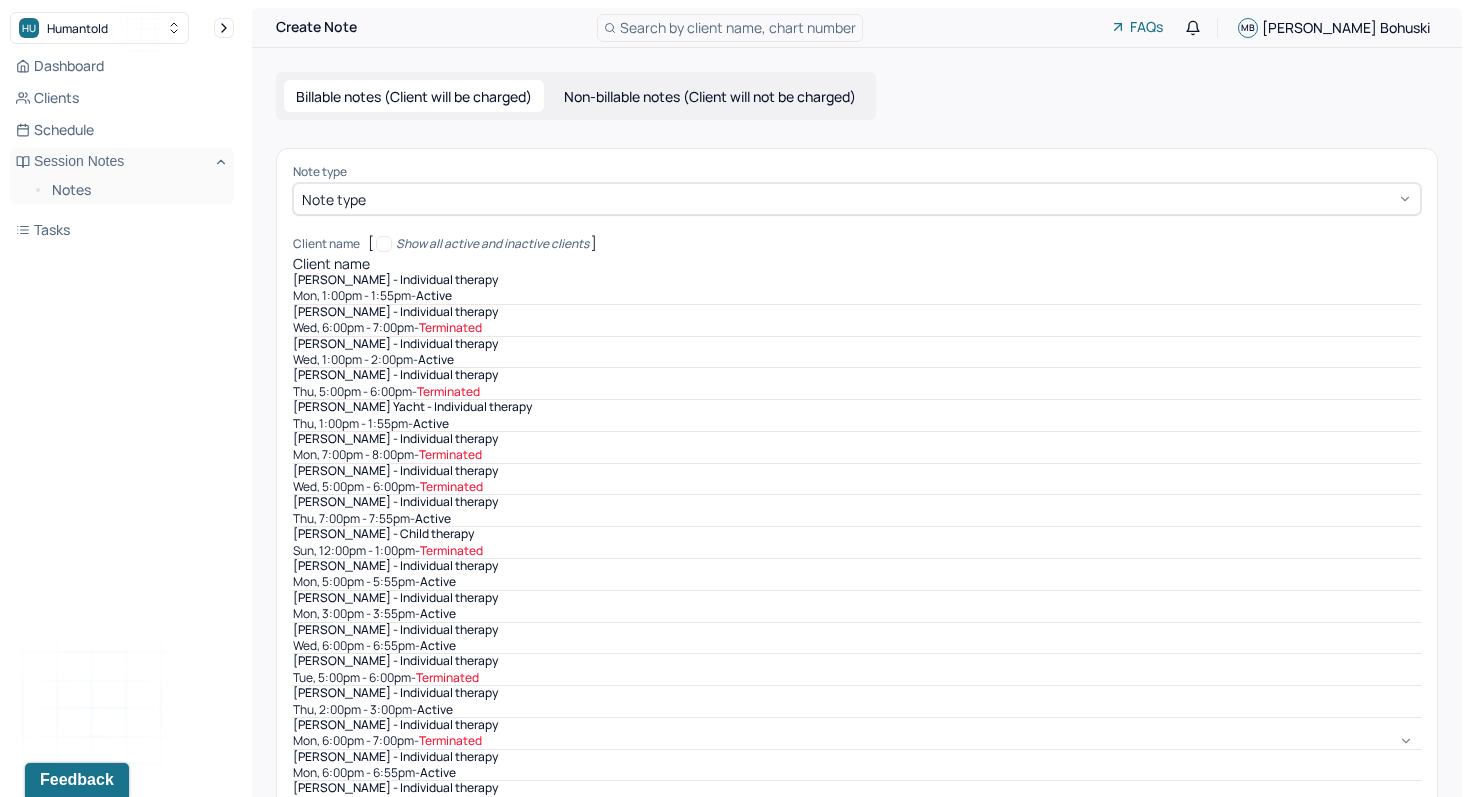 click on "Wed, 6:00pm - 6:55pm  -  active" at bounding box center [857, 646] 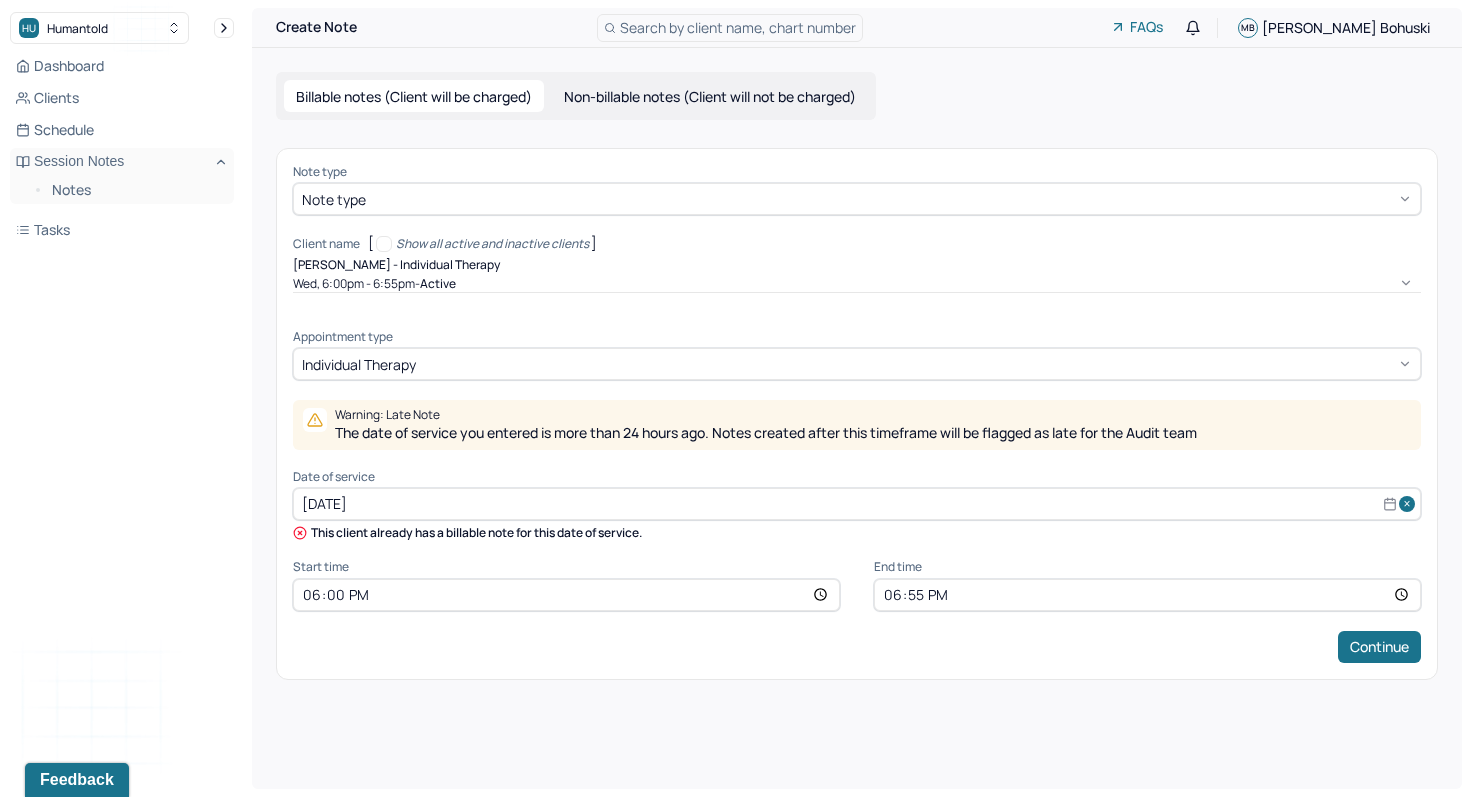 click on "[DATE]" at bounding box center [857, 504] 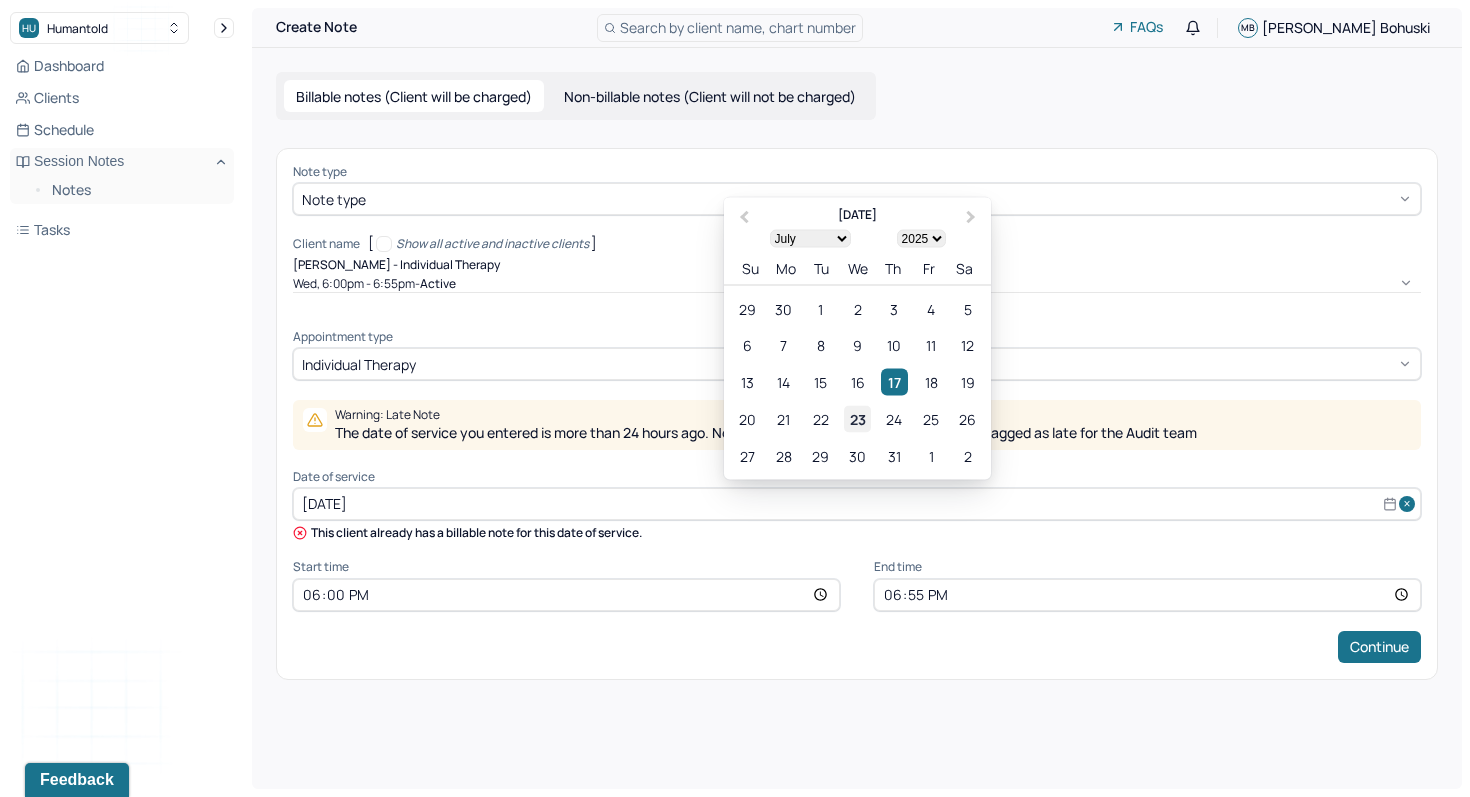click on "23" at bounding box center (857, 419) 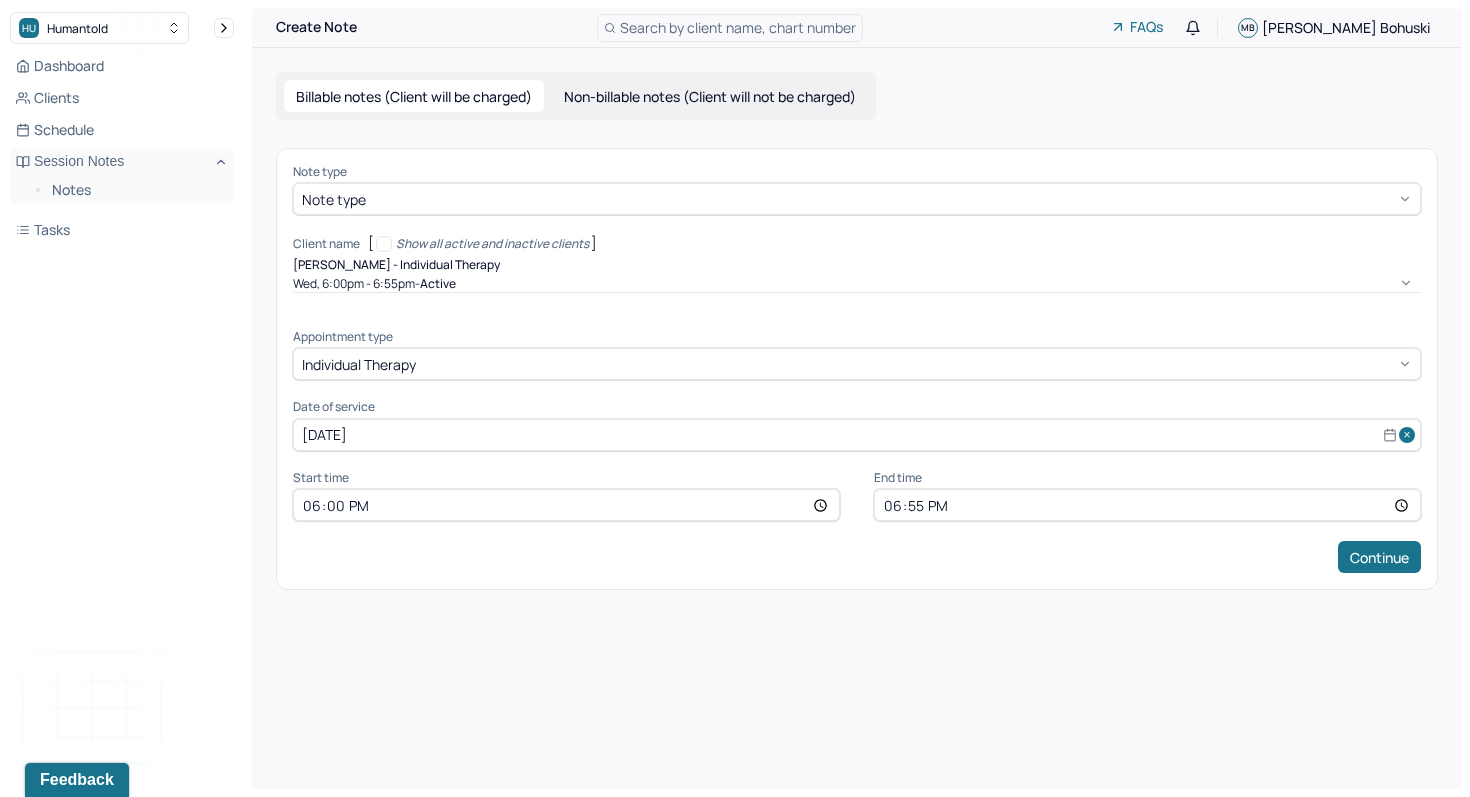 click on "18:00" at bounding box center [566, 505] 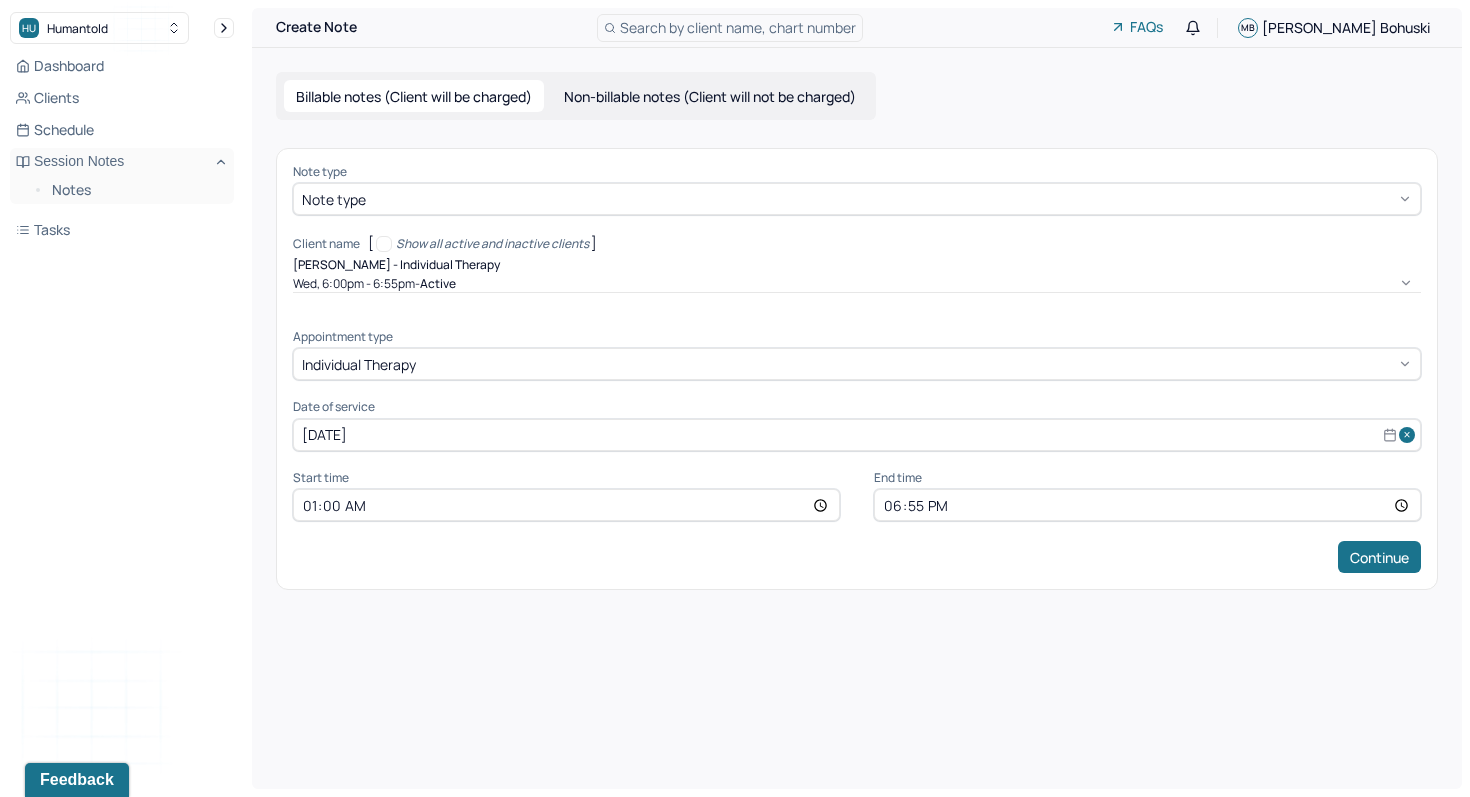 type on "19:00" 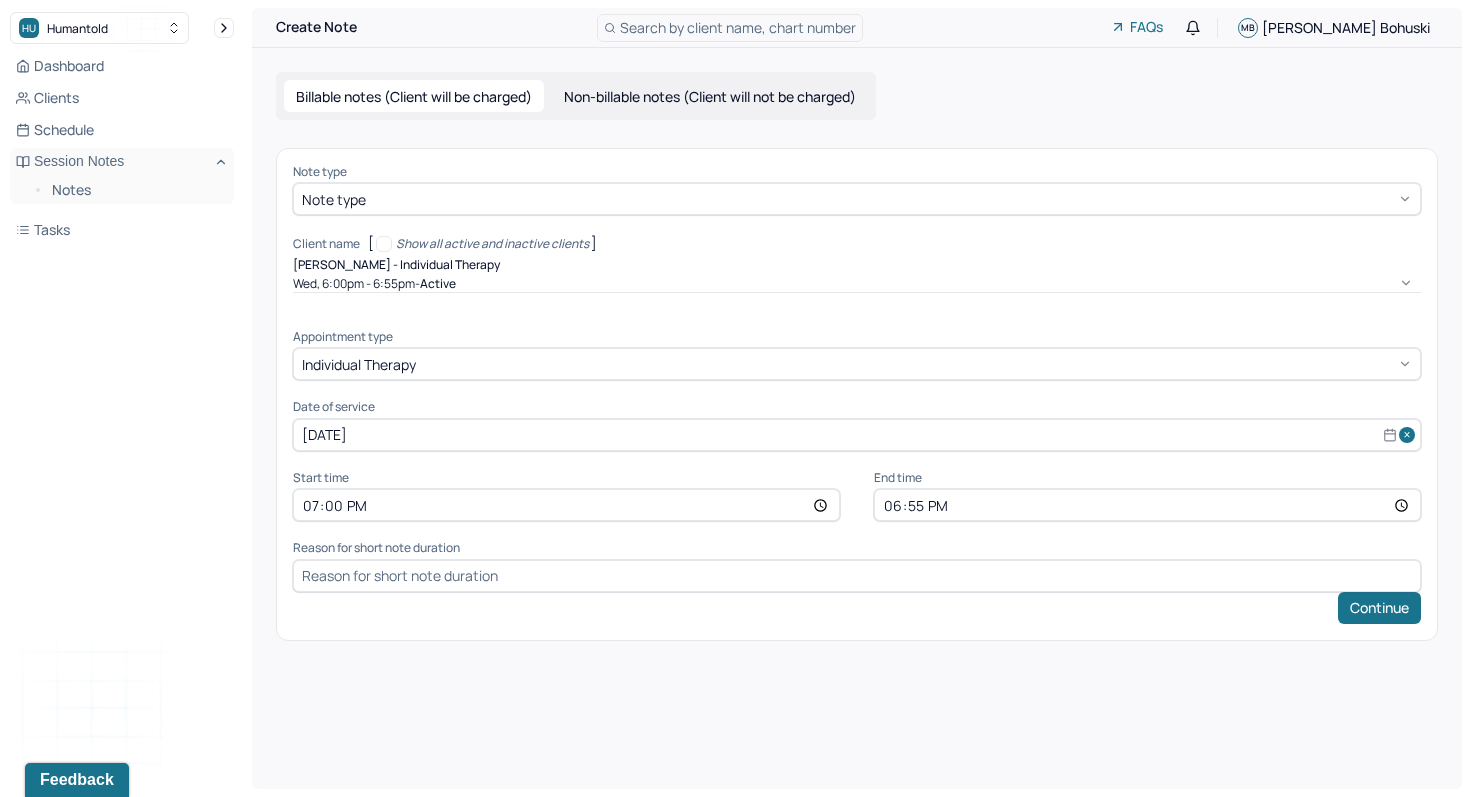 click on "18:55" at bounding box center [1147, 505] 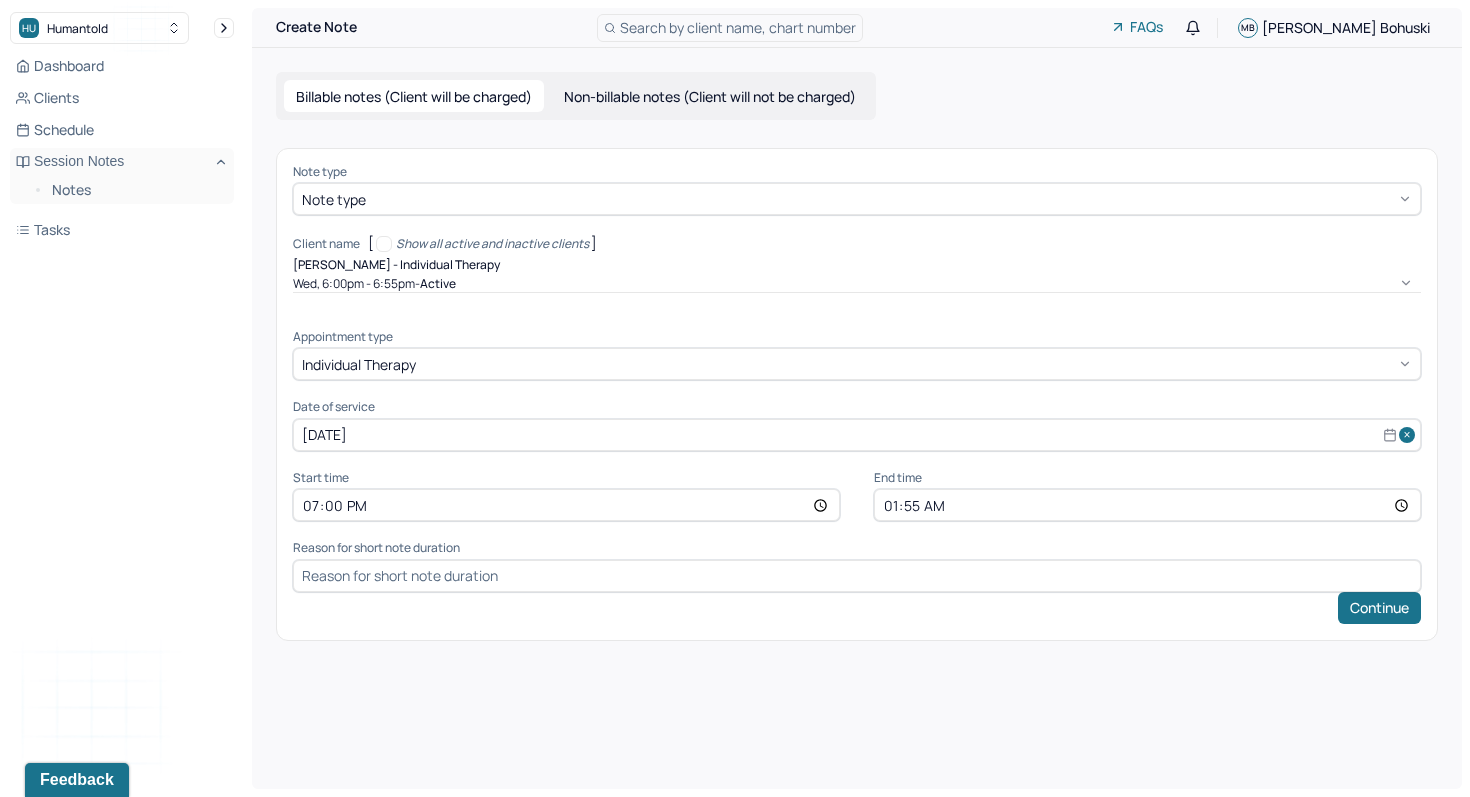 type on "19:55" 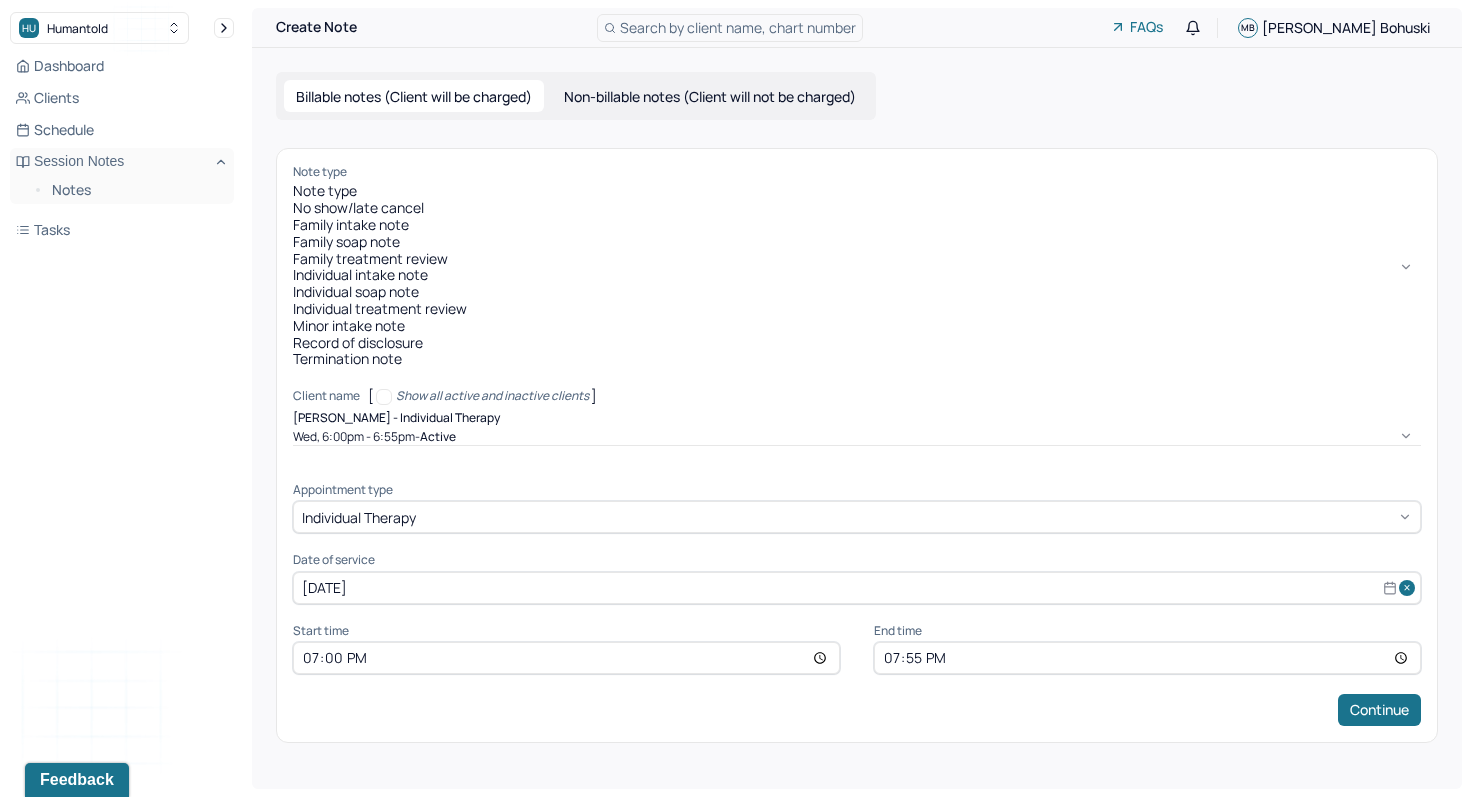 click on "Note type" at bounding box center (857, 191) 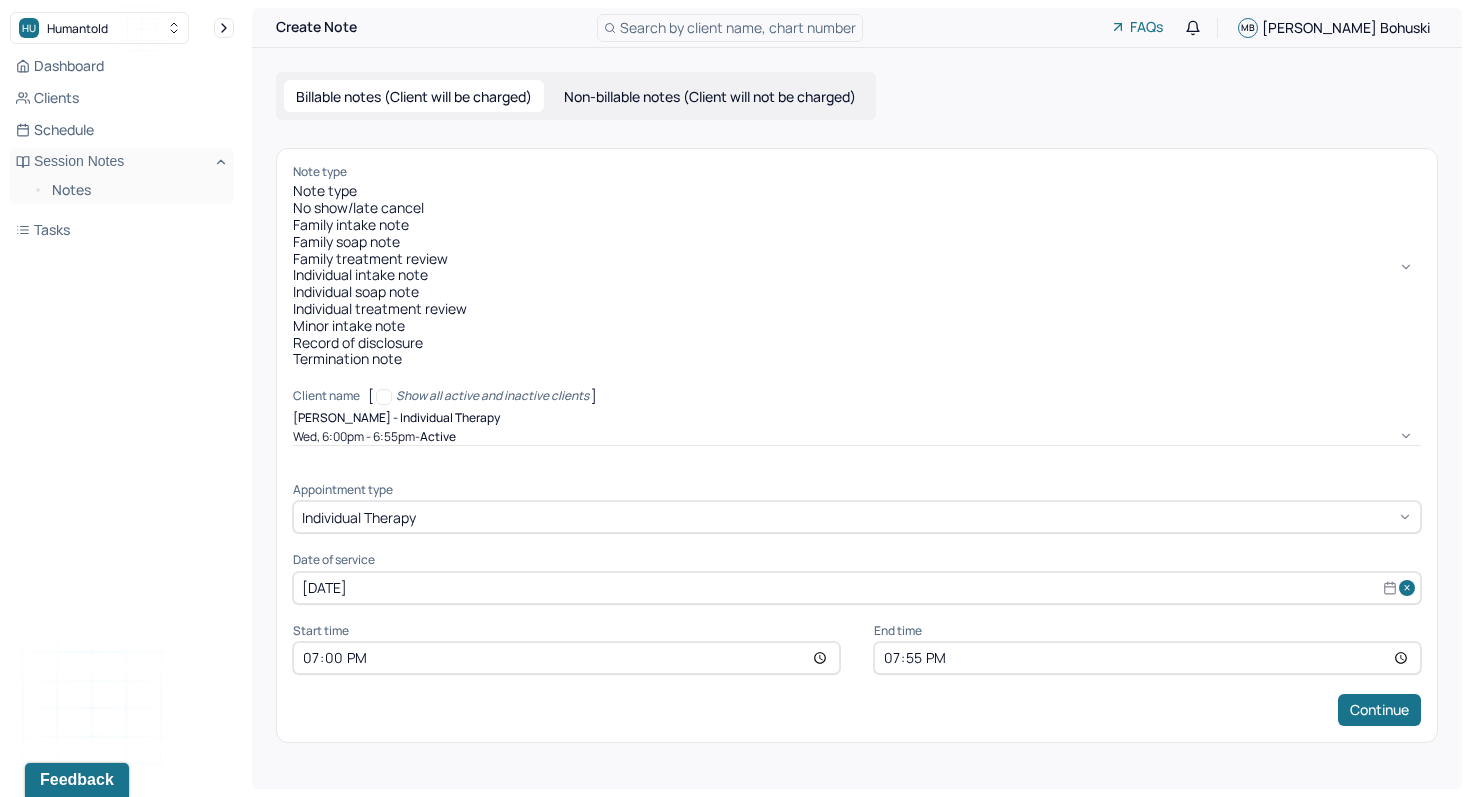 click on "Individual soap note" at bounding box center [857, 292] 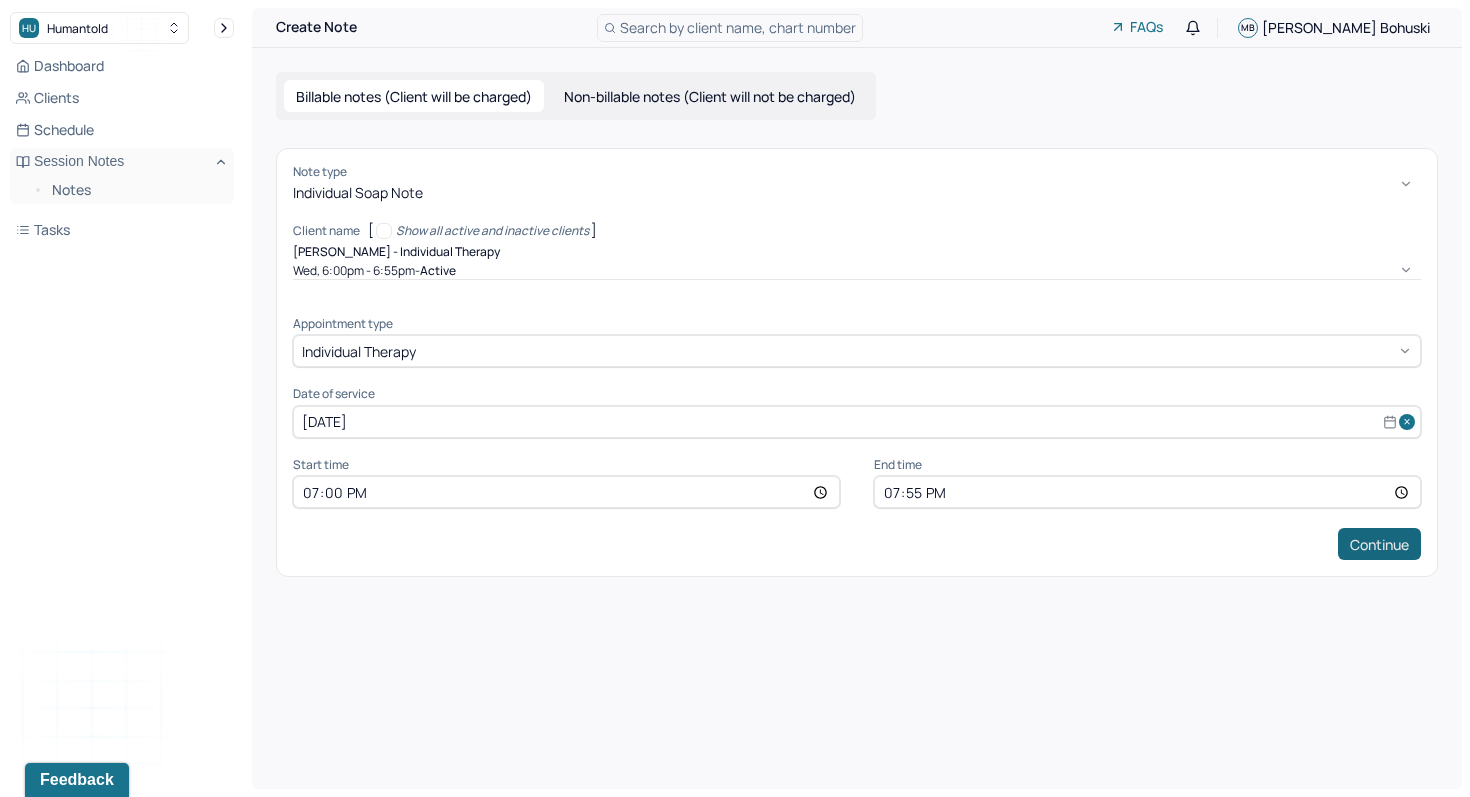 click on "Continue" at bounding box center [1379, 544] 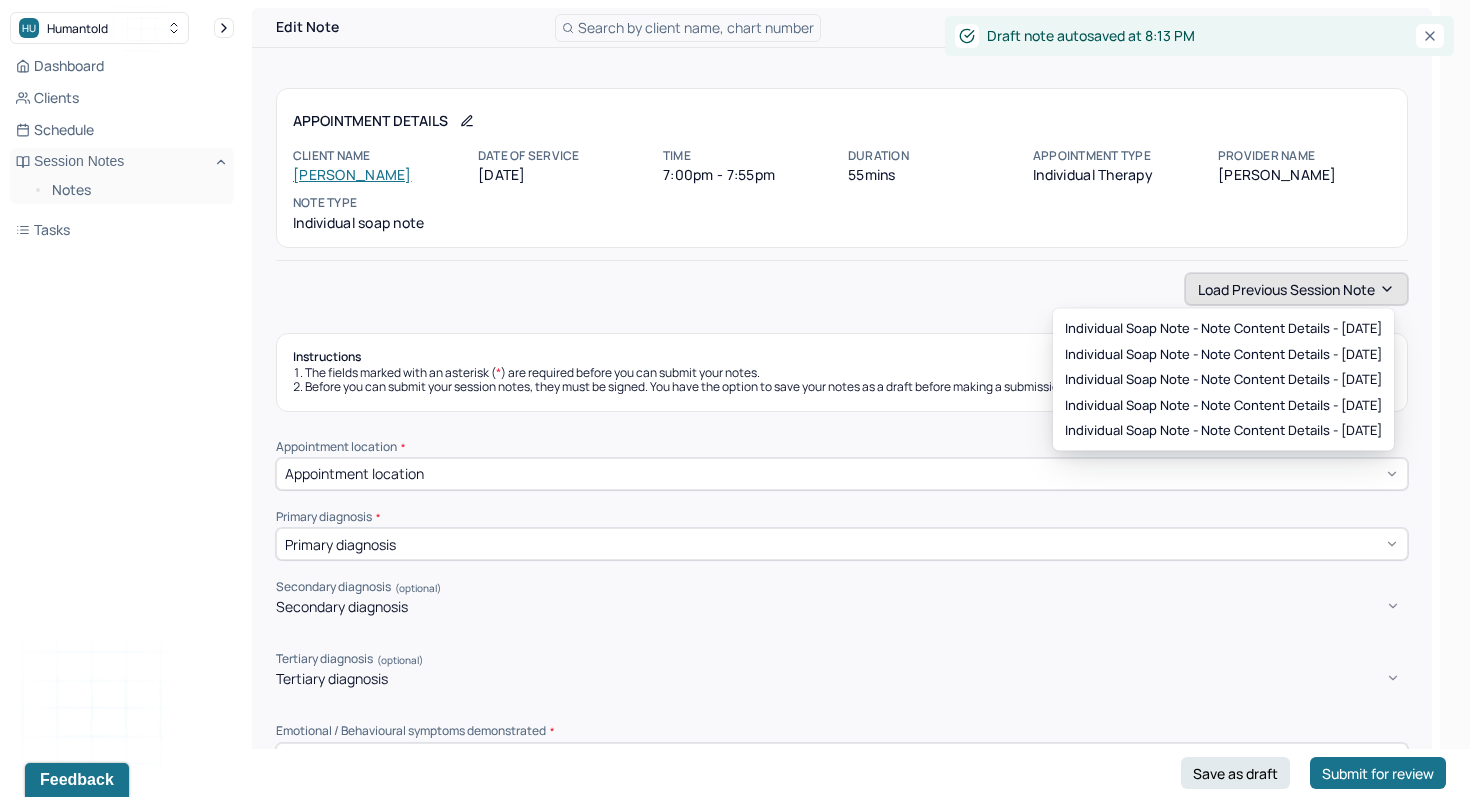 click on "Load previous session note" at bounding box center [1296, 289] 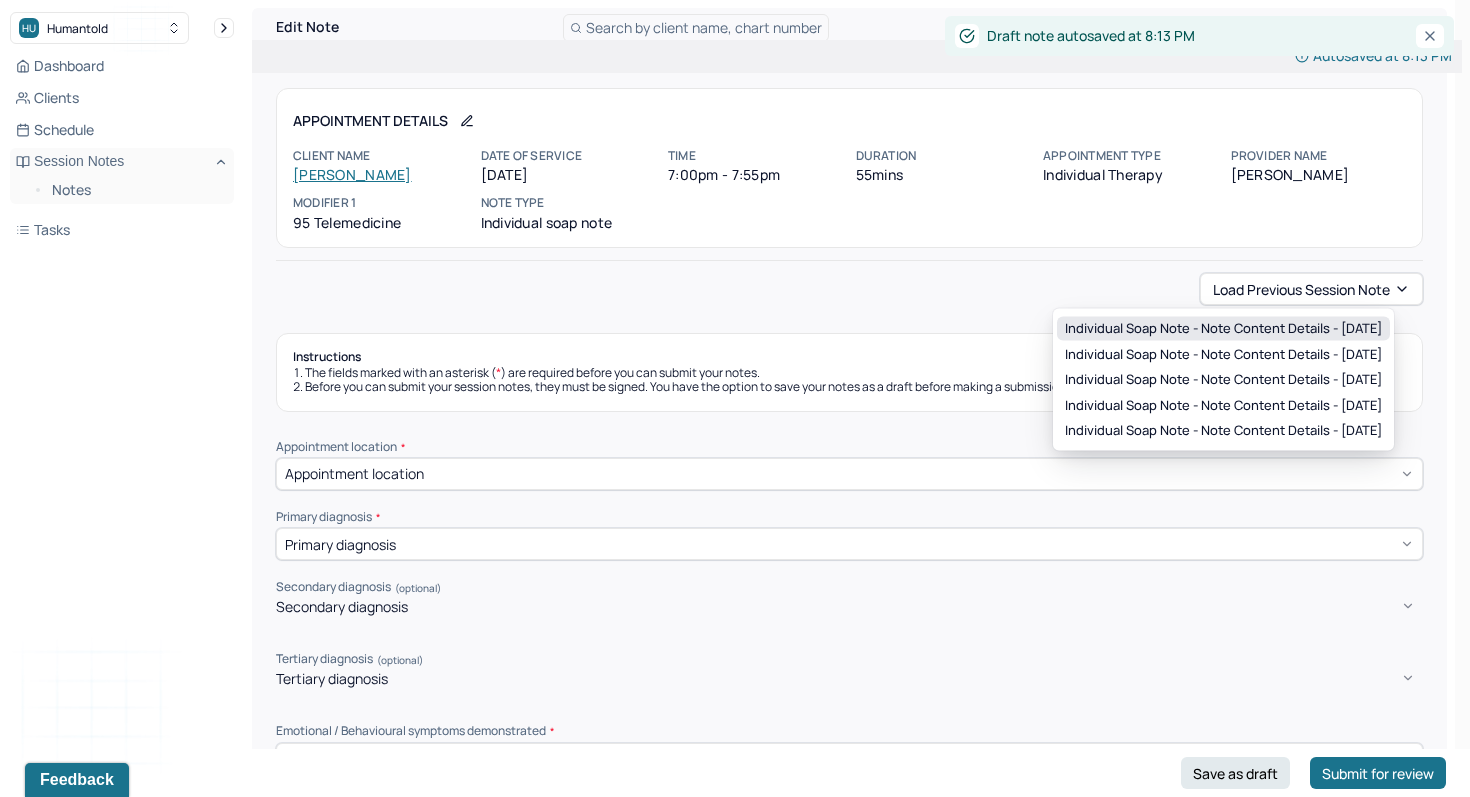 click on "Individual soap note   - Note content Details -   [DATE]" at bounding box center (1223, 329) 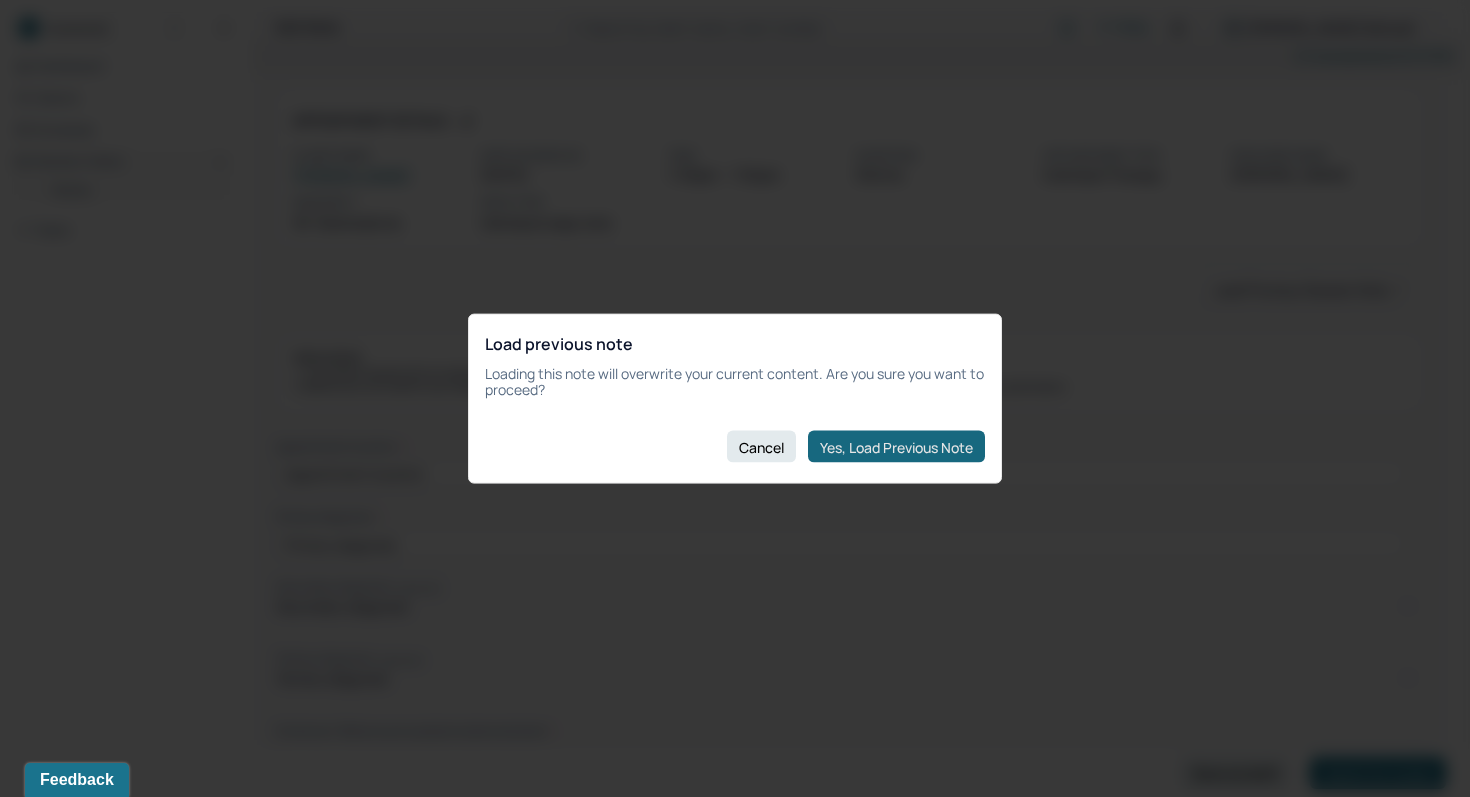 click on "Yes, Load Previous Note" at bounding box center [896, 447] 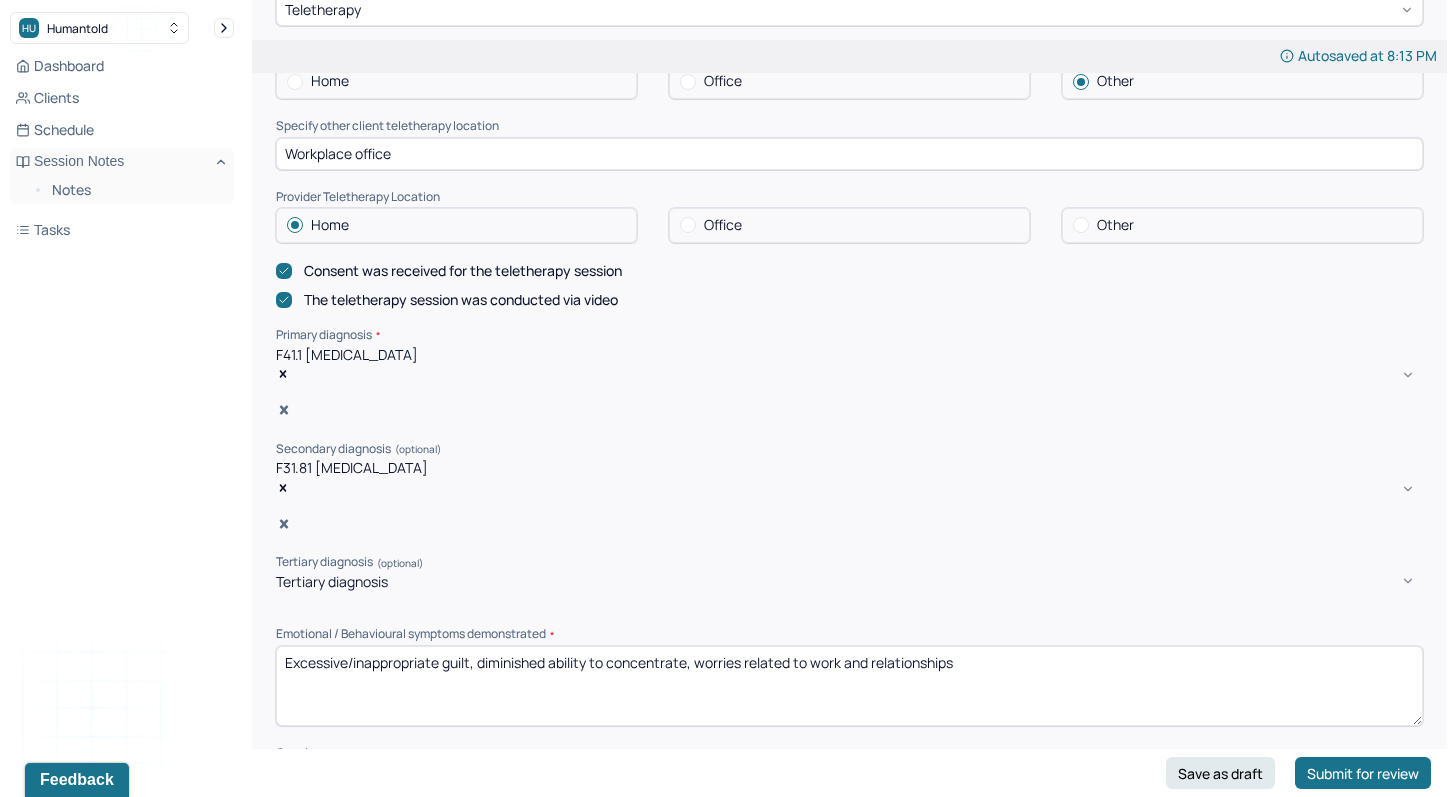 scroll, scrollTop: 514, scrollLeft: 0, axis: vertical 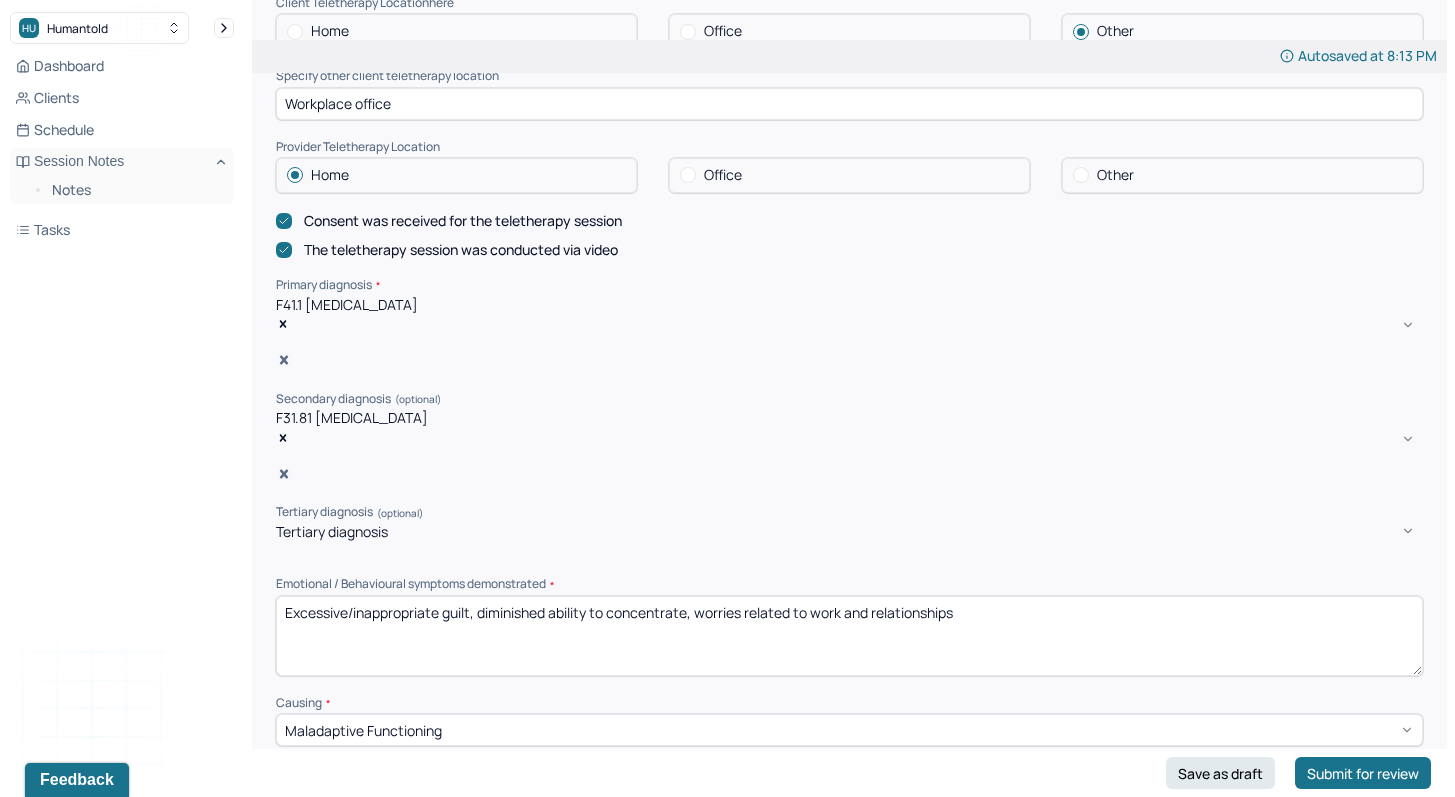 drag, startPoint x: 1058, startPoint y: 544, endPoint x: 225, endPoint y: 530, distance: 833.1176 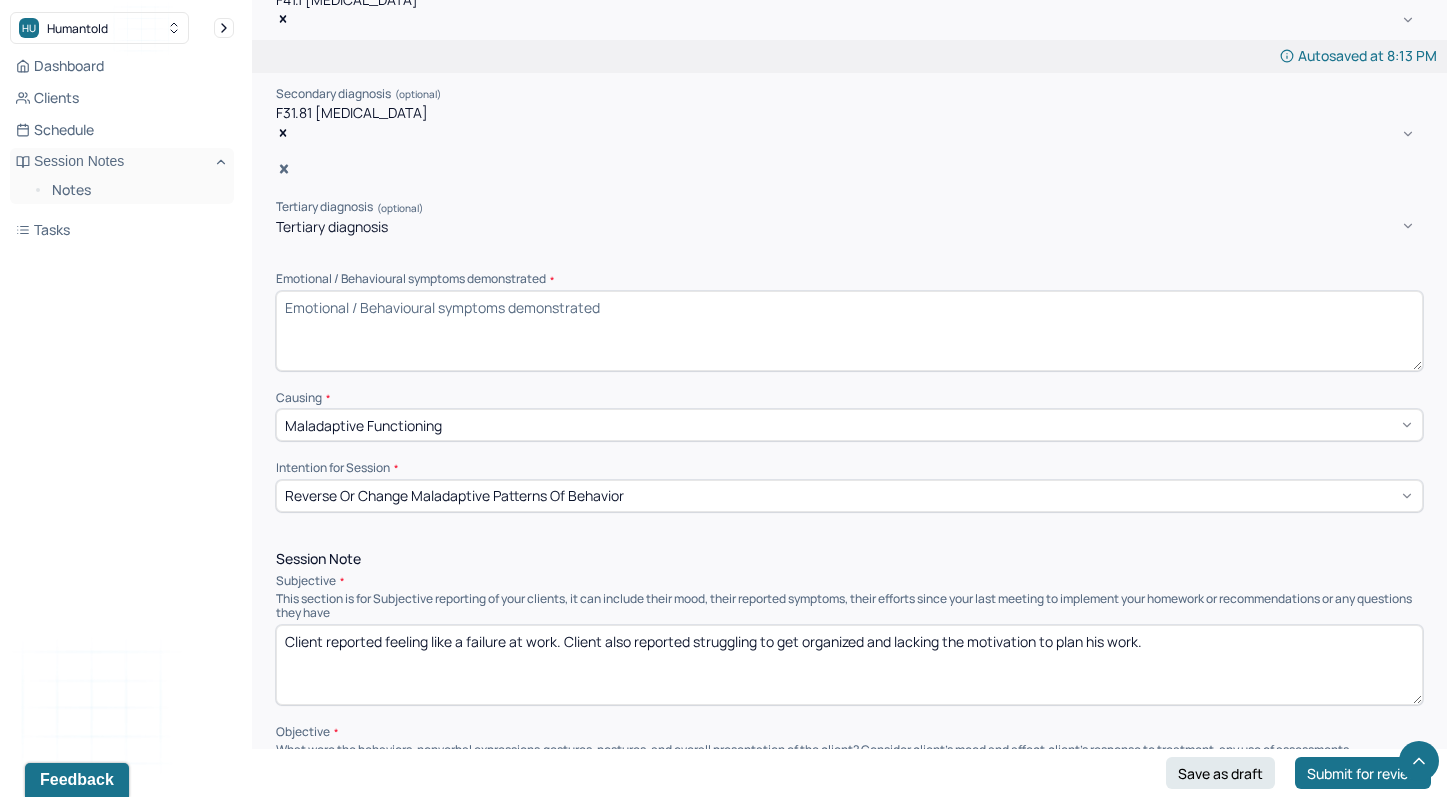 scroll, scrollTop: 835, scrollLeft: 0, axis: vertical 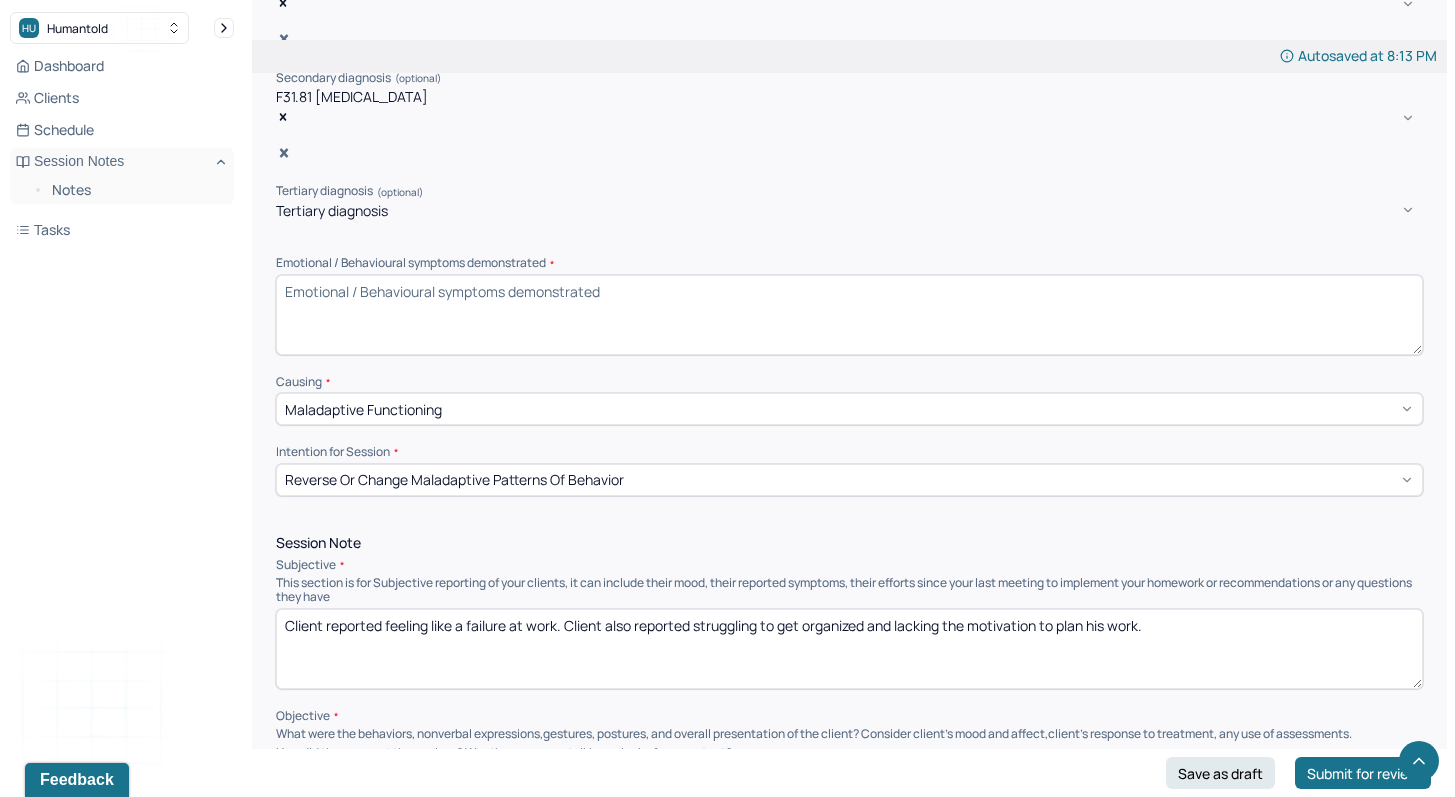 type 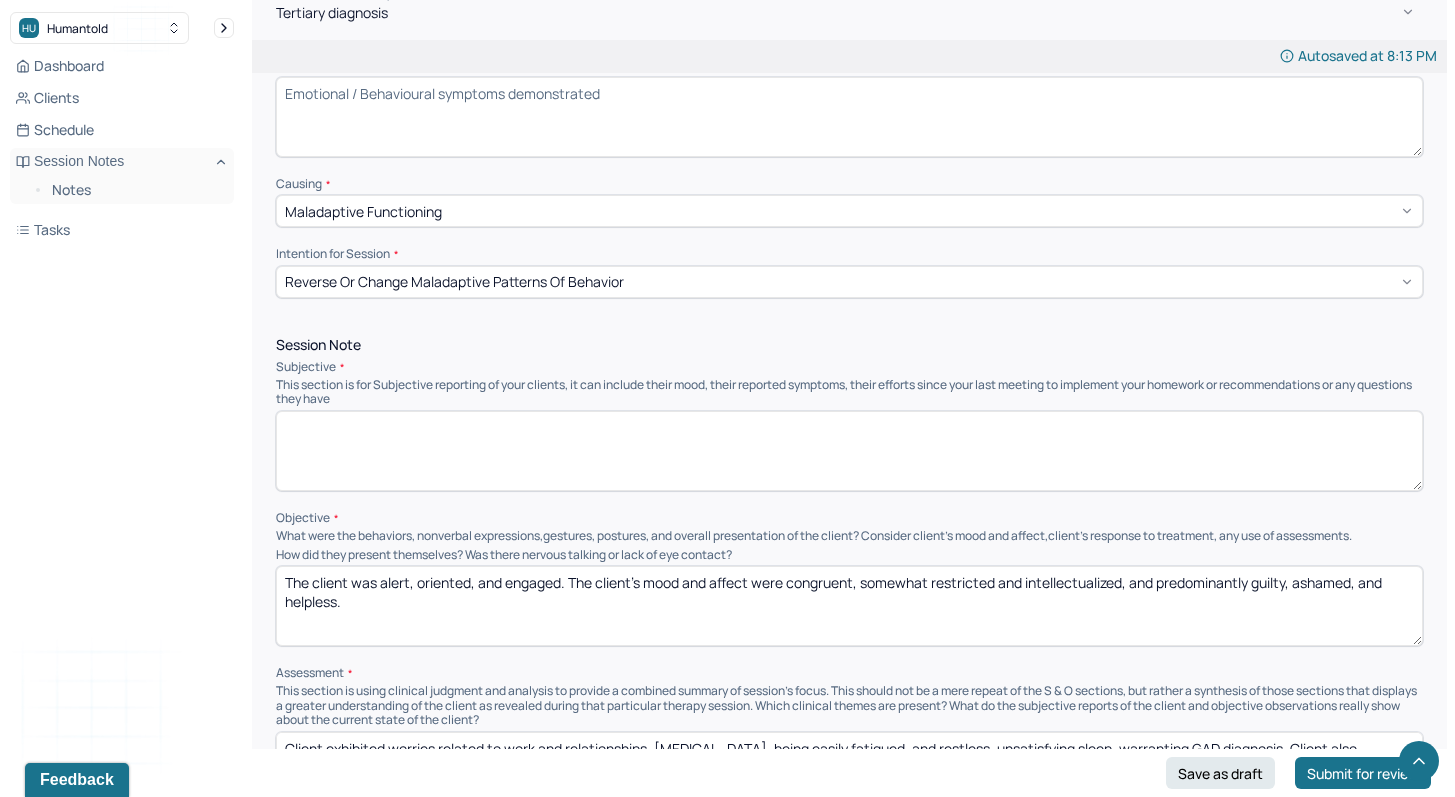 scroll, scrollTop: 1089, scrollLeft: 0, axis: vertical 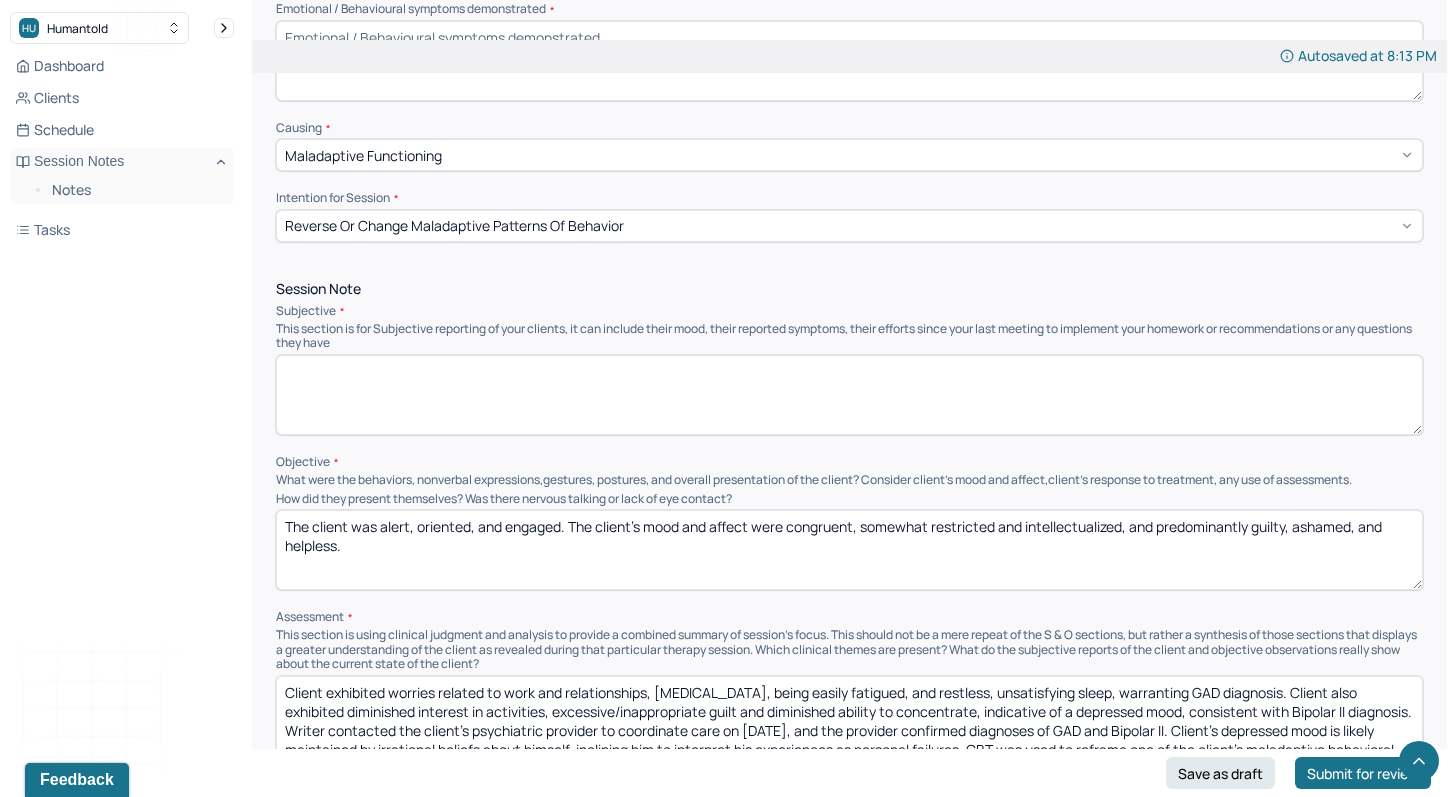 type 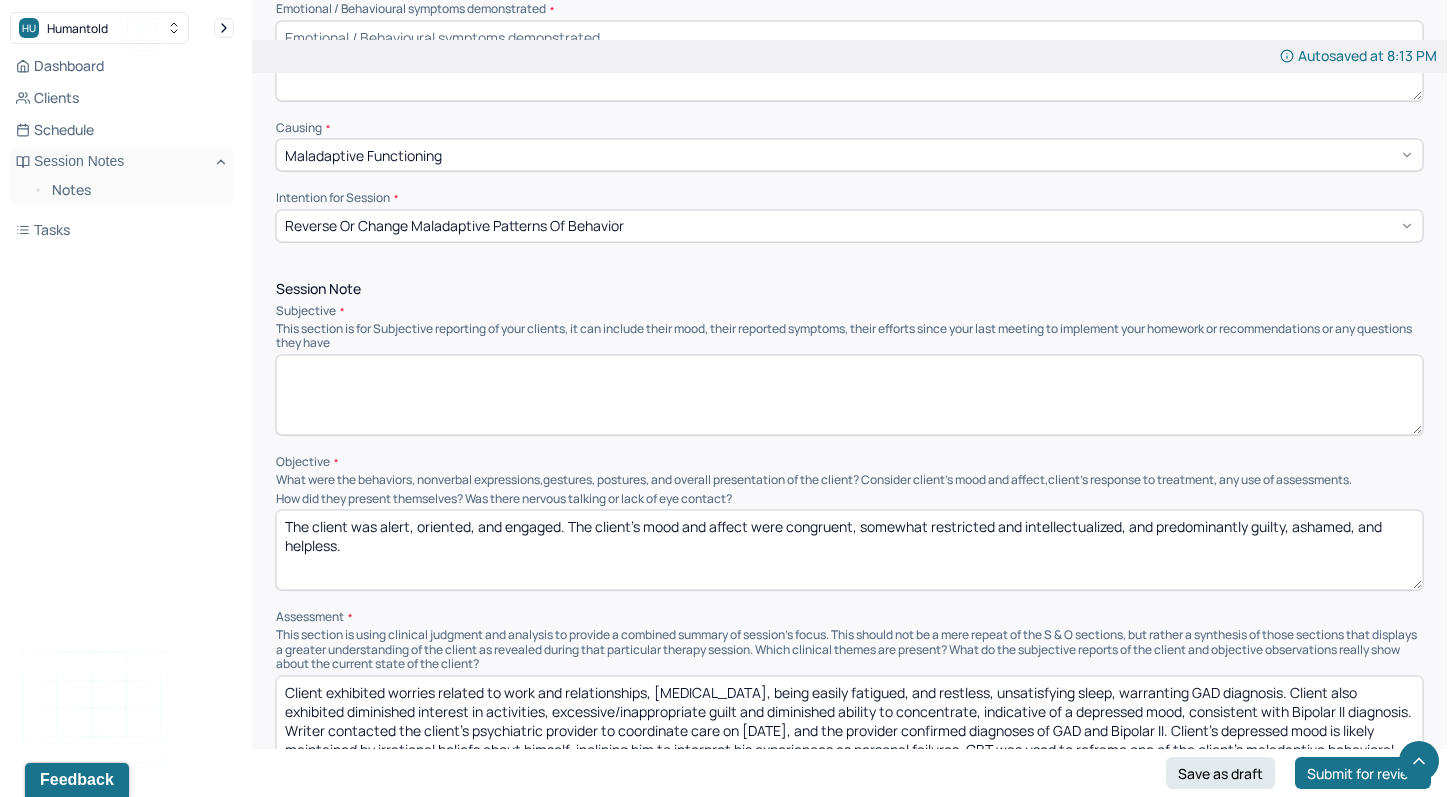 drag, startPoint x: 1230, startPoint y: 472, endPoint x: 1253, endPoint y: 448, distance: 33.24154 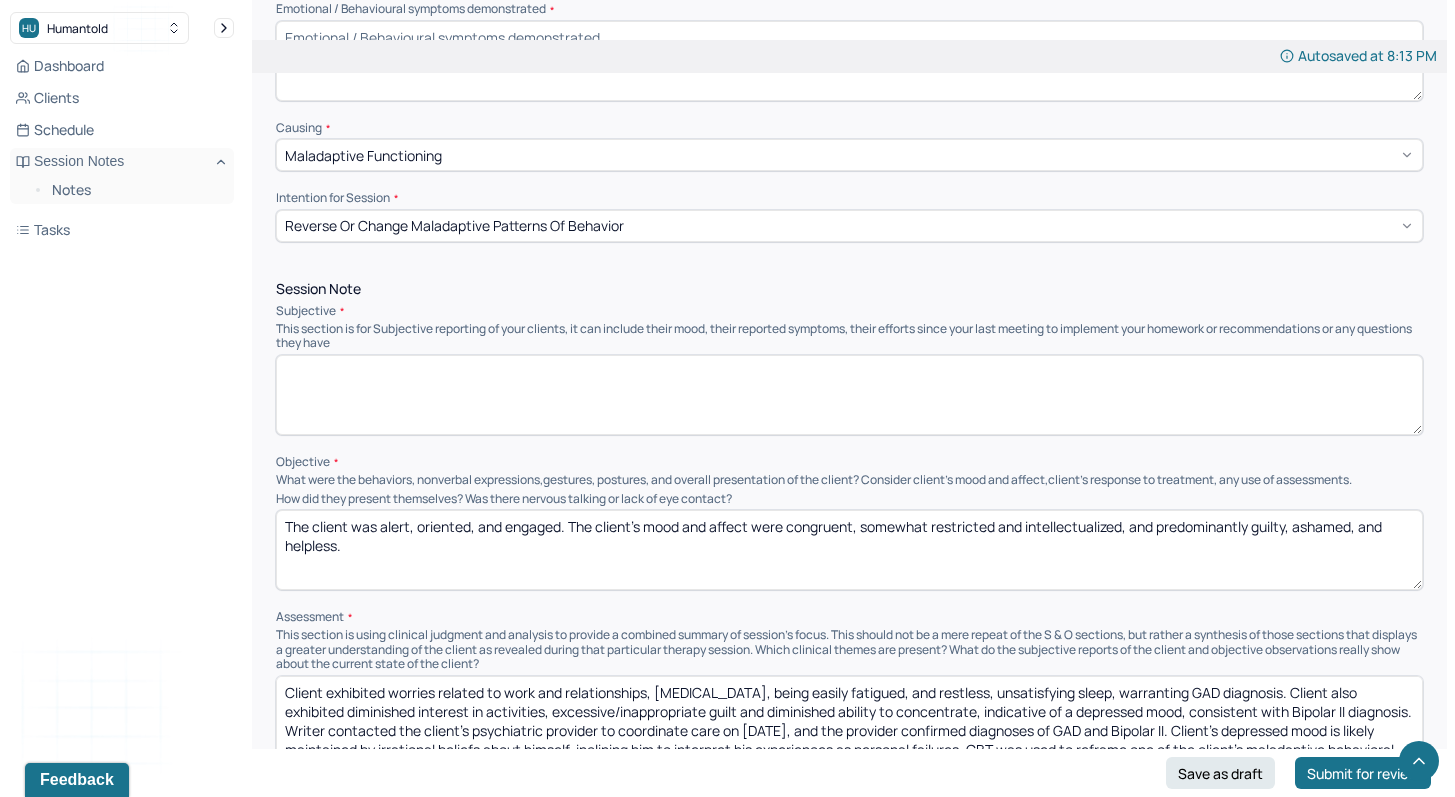 click on "The client was alert, oriented, and engaged. The client's mood and affect were congruent, somewhat restricted and intellectualized, and predominantly guilty, ashamed, and helpless." at bounding box center [849, 550] 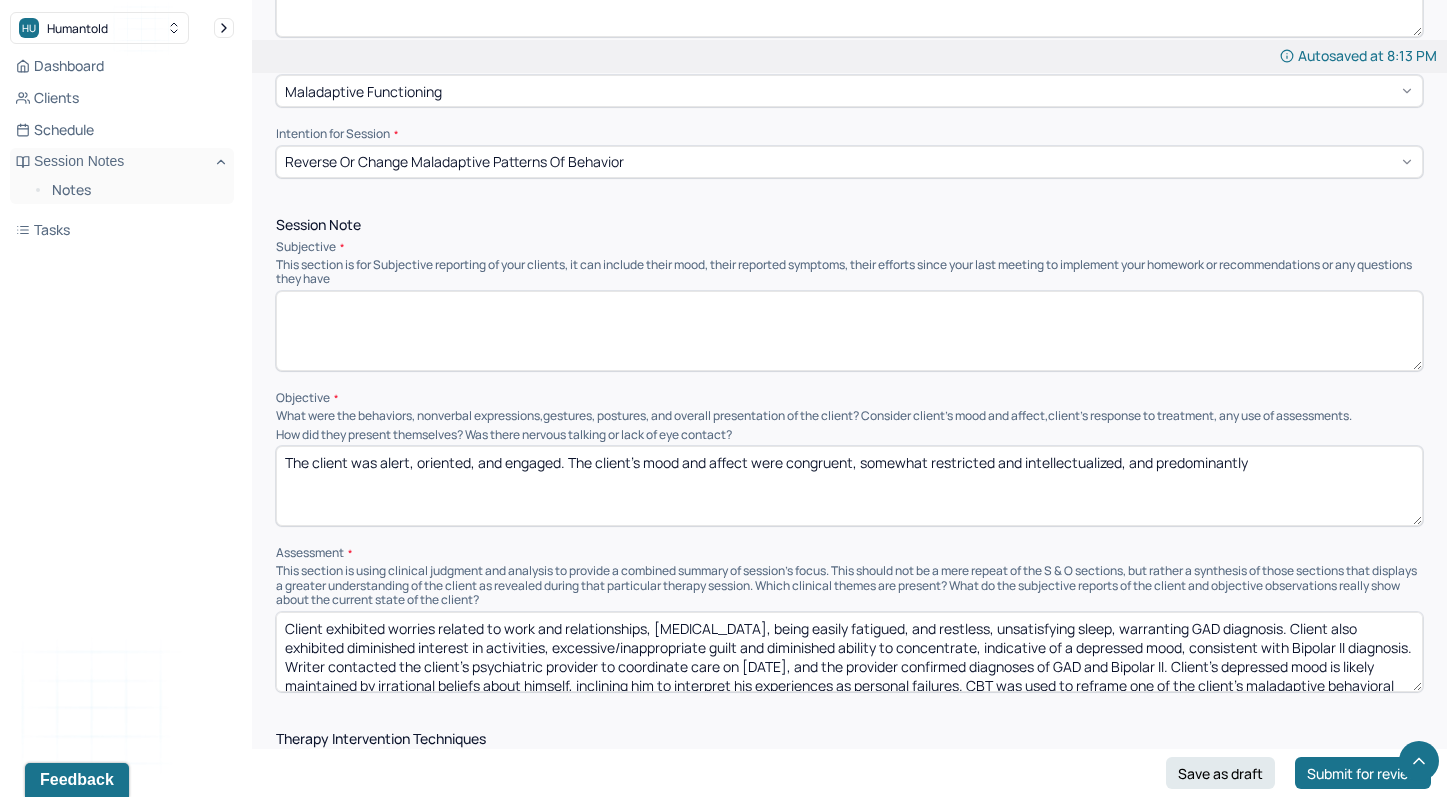 scroll, scrollTop: 1154, scrollLeft: 0, axis: vertical 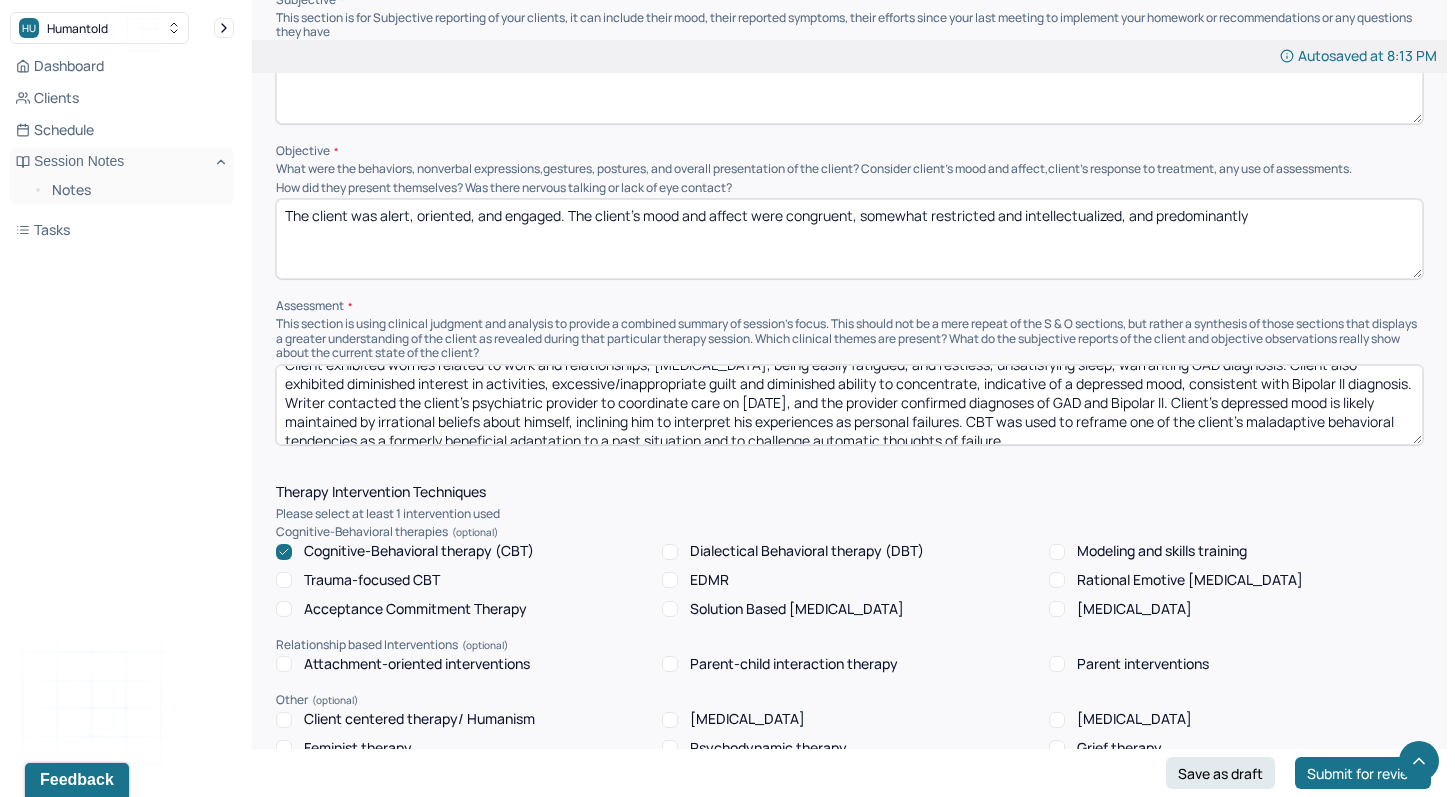 type on "The client was alert, oriented, and engaged. The client's mood and affect were congruent, somewhat restricted and intellectualized, and predominantly" 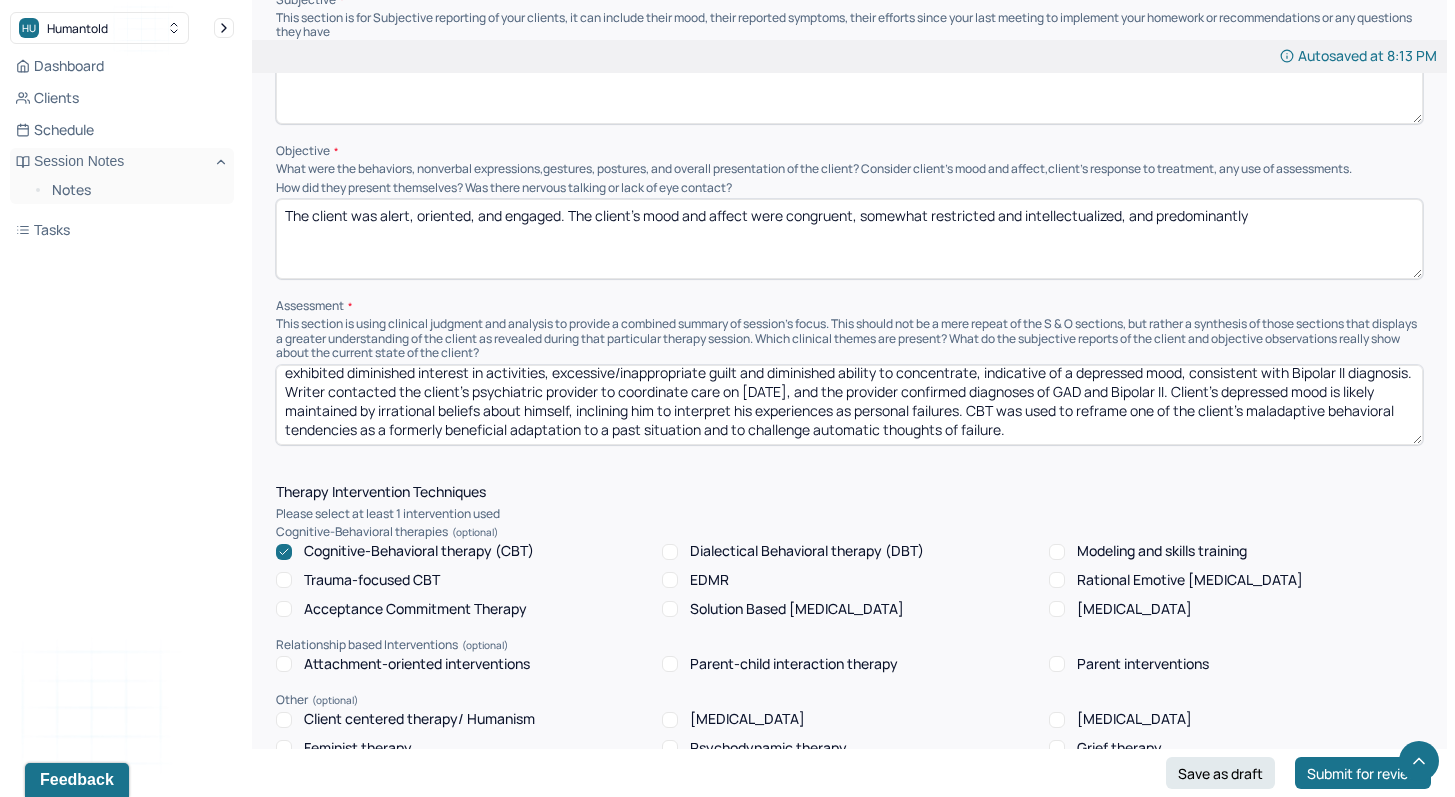 drag, startPoint x: 1188, startPoint y: 321, endPoint x: 1220, endPoint y: 425, distance: 108.81177 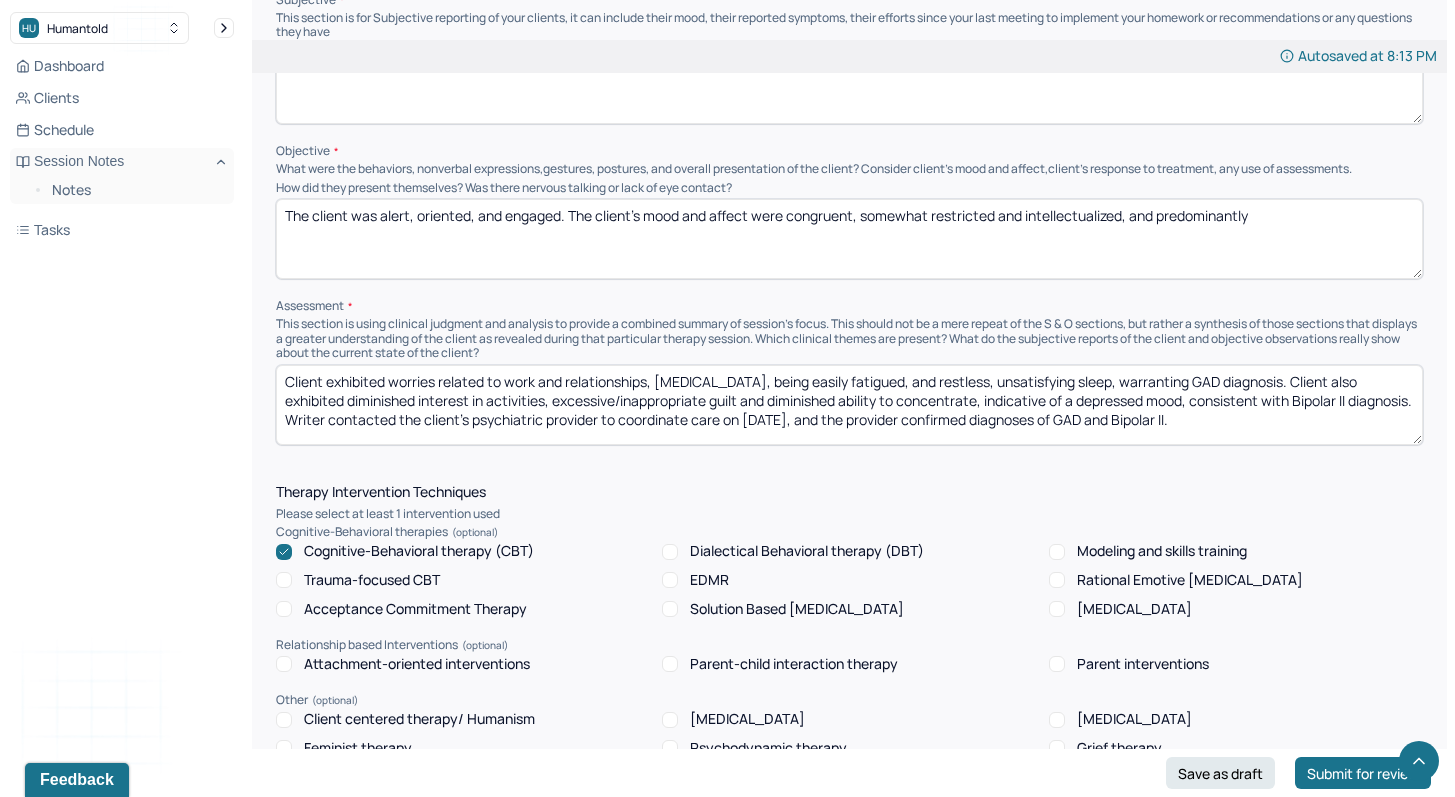 scroll, scrollTop: 3, scrollLeft: 0, axis: vertical 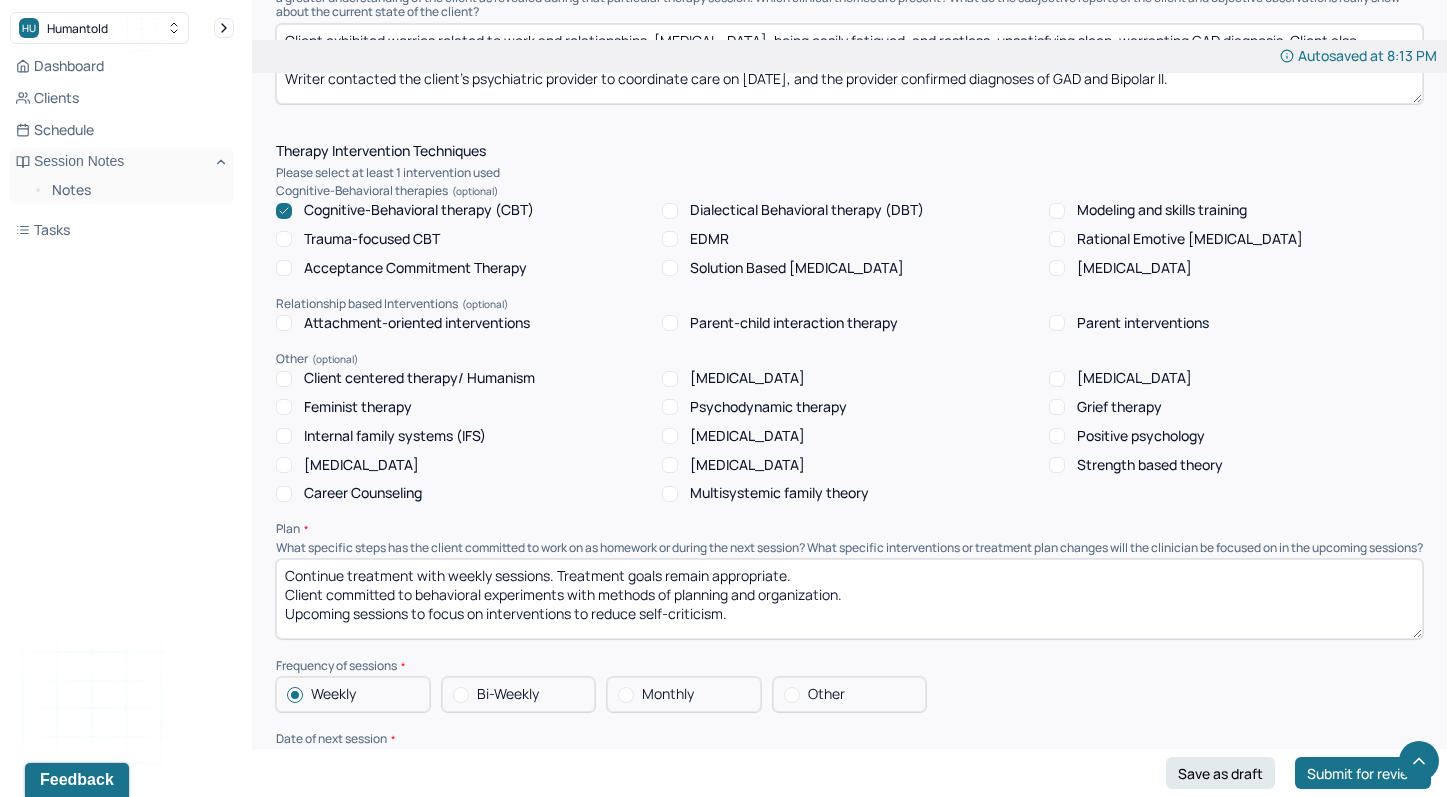 type on "Client exhibited worries related to work and relationships, [MEDICAL_DATA], being easily fatigued, and restless, unsatisfying sleep, warranting GAD diagnosis. Client also exhibited diminished interest in activities, excessive/inappropriate guilt and diminished ability to concentrate, indicative of a depressed mood, consistent with Bipolar II diagnosis. Writer contacted the client's psychiatric provider to coordinate care on [DATE], and the provider confirmed diagnoses of GAD and Bipolar II." 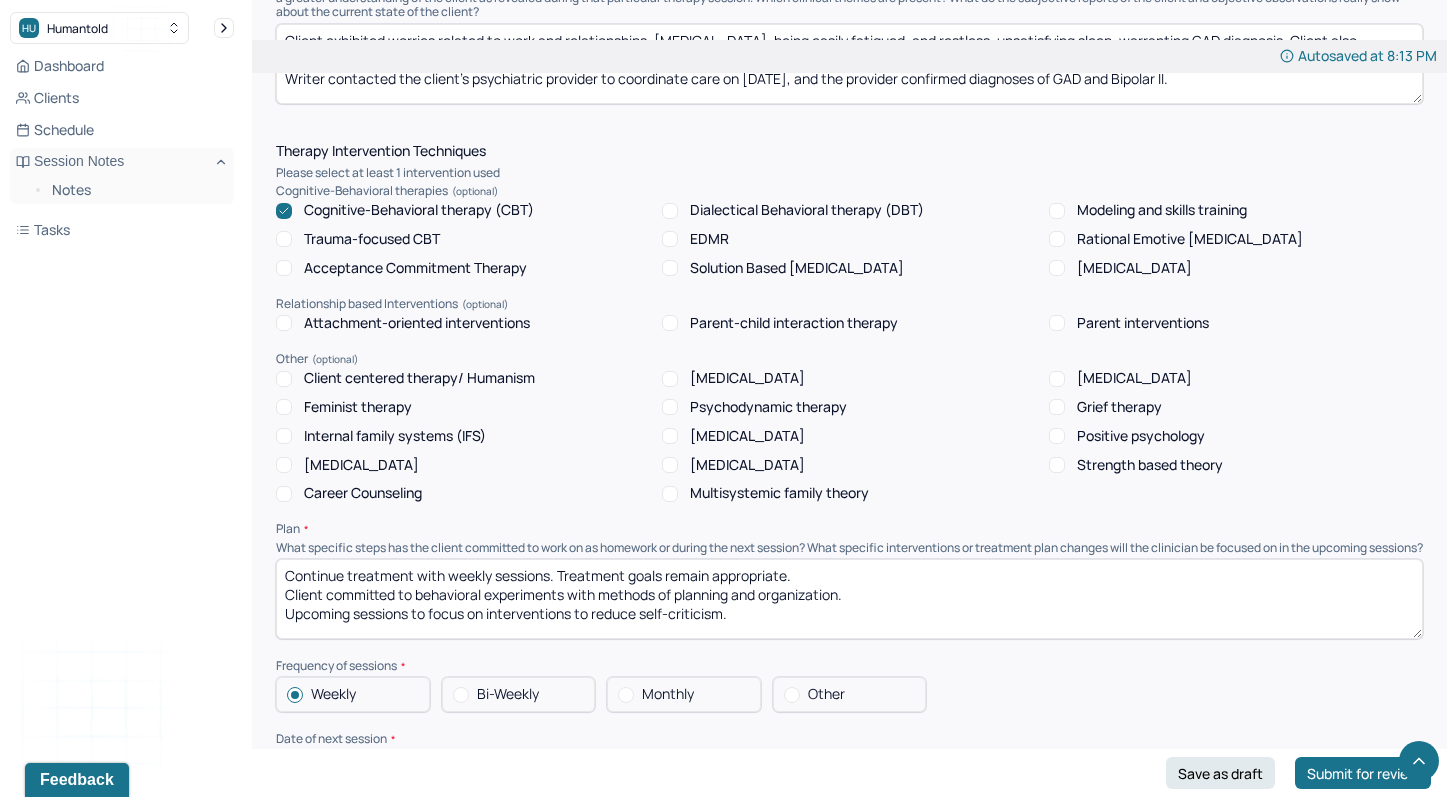 drag, startPoint x: 778, startPoint y: 550, endPoint x: 487, endPoint y: 553, distance: 291.01547 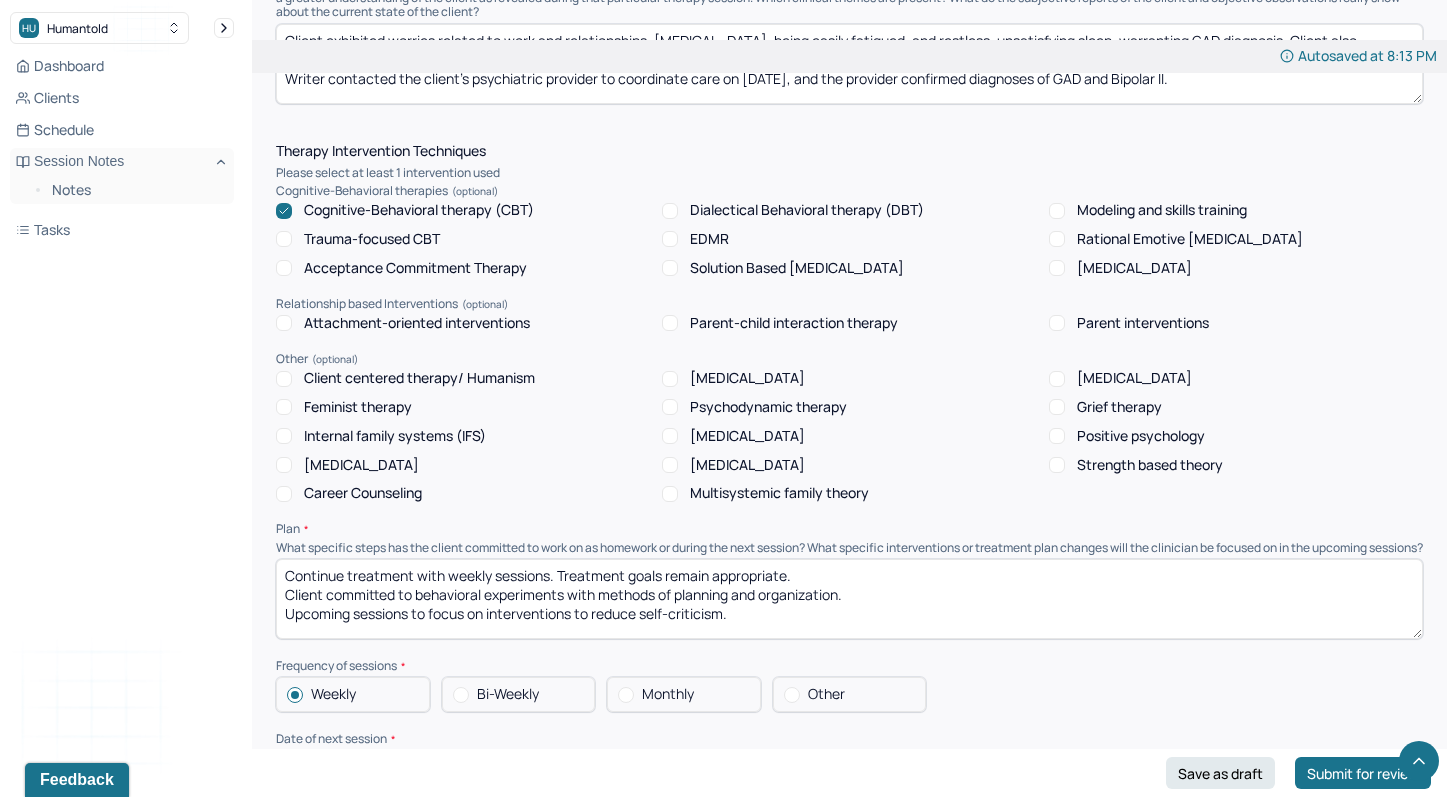 click on "Continue treatment with weekly sessions. Treatment goals remain appropriate.
Client committed to behavioral experiments with methods of planning and organization.
Upcoming sessions to focus on interventions to reduce self-criticism." at bounding box center (849, 599) 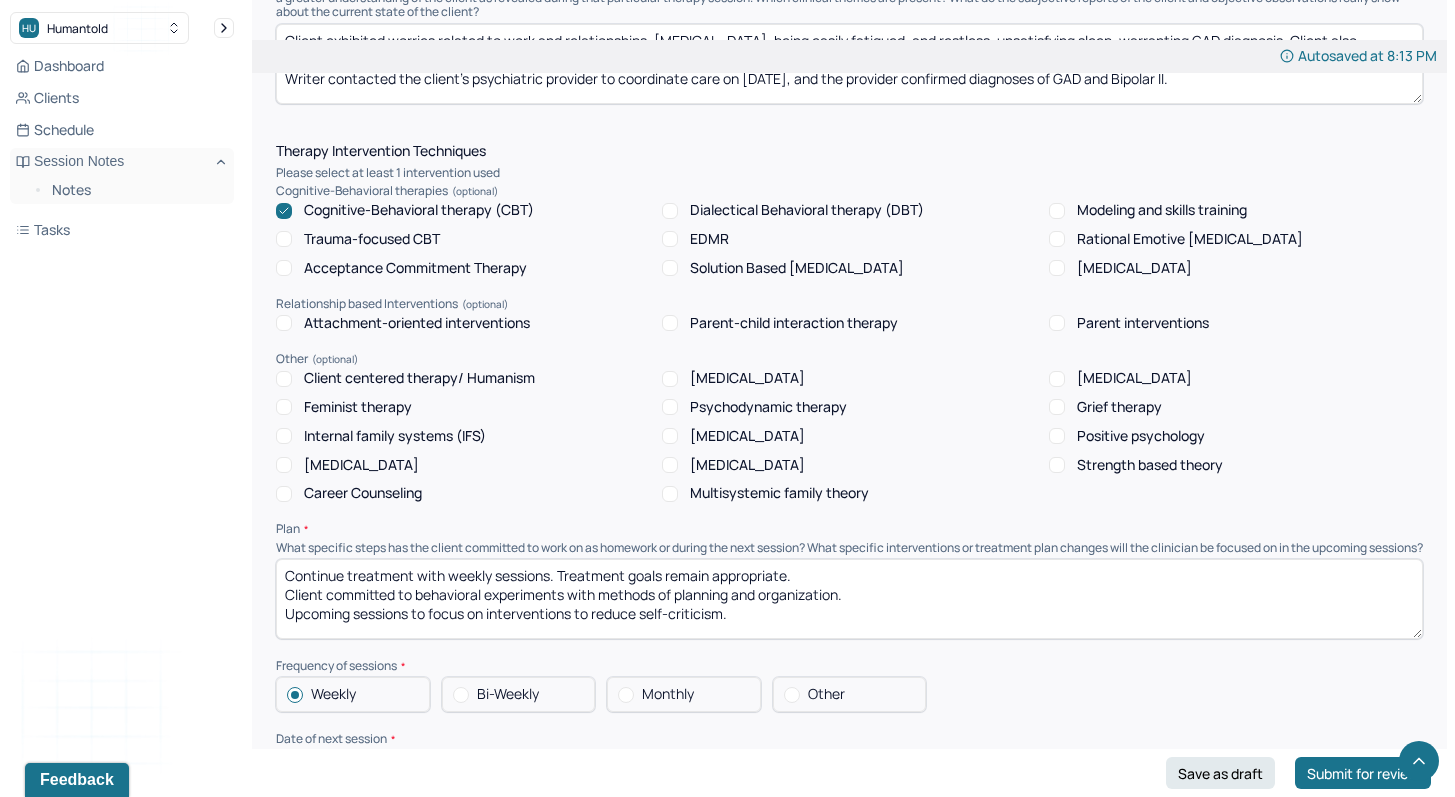 drag, startPoint x: 778, startPoint y: 558, endPoint x: 488, endPoint y: 553, distance: 290.0431 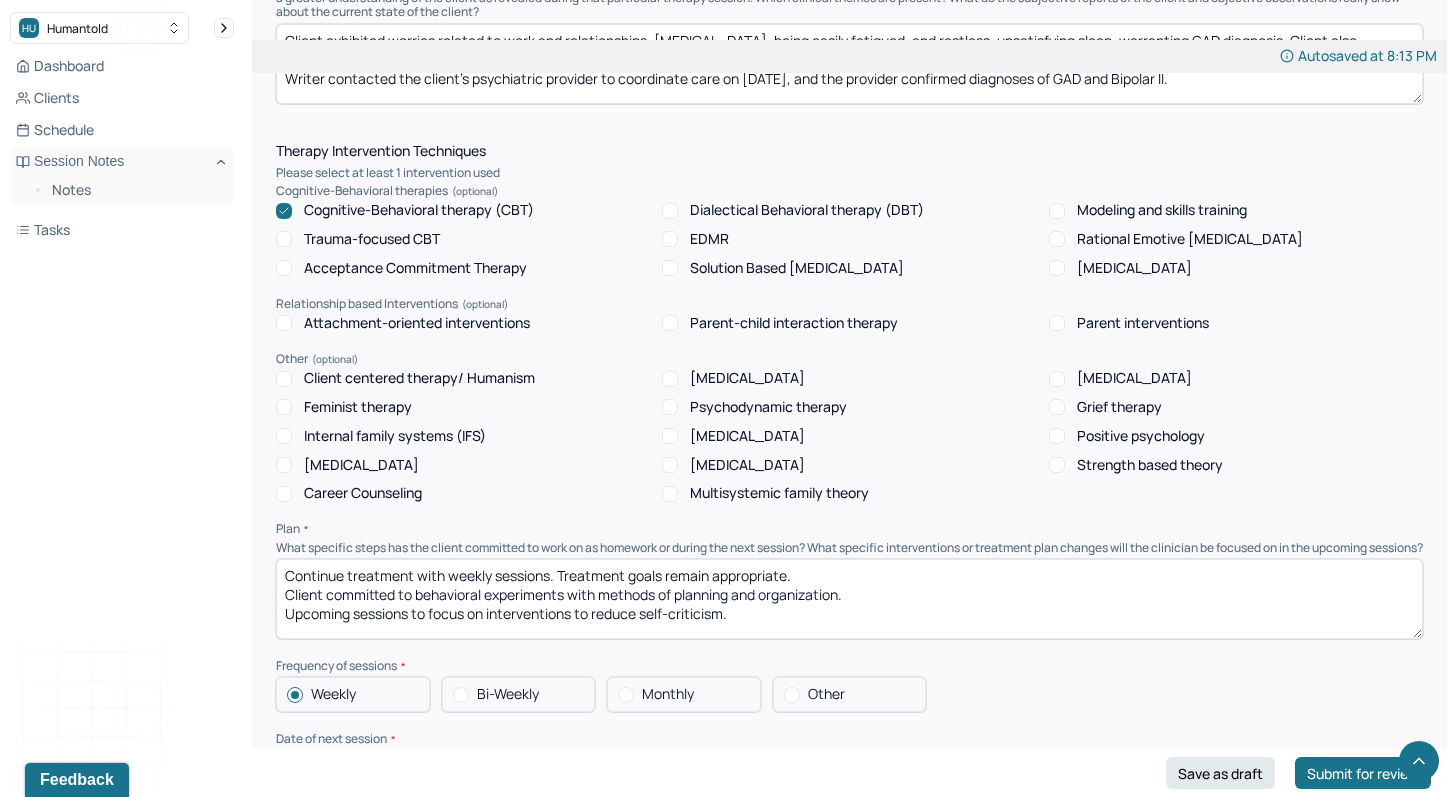 click on "Continue treatment with weekly sessions. Treatment goals remain appropriate.
Client committed to behavioral experiments with methods of planning and organization.
Upcoming sessions to focus on interventions to reduce self-criticism." at bounding box center [849, 599] 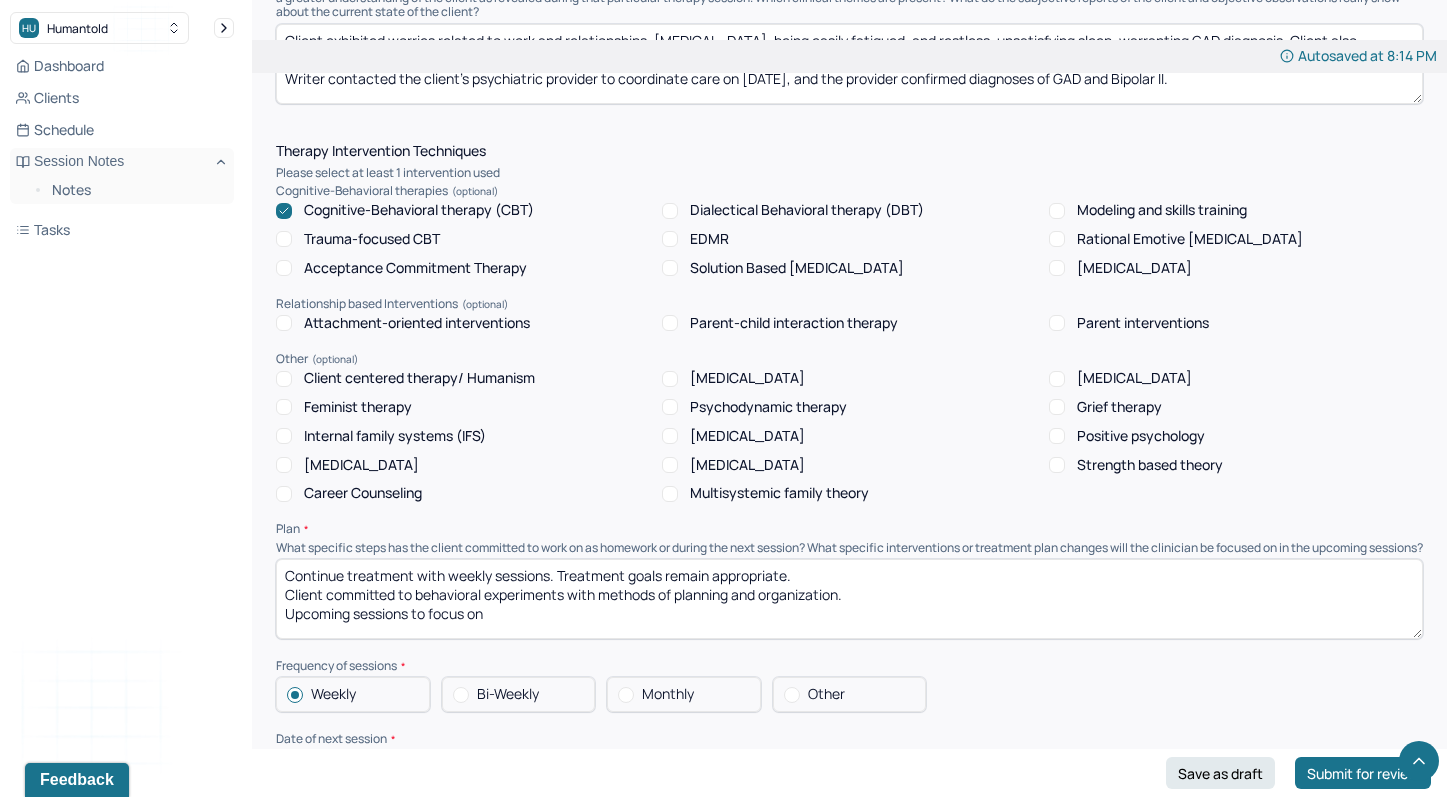 drag, startPoint x: 858, startPoint y: 530, endPoint x: 415, endPoint y: 529, distance: 443.00113 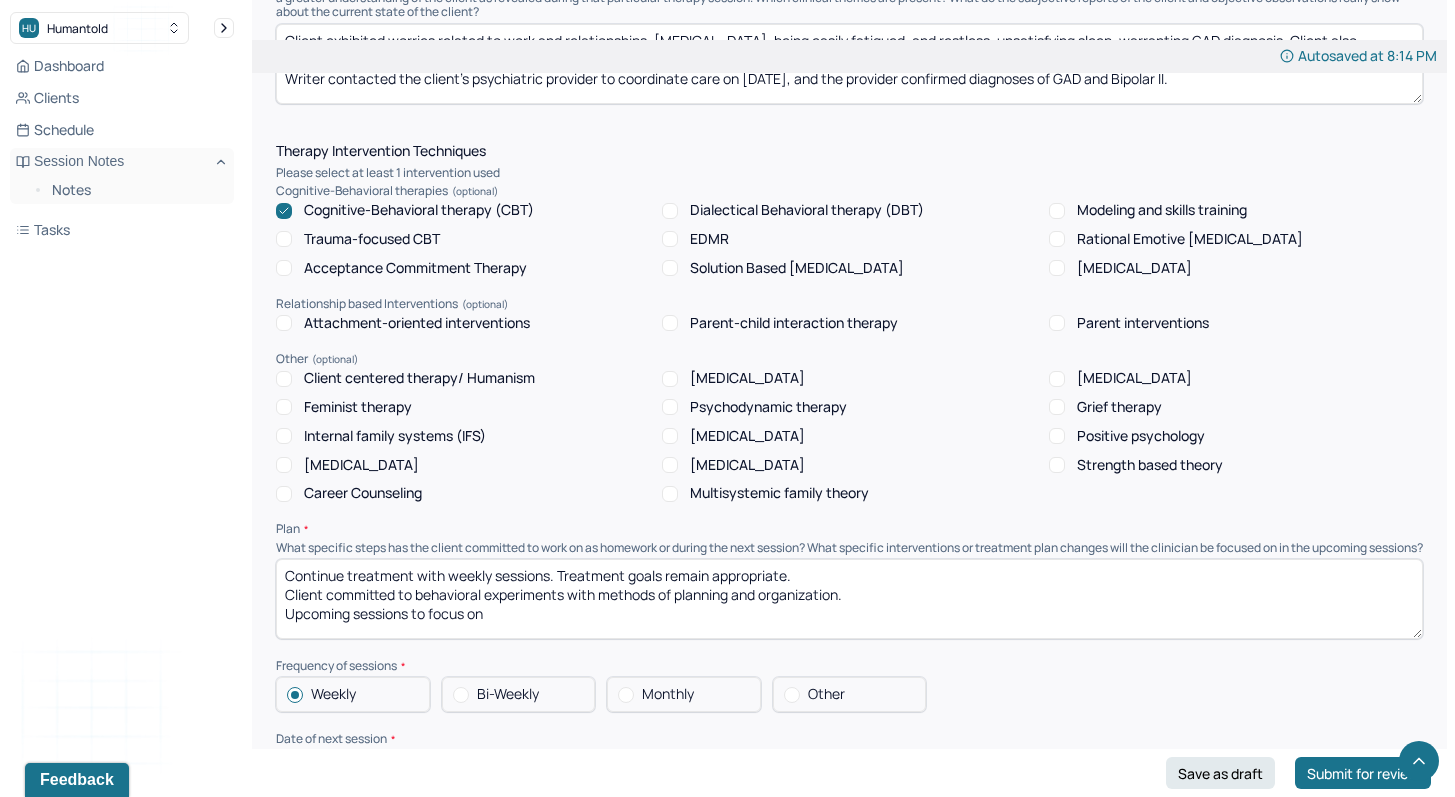 click on "Continue treatment with weekly sessions. Treatment goals remain appropriate.
Client committed to behavioral experiments with methods of planning and organization.
Upcoming sessions to focus on" at bounding box center [849, 599] 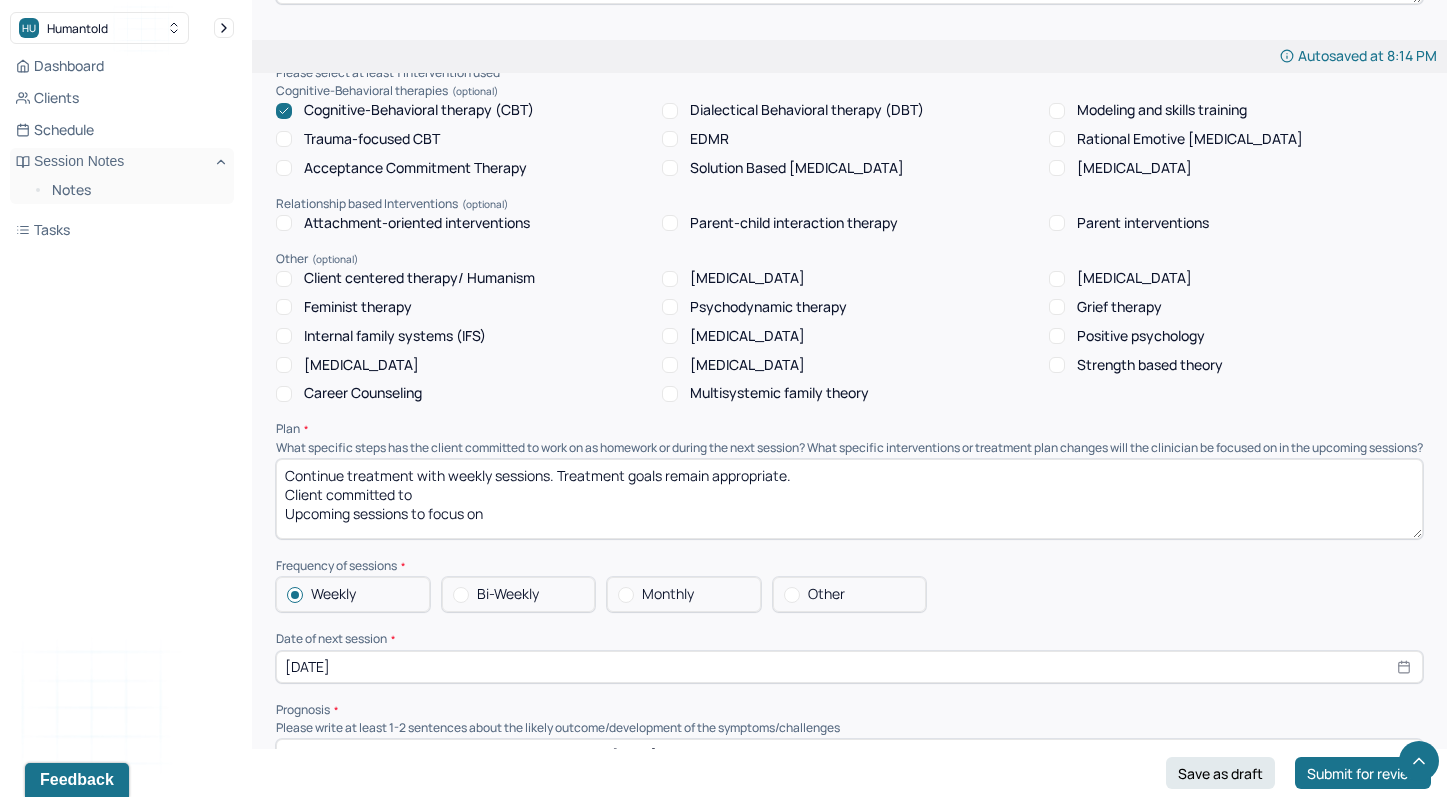 scroll, scrollTop: 2074, scrollLeft: 0, axis: vertical 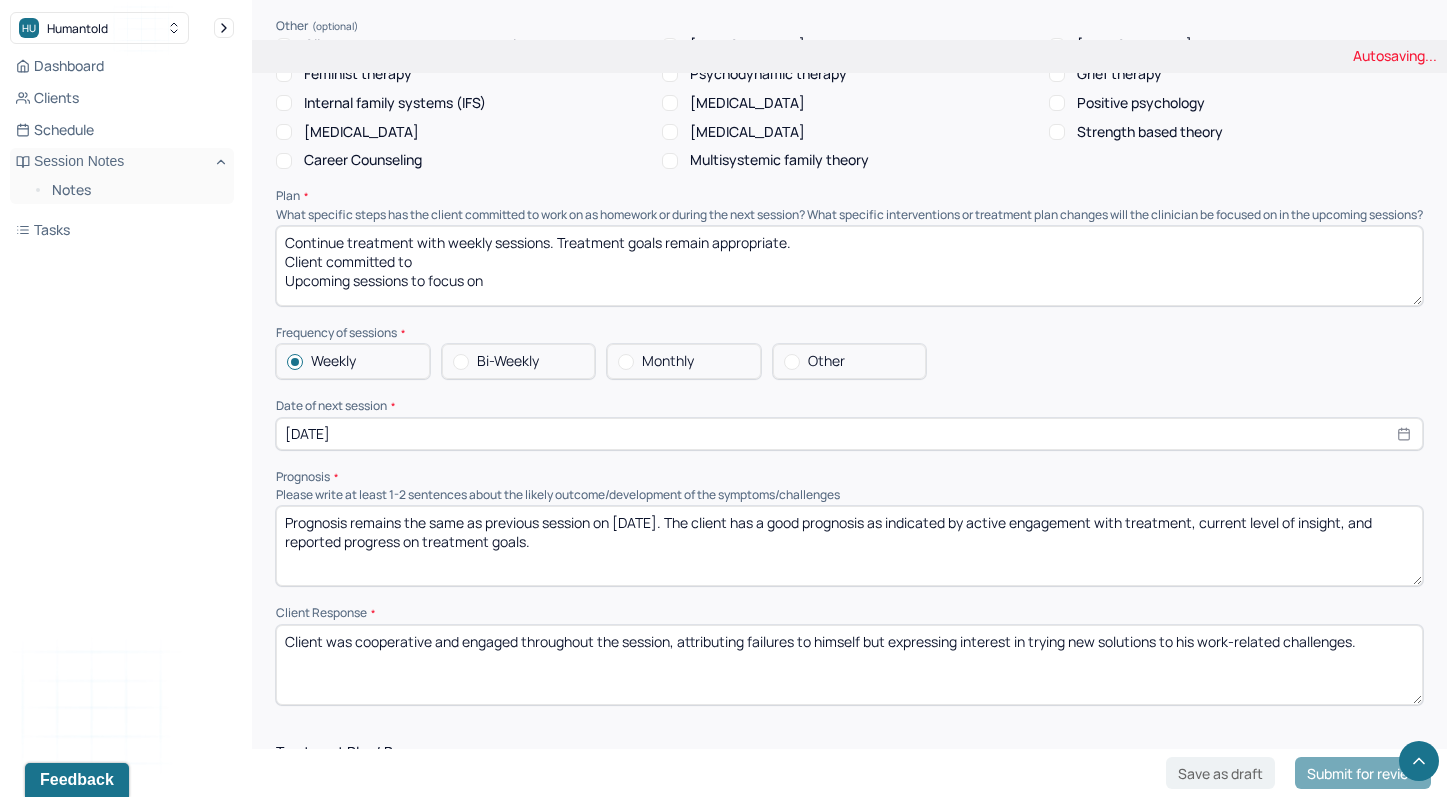 type on "Continue treatment with weekly sessions. Treatment goals remain appropriate.
Client committed to
Upcoming sessions to focus on" 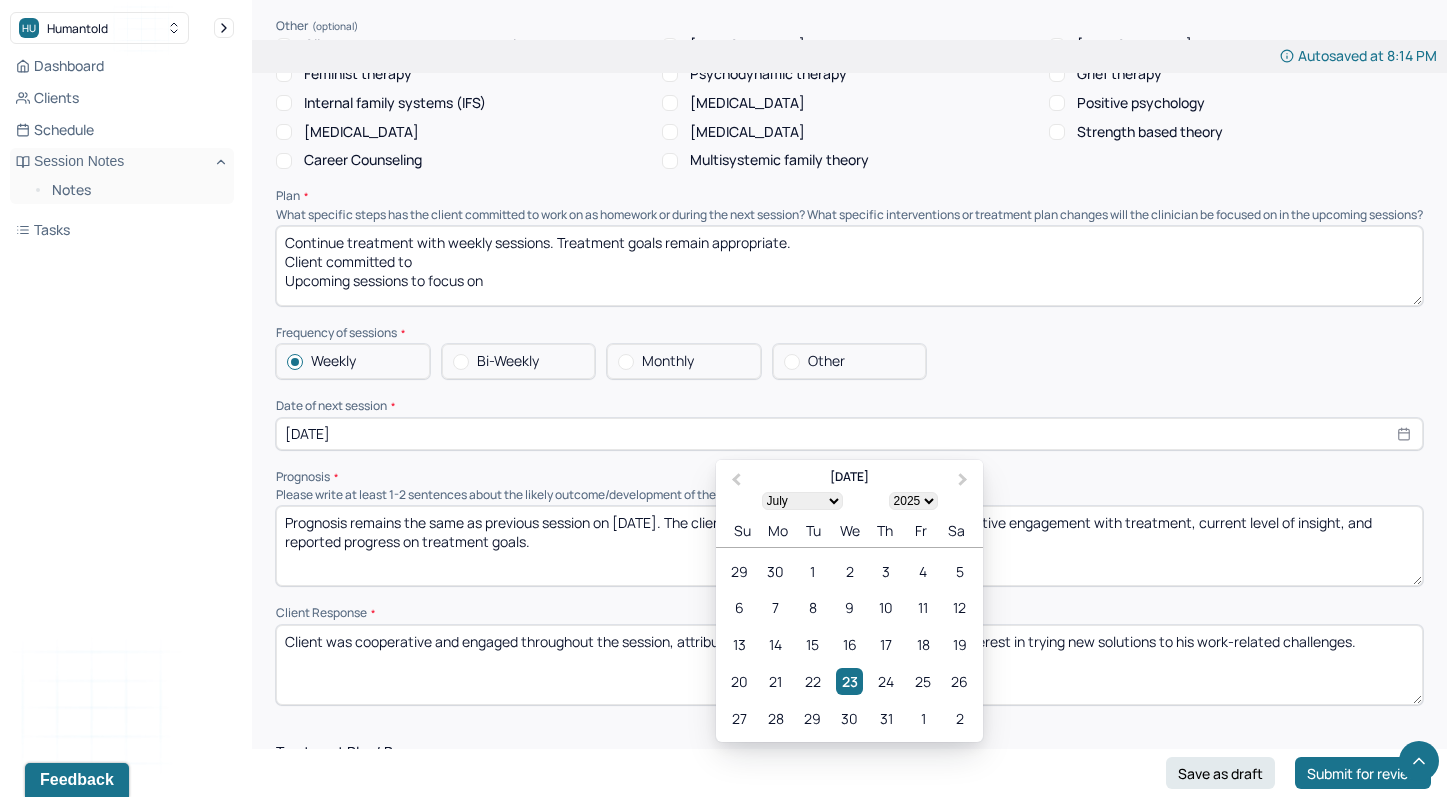 click on "[DATE]" at bounding box center (849, 434) 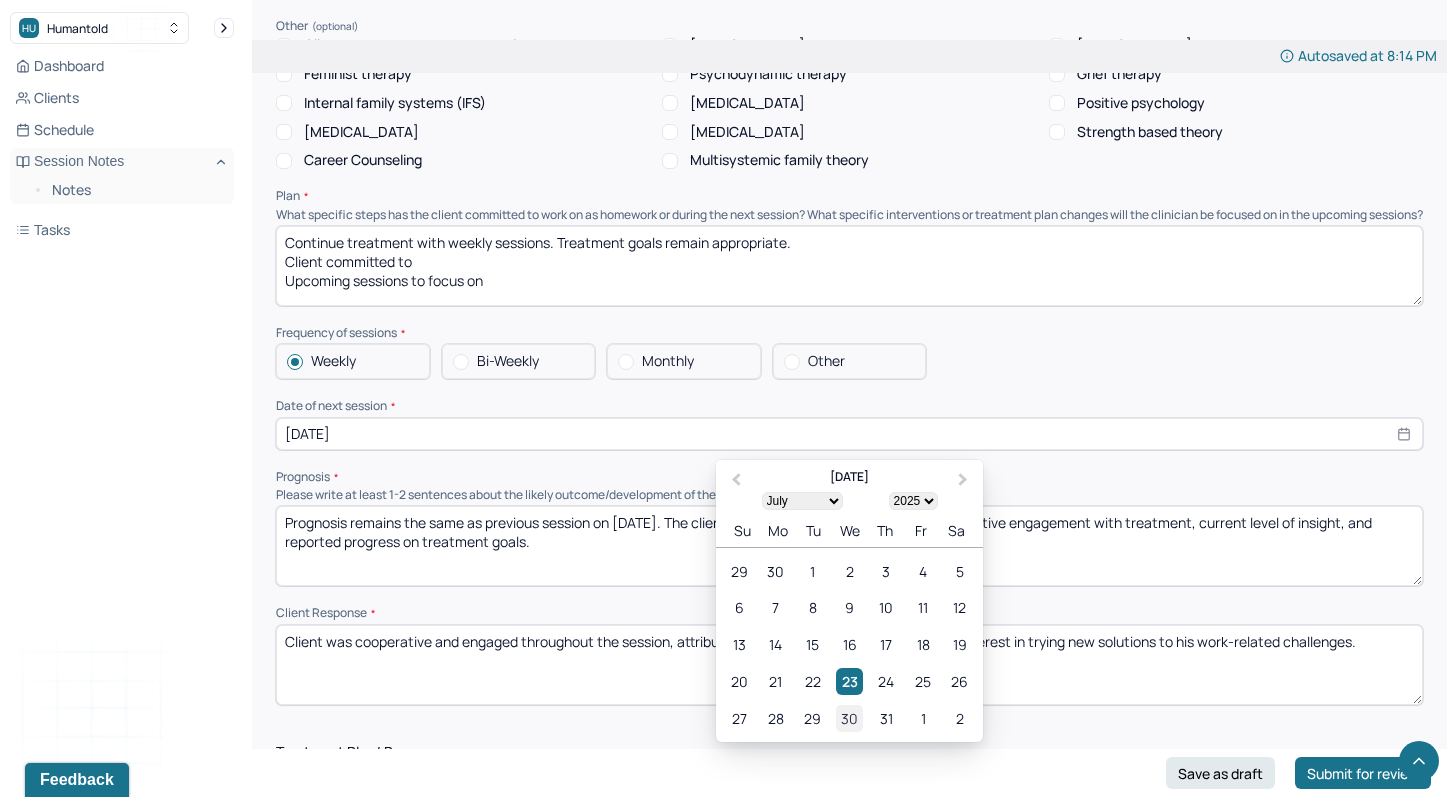 click on "30" at bounding box center (849, 717) 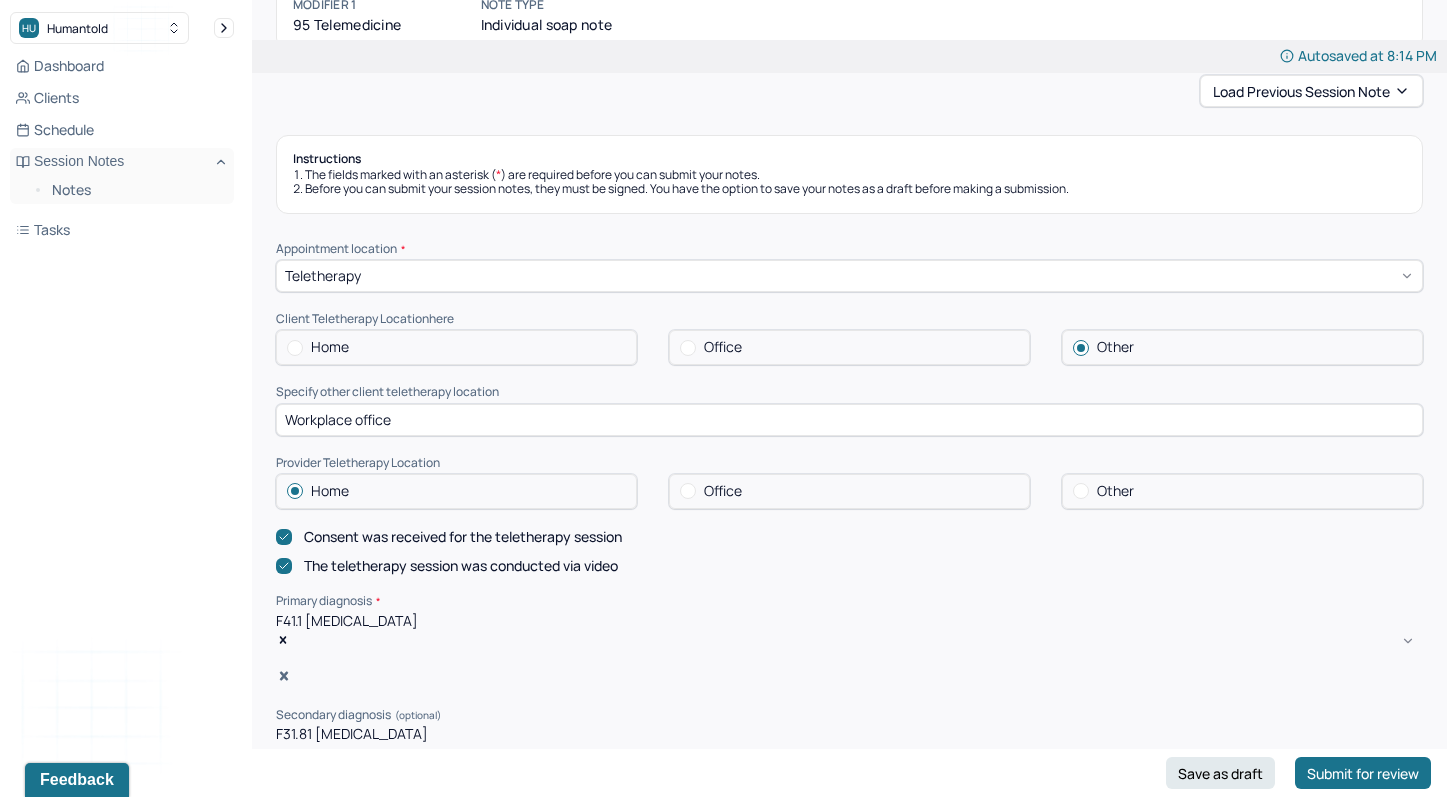scroll, scrollTop: 0, scrollLeft: 0, axis: both 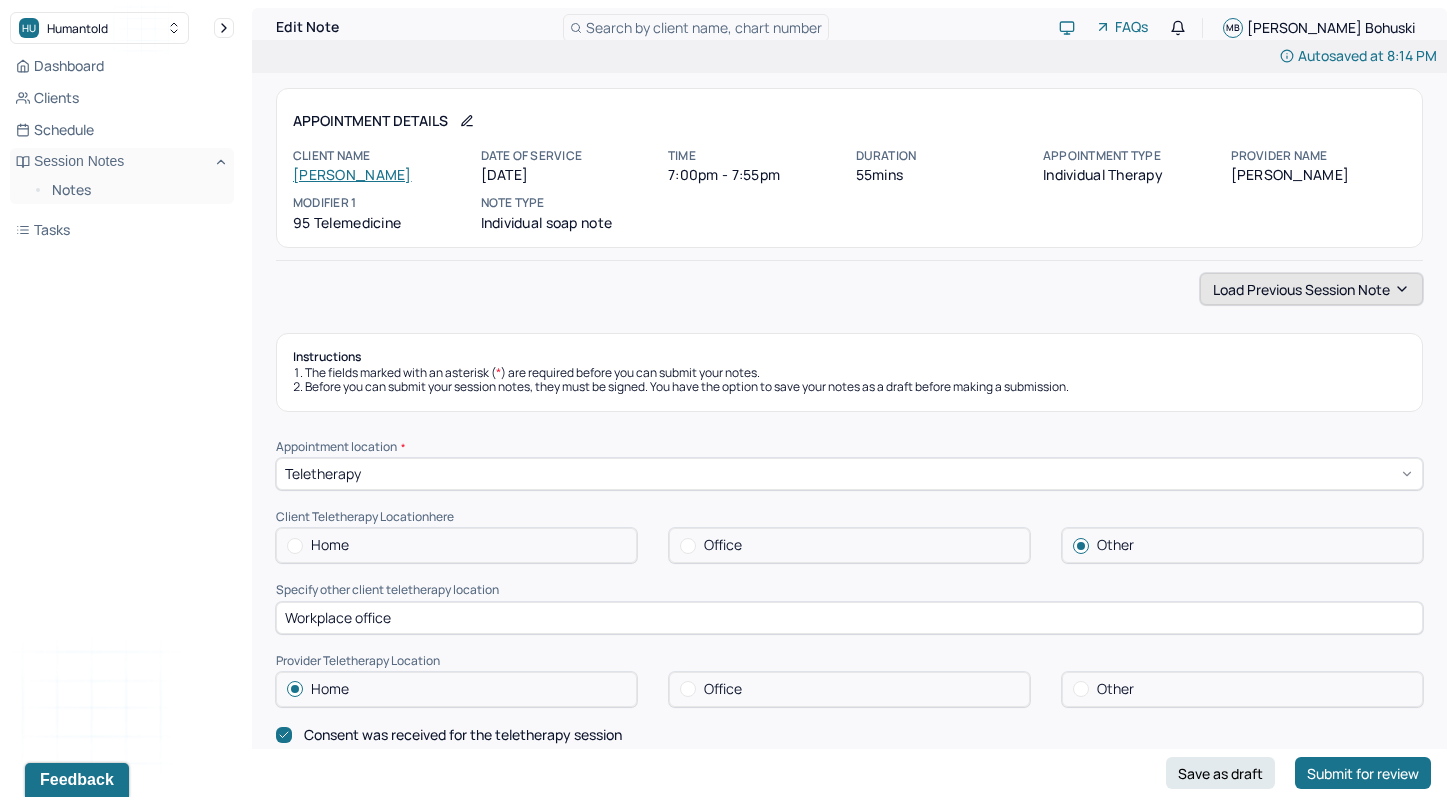 click on "Load previous session note" at bounding box center (1311, 289) 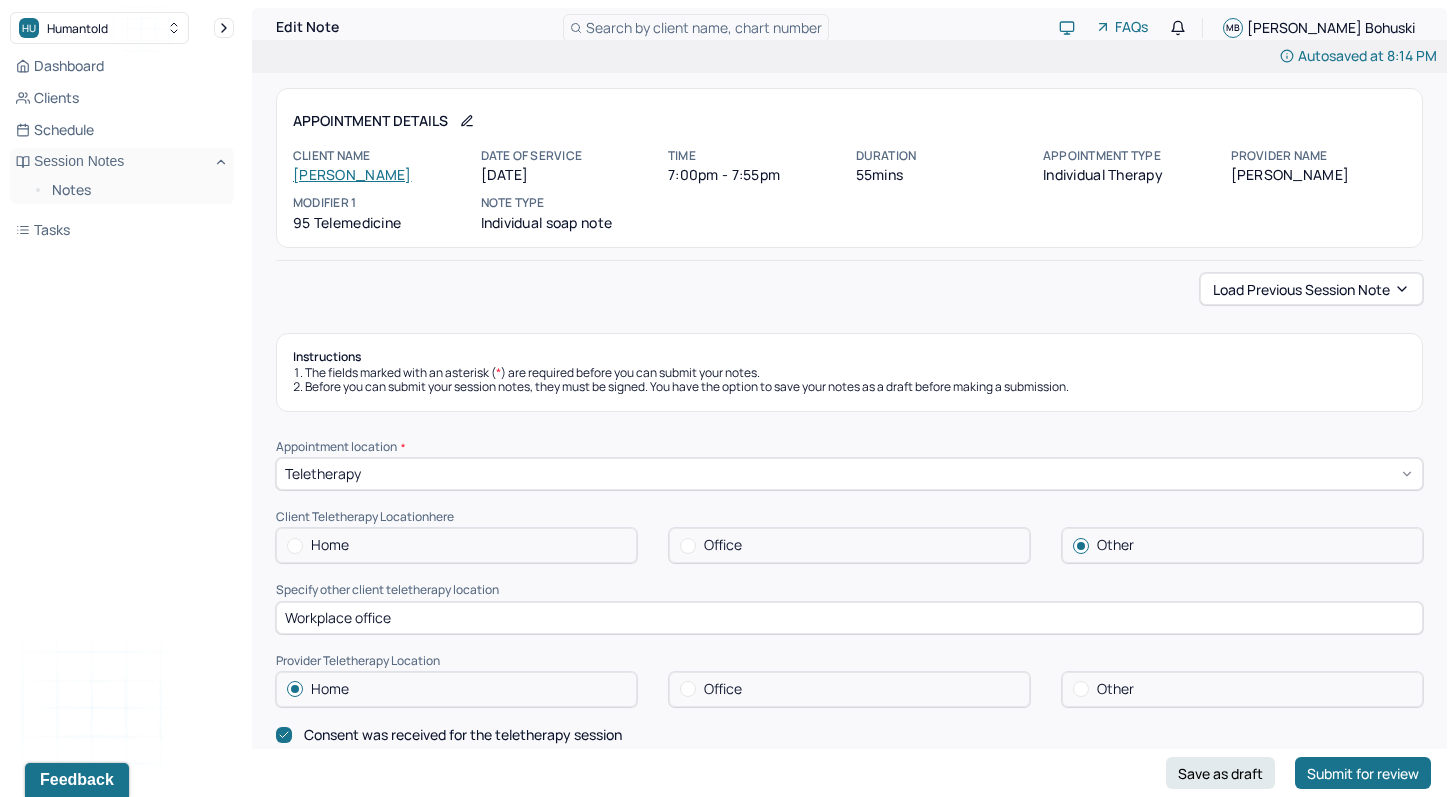 click on "Load previous session note" at bounding box center [849, 289] 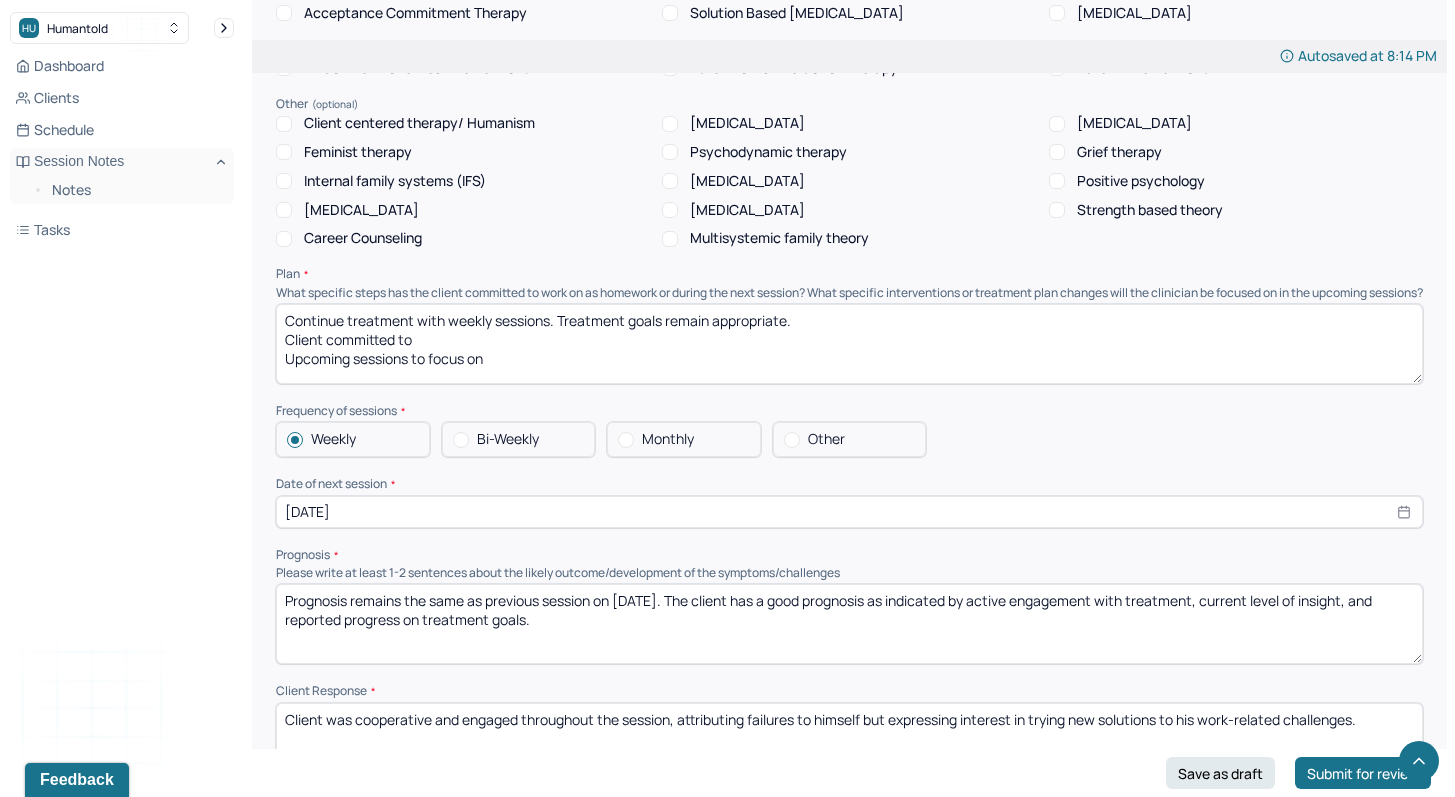 scroll, scrollTop: 2000, scrollLeft: 0, axis: vertical 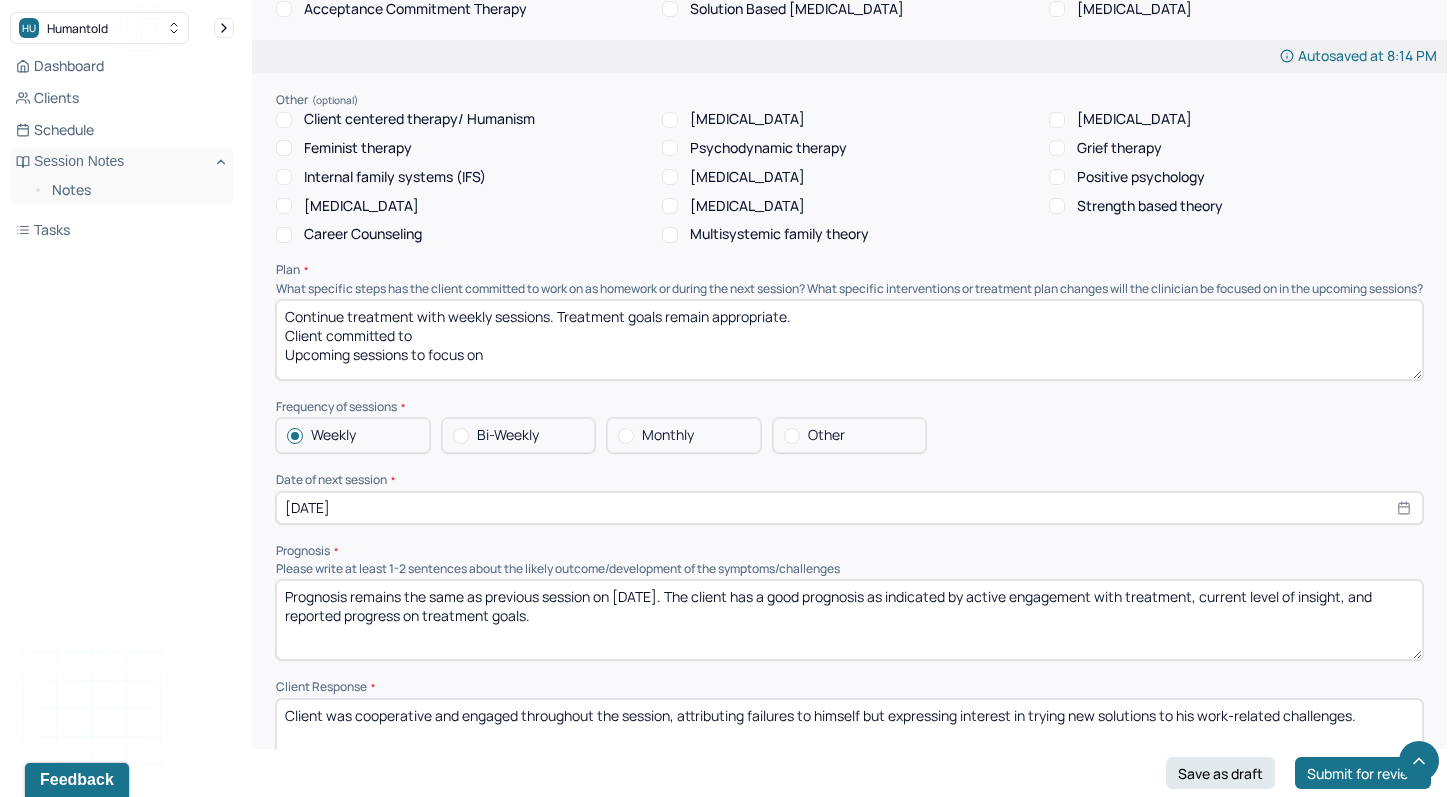 click on "Prognosis remains the same as previous session on [DATE]. The client has a good prognosis as indicated by active engagement with treatment, current level of insight, and reported progress on treatment goals." at bounding box center (849, 620) 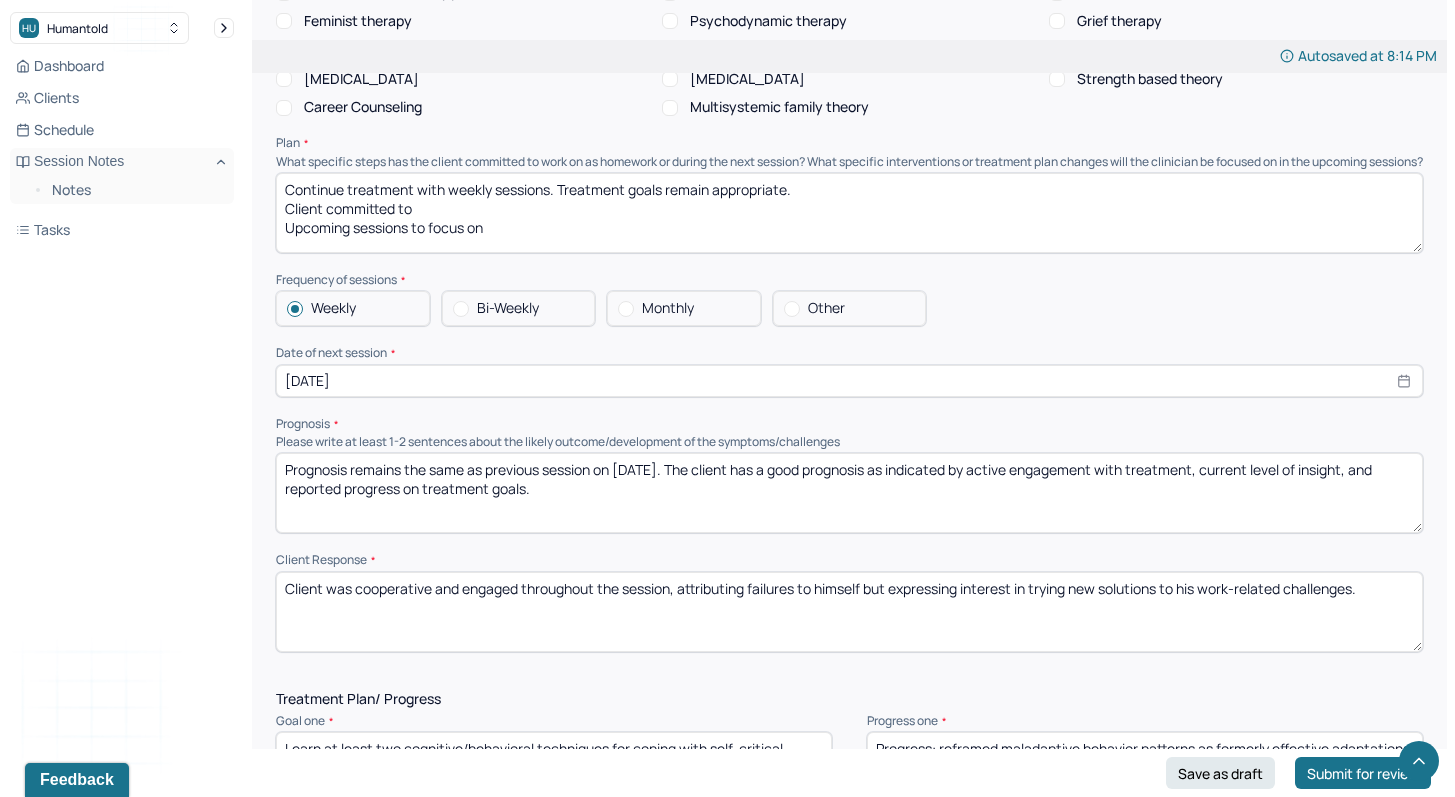 scroll, scrollTop: 2133, scrollLeft: 0, axis: vertical 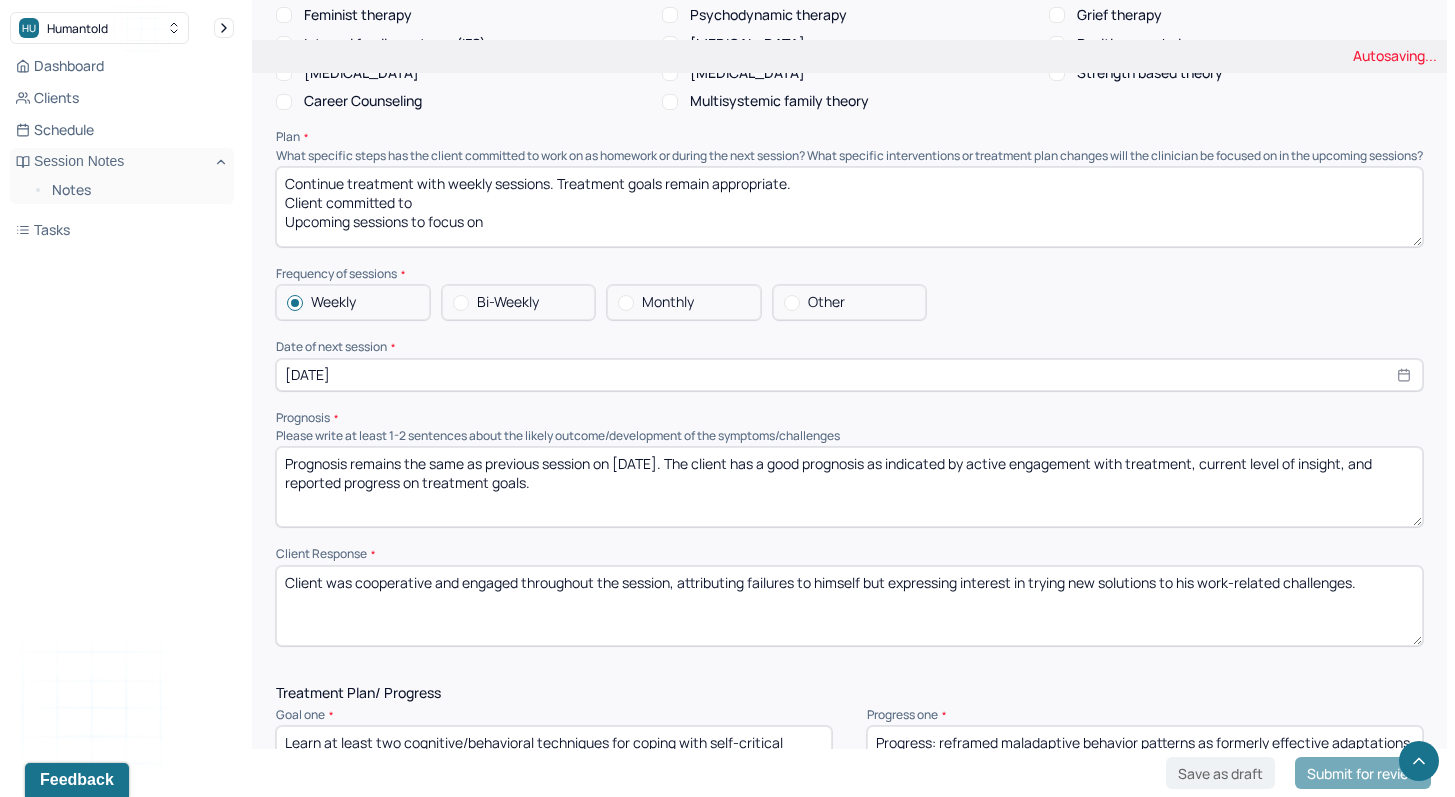 type on "Prognosis remains the same as previous session on [DATE]. The client has a good prognosis as indicated by active engagement with treatment, current level of insight, and reported progress on treatment goals." 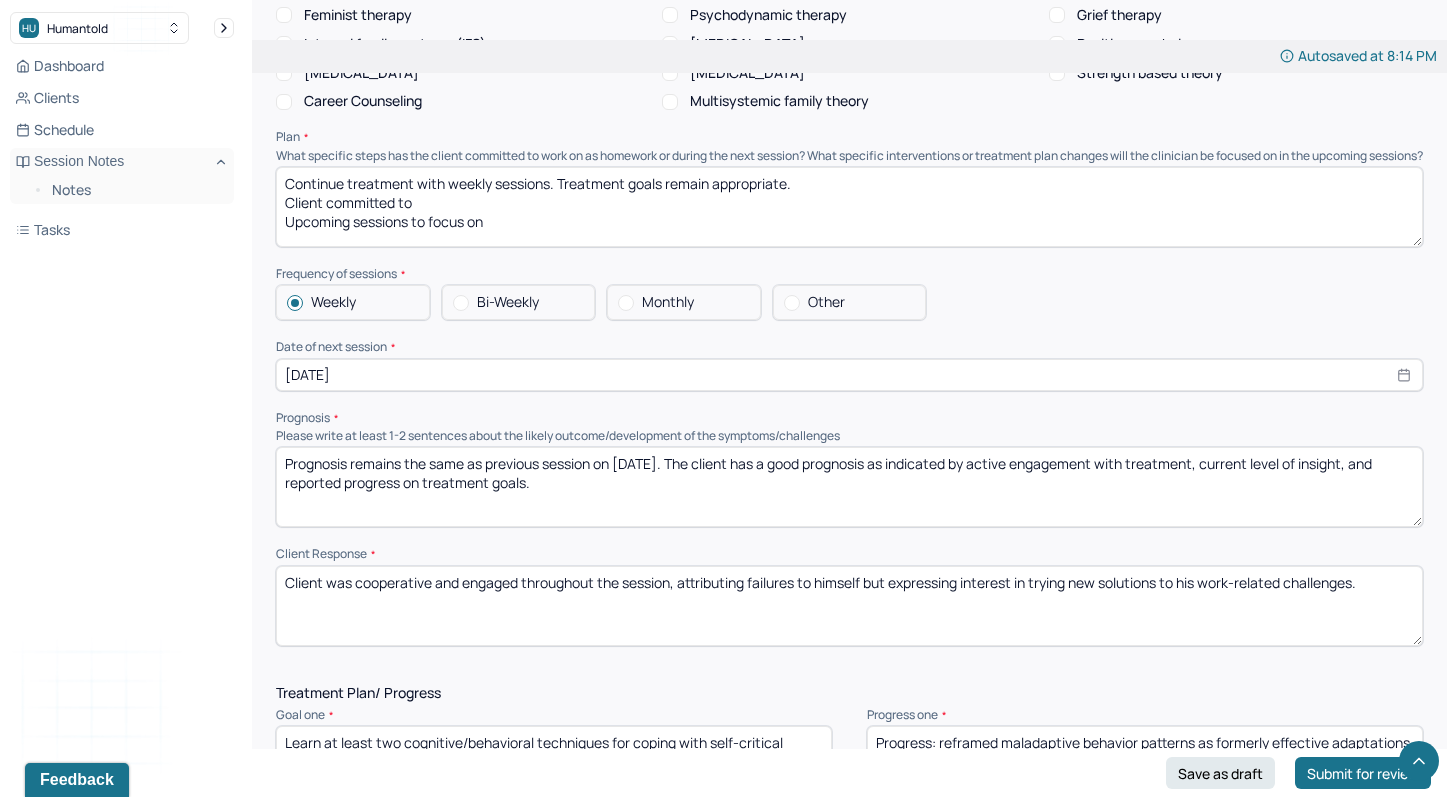 click on "Client was cooperative and engaged throughout the session, attributing failures to himself but expressing interest in trying new solutions to his work-related challenges." at bounding box center (849, 606) 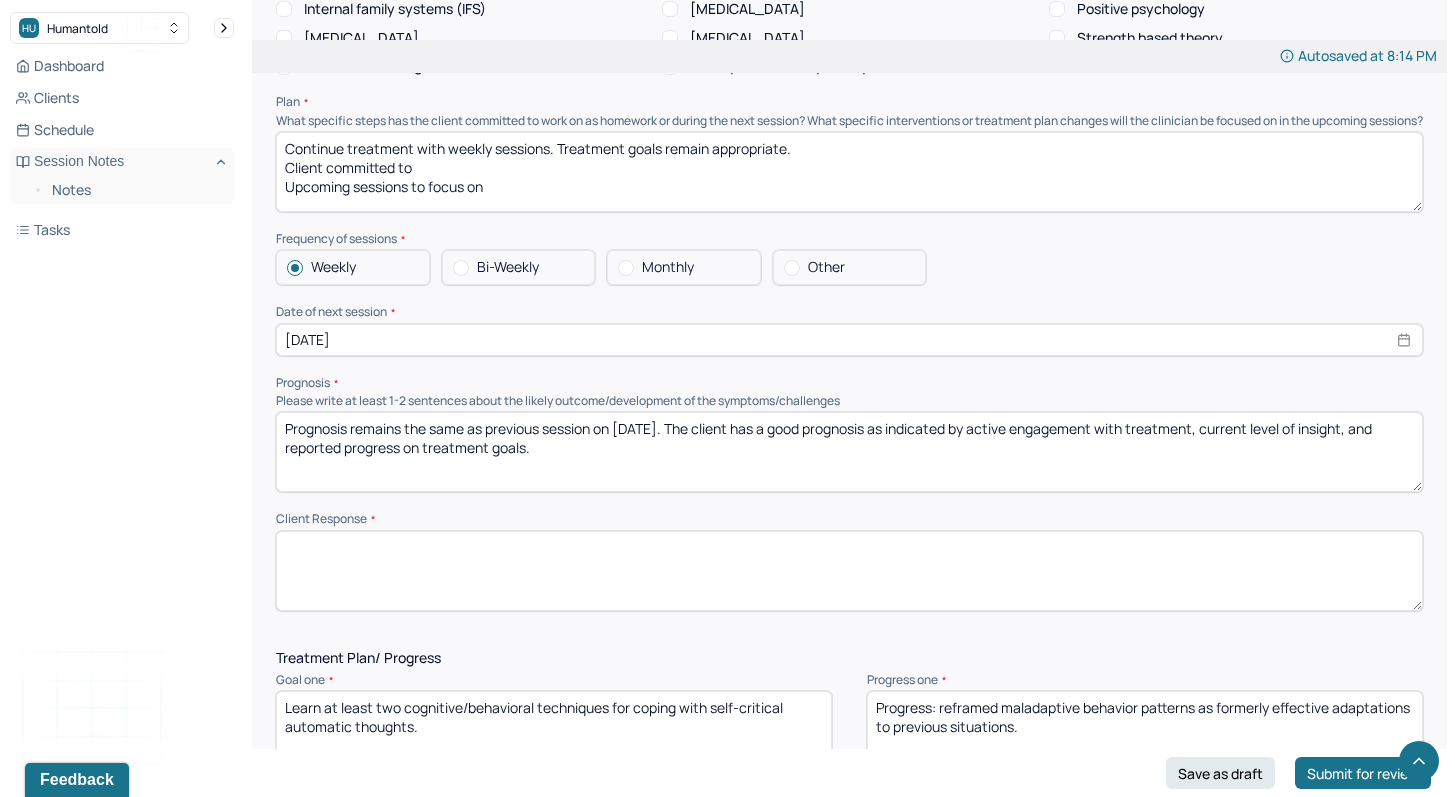 scroll, scrollTop: 2459, scrollLeft: 0, axis: vertical 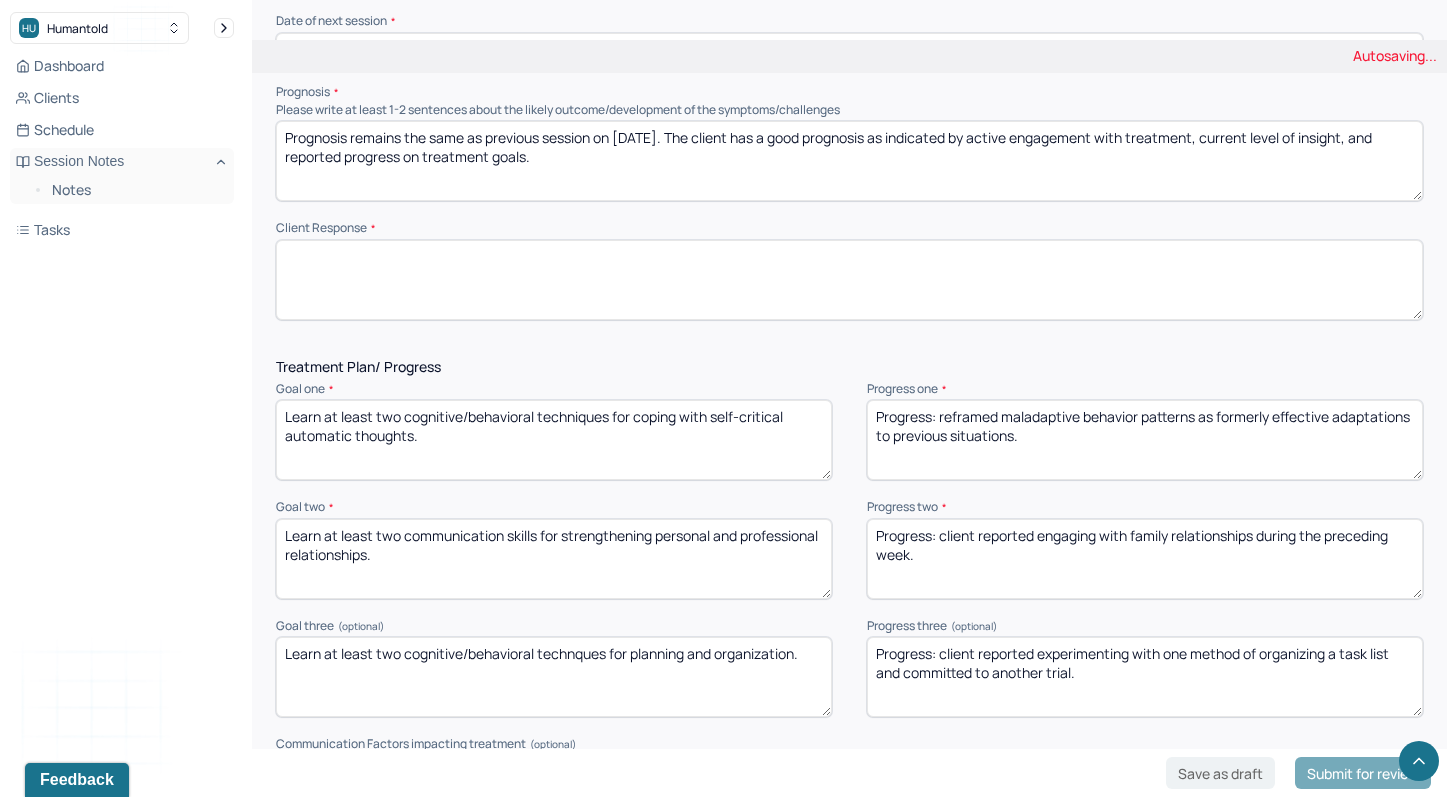 type 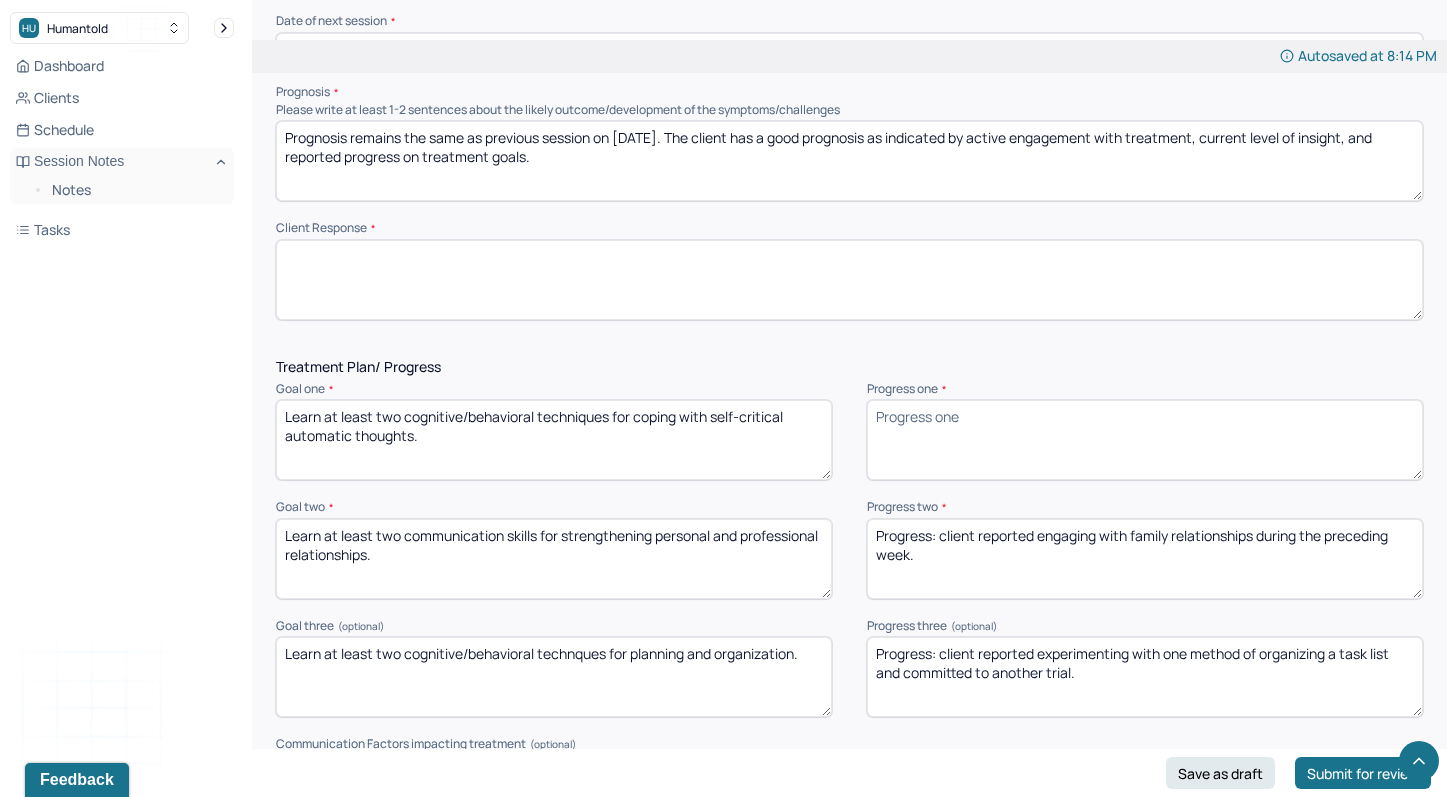 type 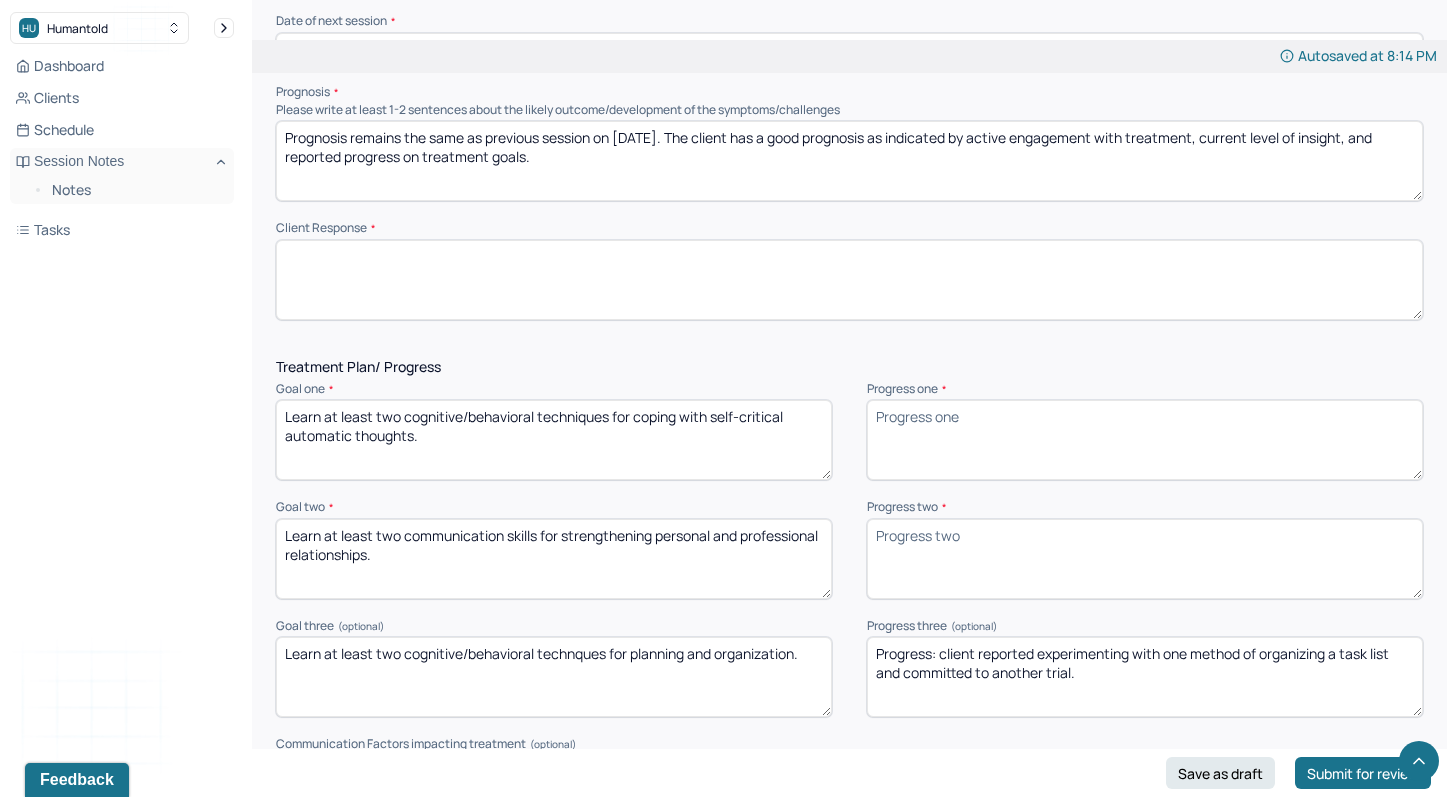 type 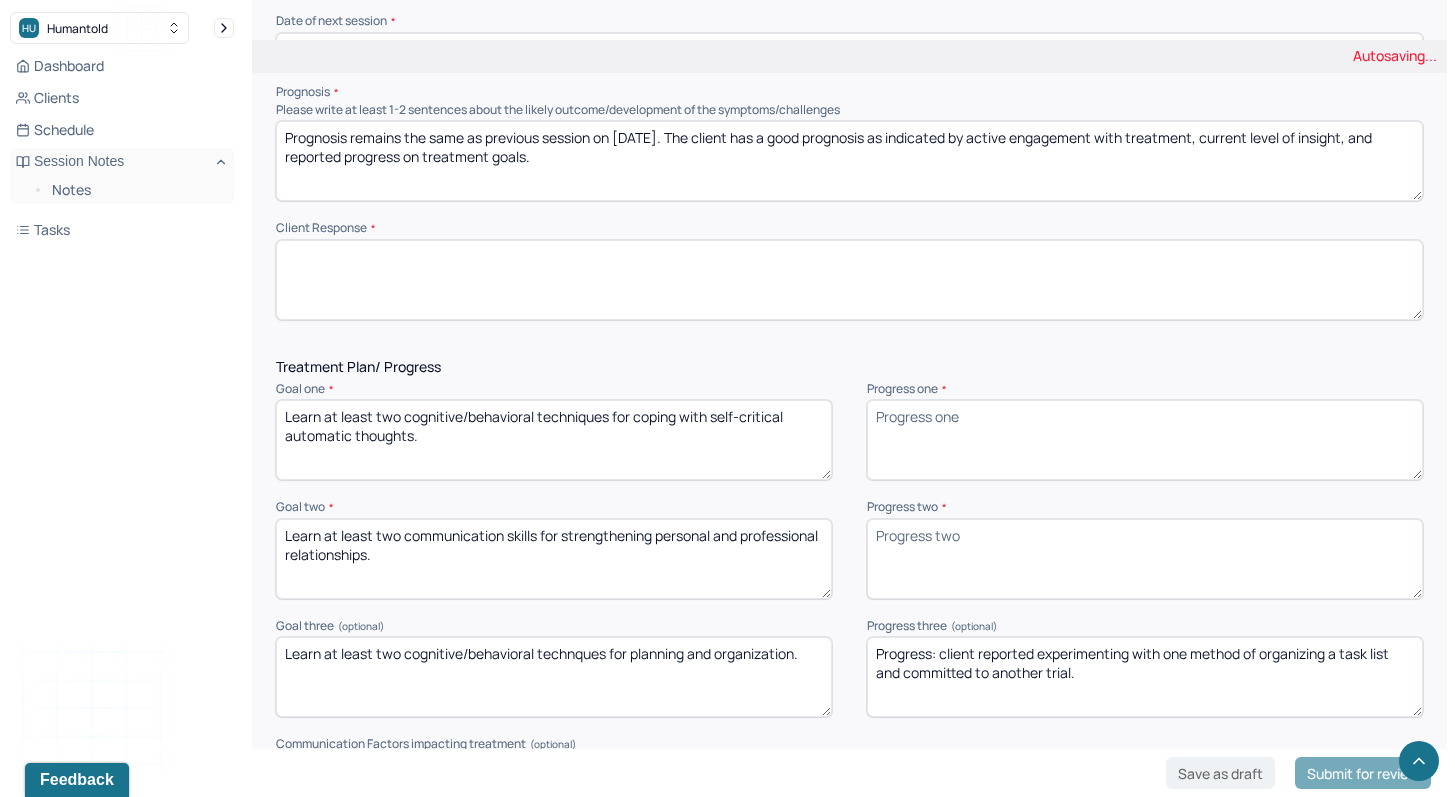 drag, startPoint x: 1100, startPoint y: 609, endPoint x: 834, endPoint y: 507, distance: 284.88596 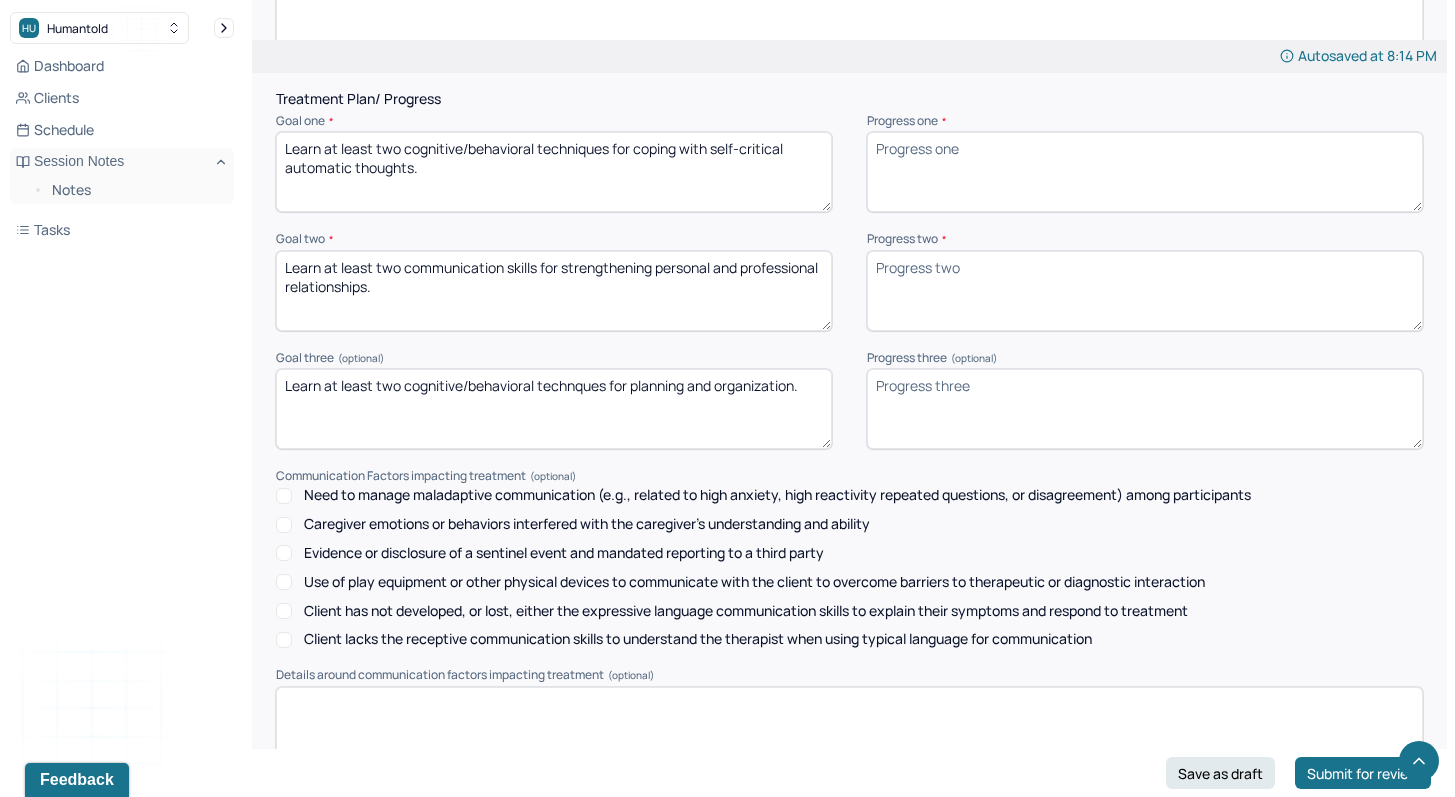 scroll, scrollTop: 2846, scrollLeft: 0, axis: vertical 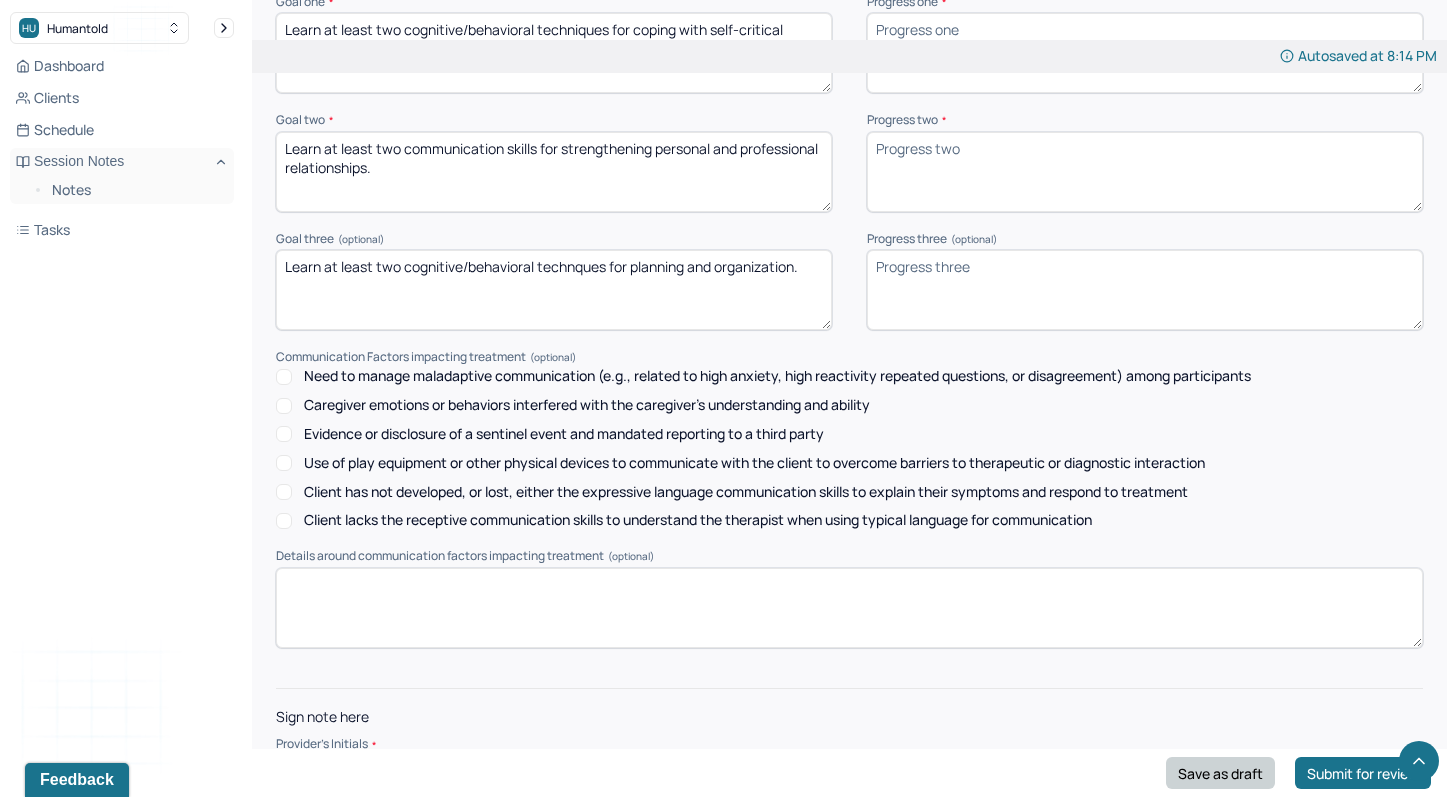 type 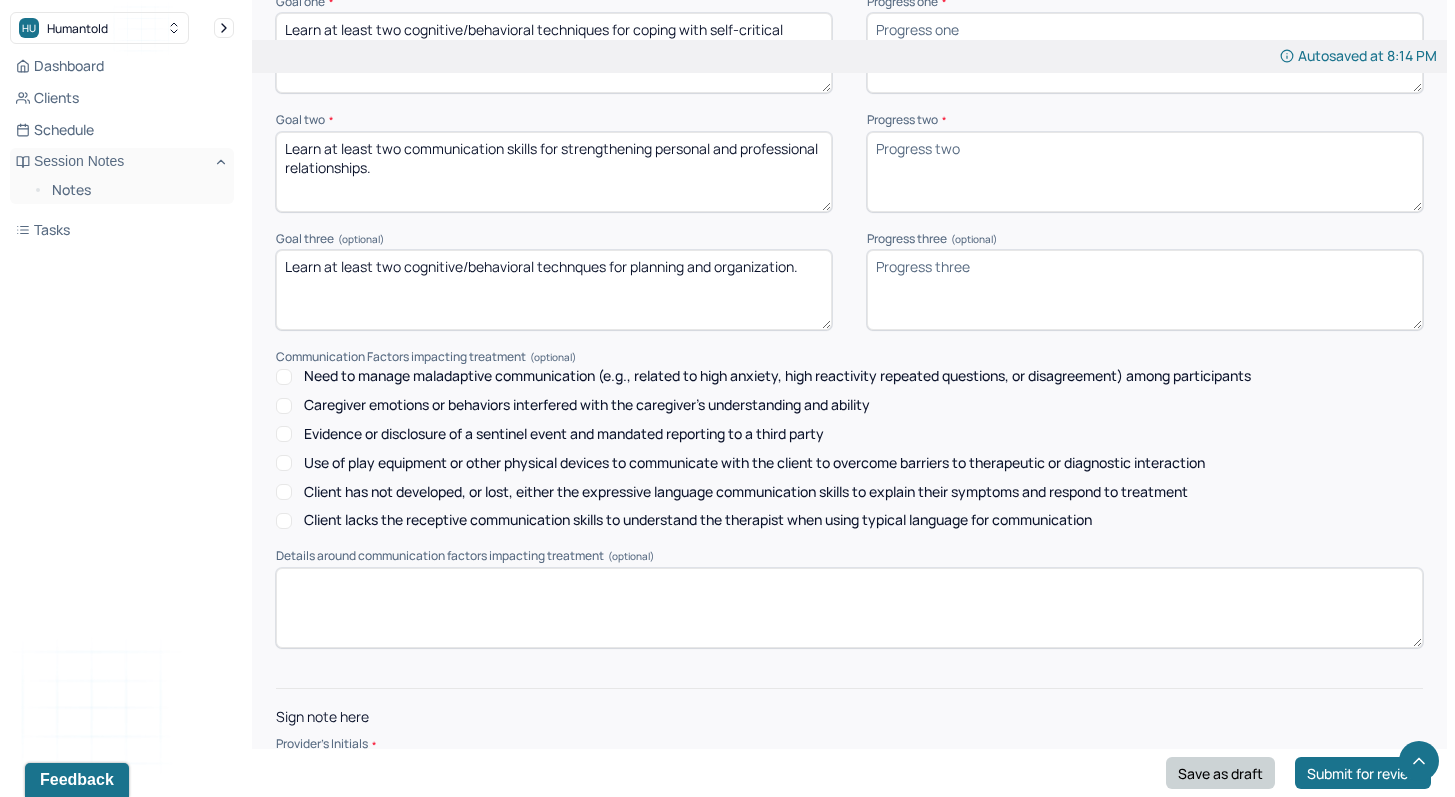 click on "Save as draft" at bounding box center (1220, 773) 